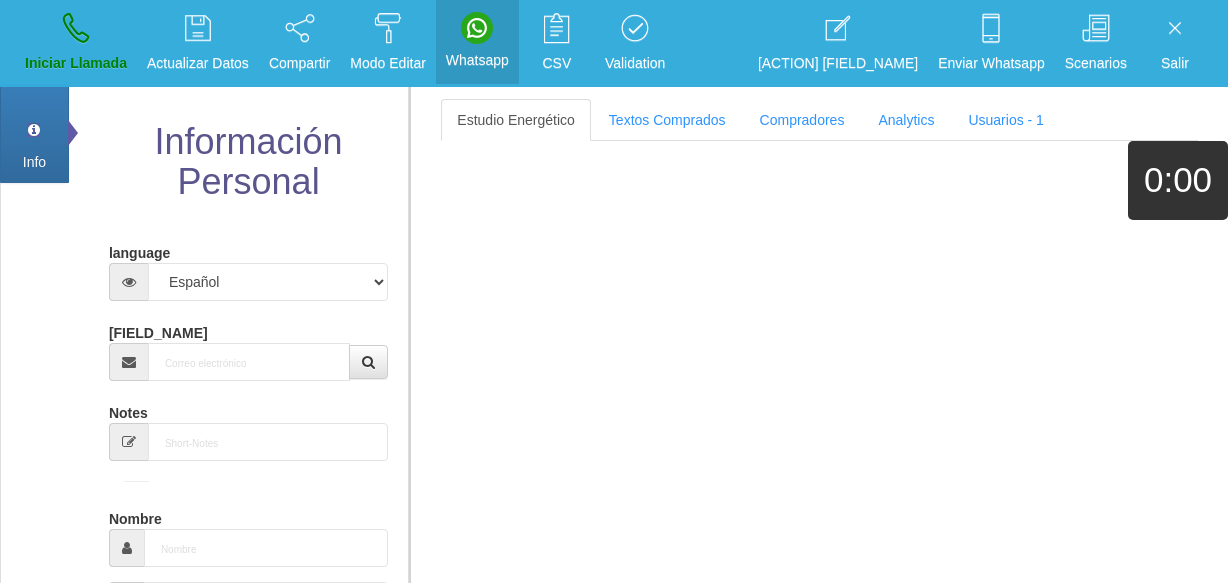 scroll, scrollTop: 0, scrollLeft: 0, axis: both 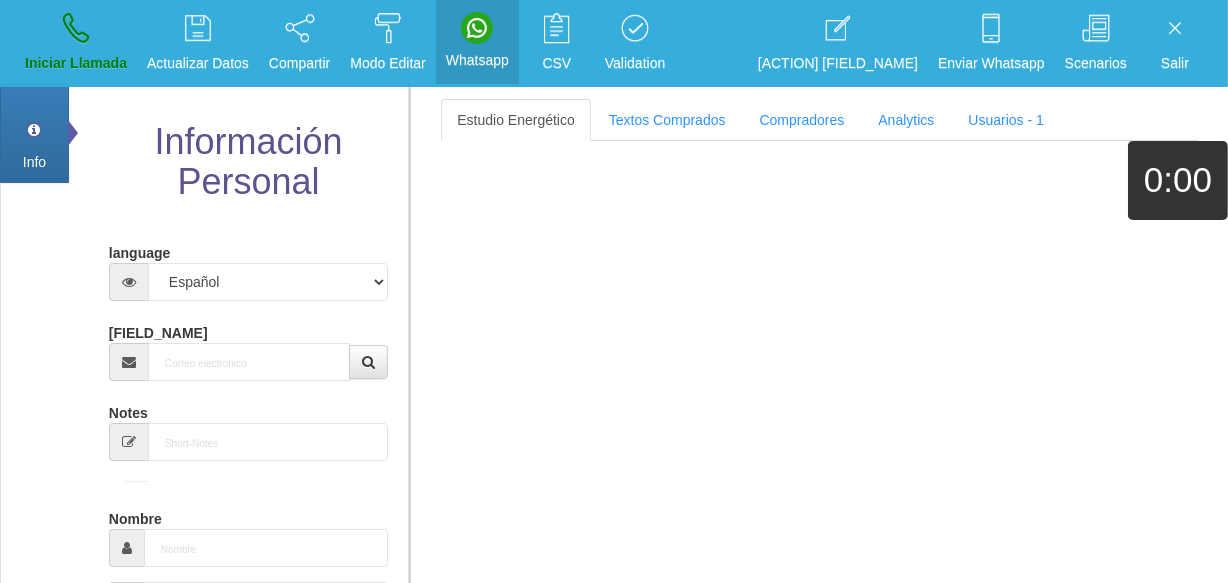 drag, startPoint x: 195, startPoint y: 340, endPoint x: 206, endPoint y: 345, distance: 12.083046 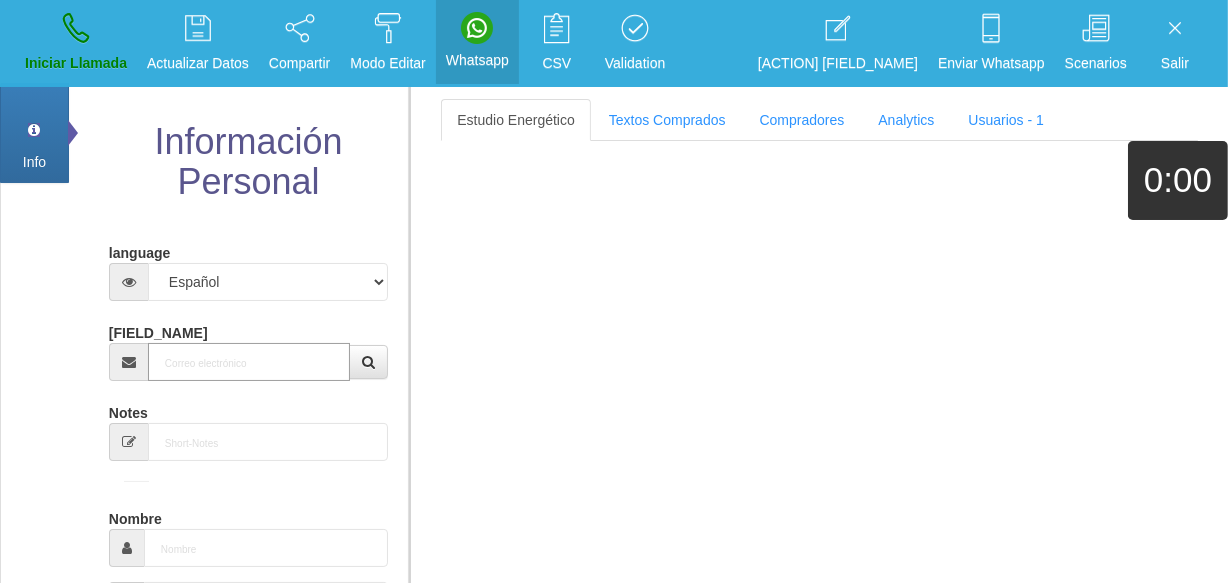 click on "[FIELD_NAME]" at bounding box center [249, 362] 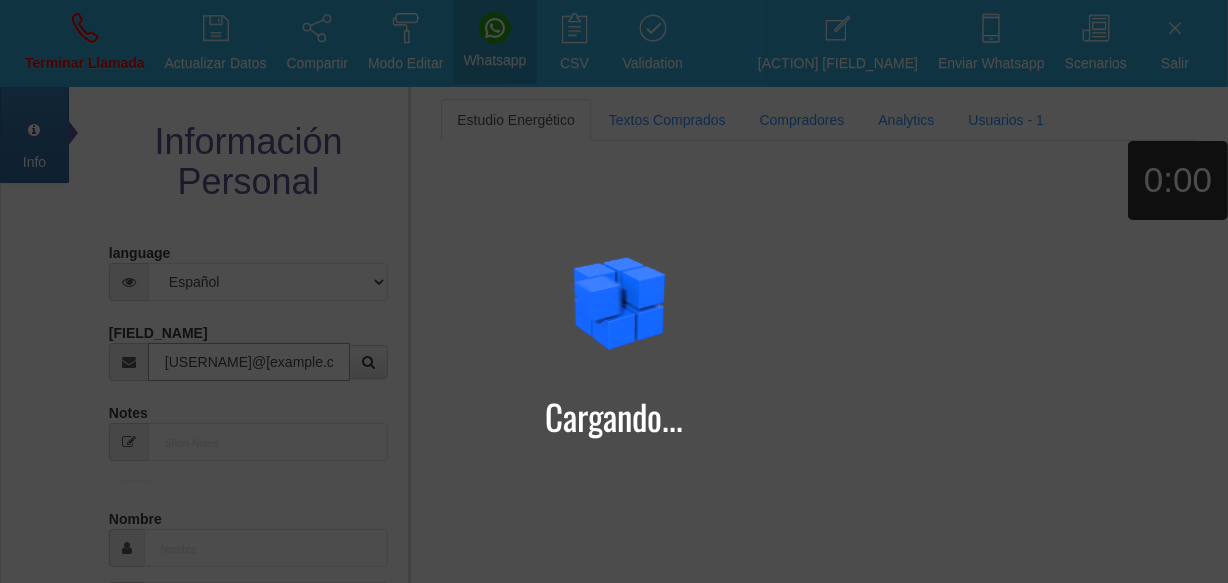 type on "[USERNAME]@[example.com]" 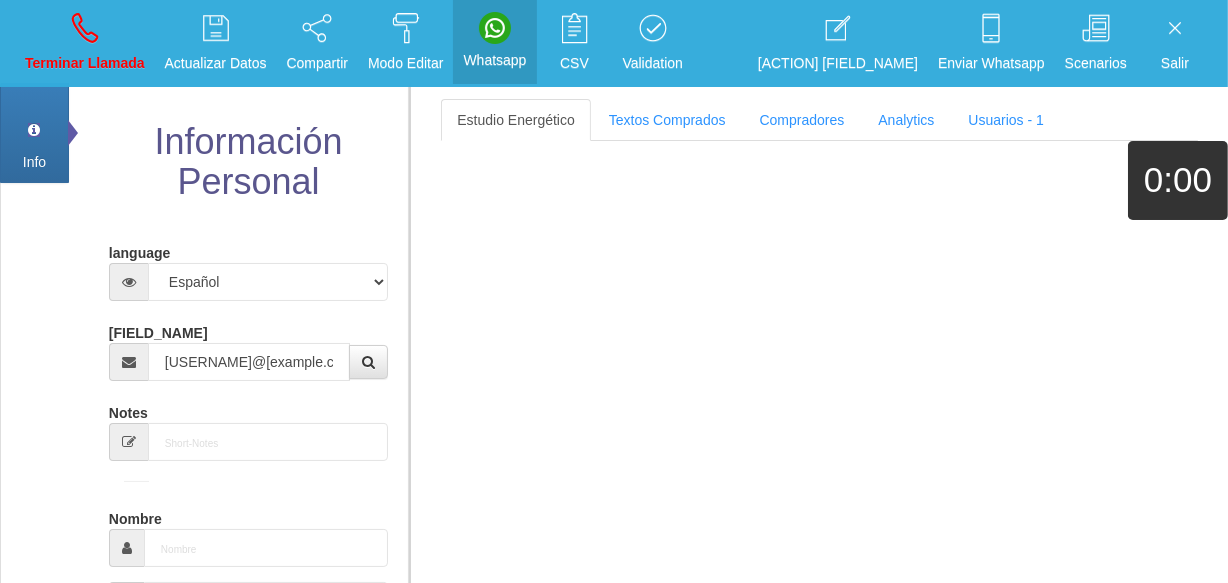 type on "[DATE]" 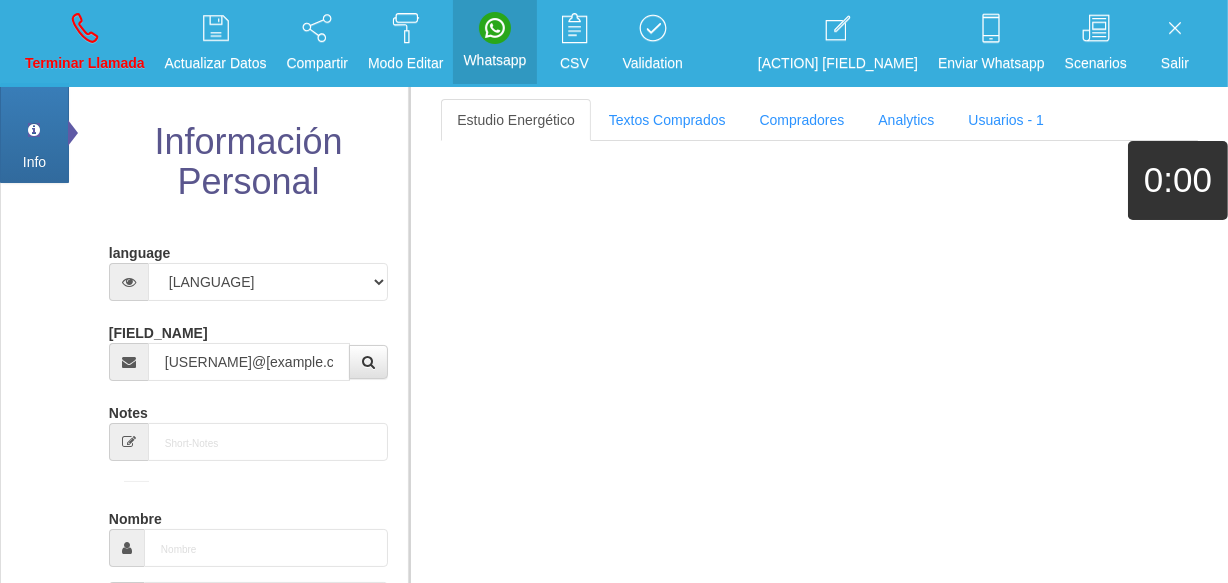 type on "Comprador simple" 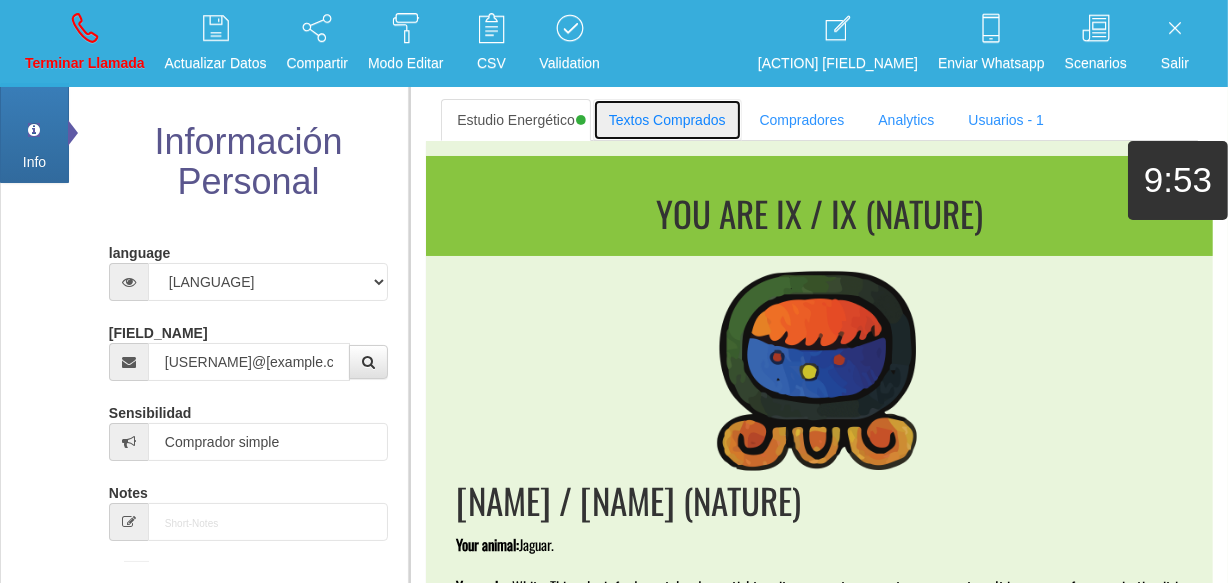 click on "Textos Comprados" at bounding box center (667, 120) 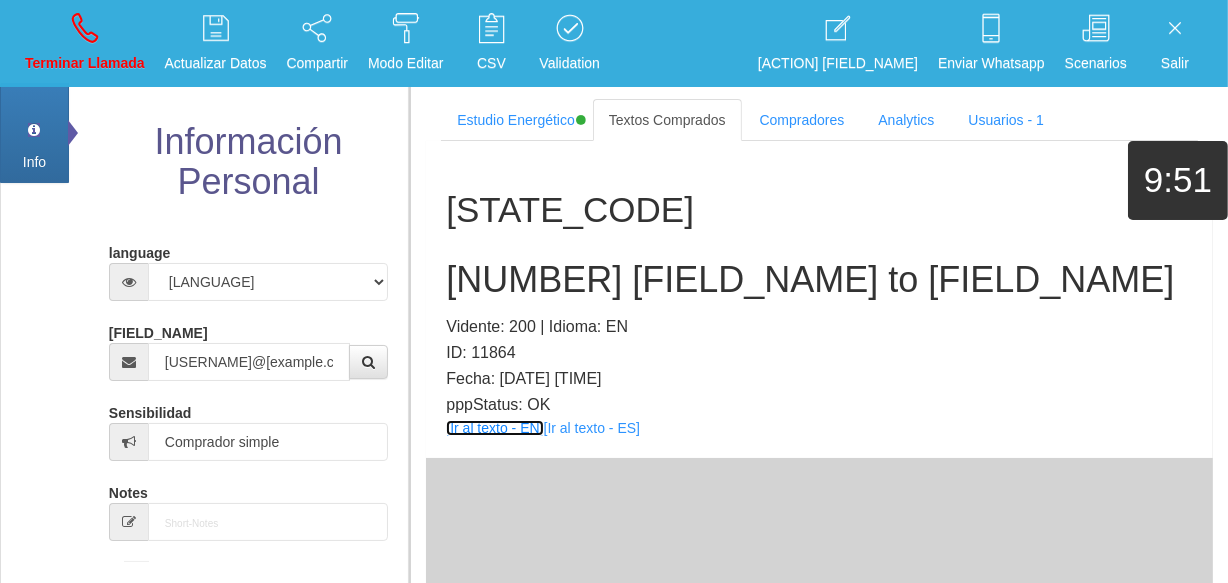 click on "[Ir al texto - EN]" at bounding box center [494, 428] 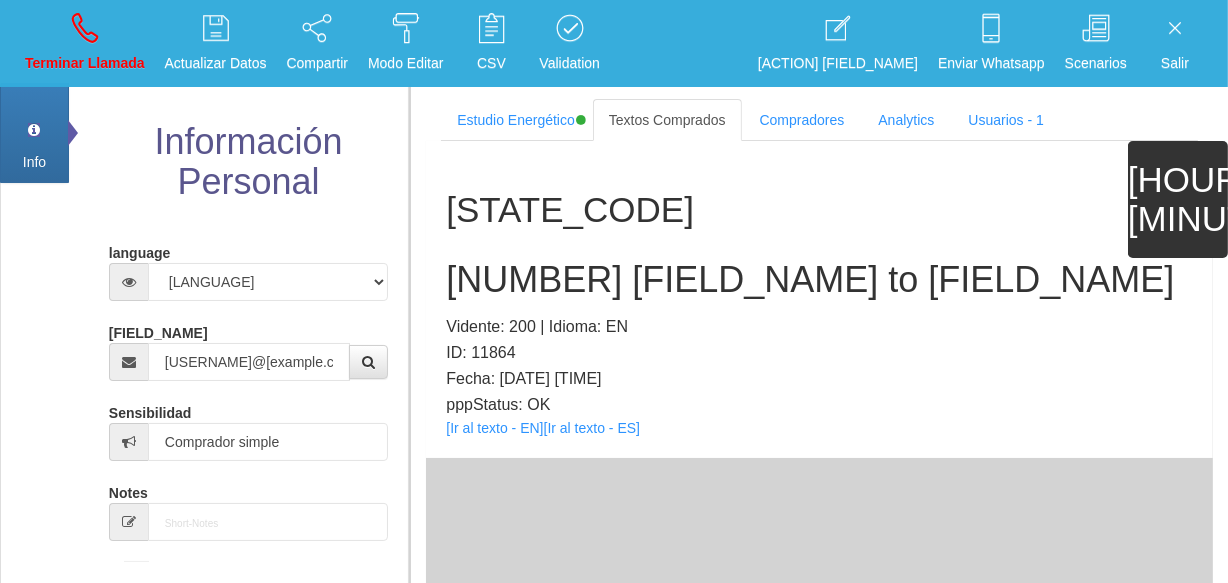 click on "[NUMBER] [FIELD_NAME] to [FIELD_NAME]" at bounding box center (819, 280) 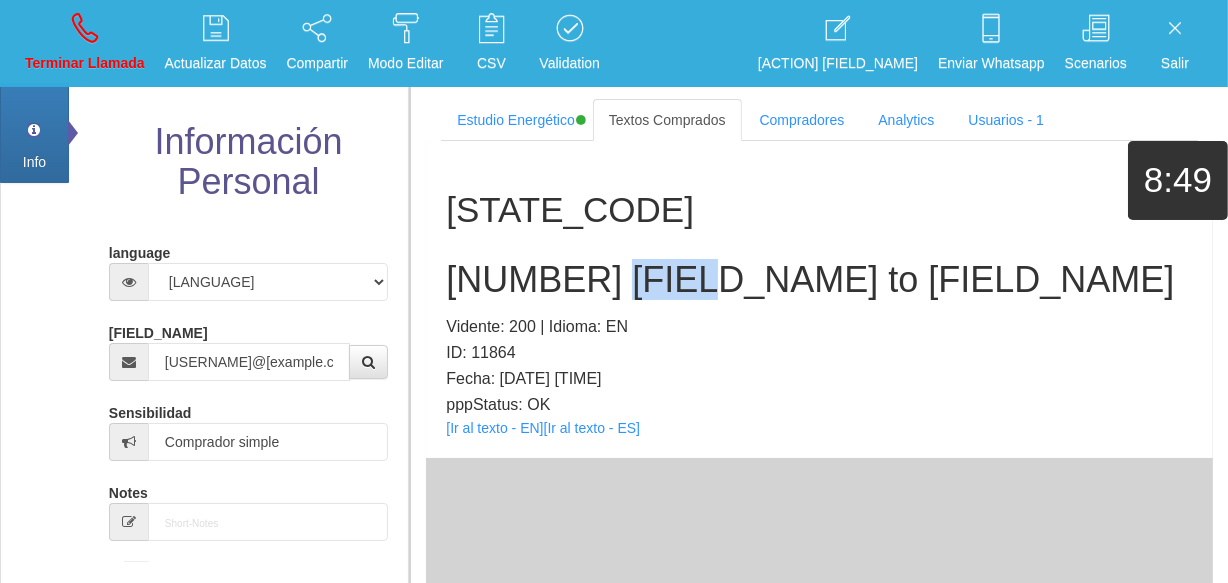 click on "[NUMBER] [FIELD_NAME] to [FIELD_NAME]" at bounding box center [819, 280] 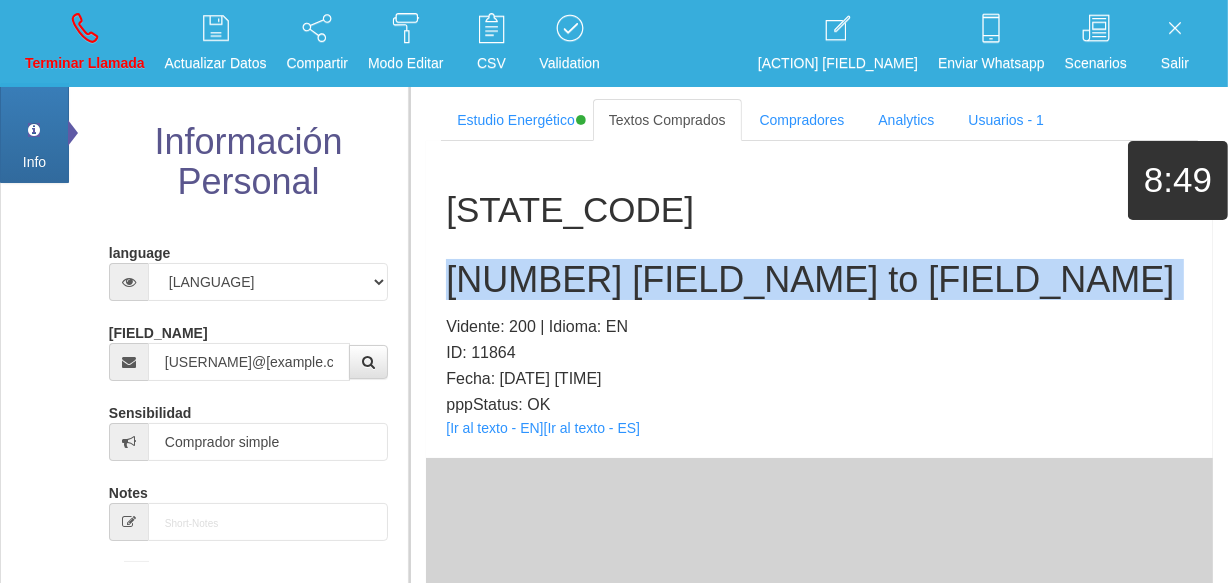 click on "[NUMBER] [FIELD_NAME] to [FIELD_NAME]" at bounding box center [819, 280] 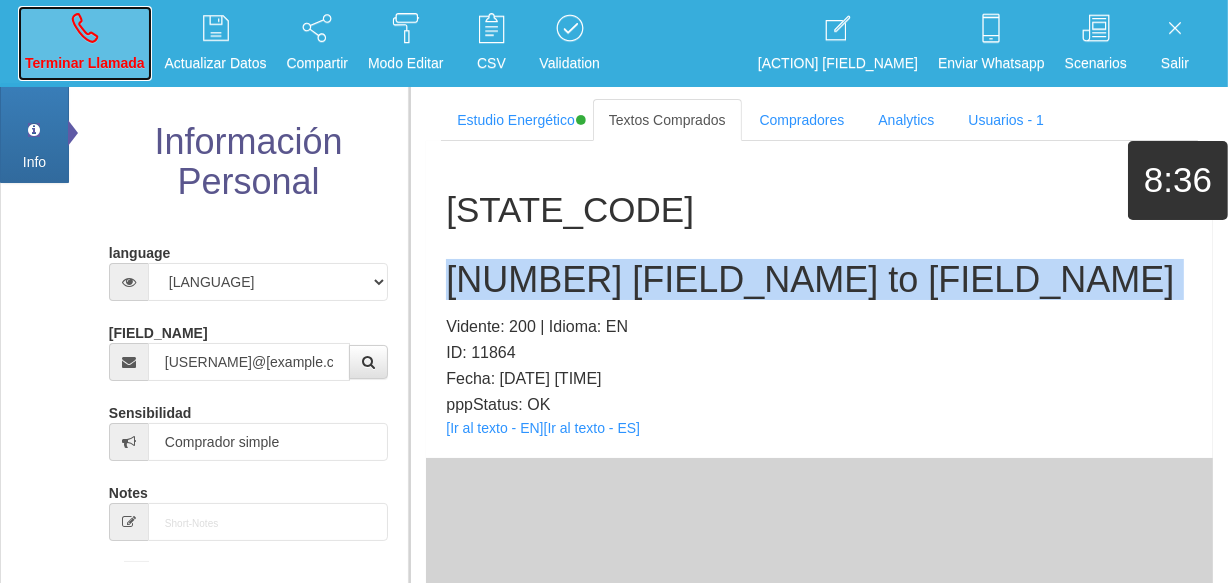 click at bounding box center [85, 28] 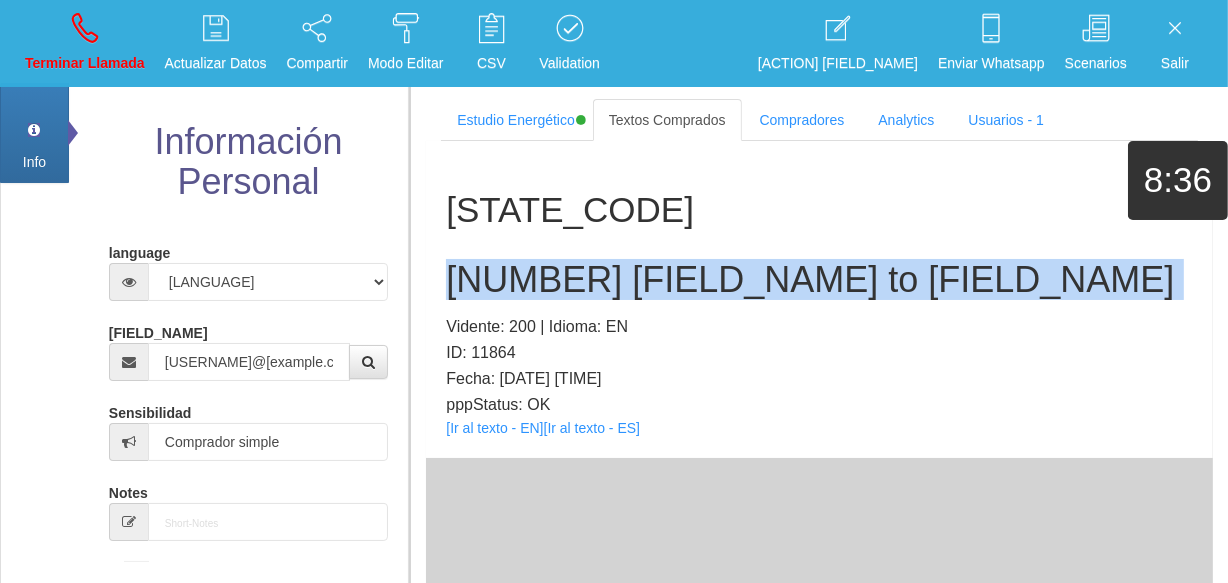 type 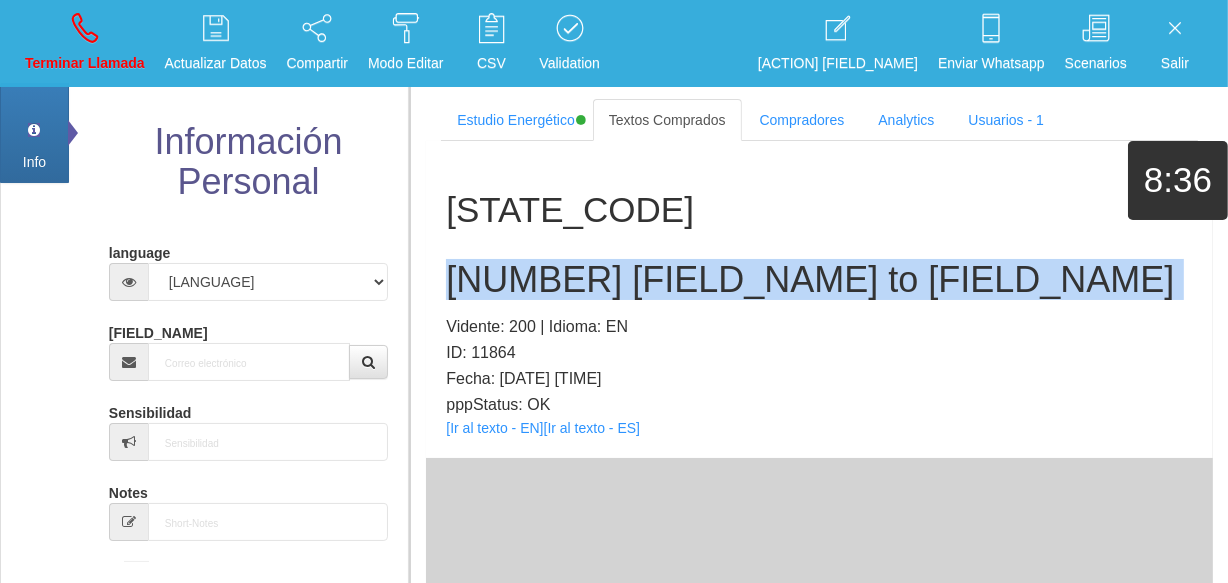 type 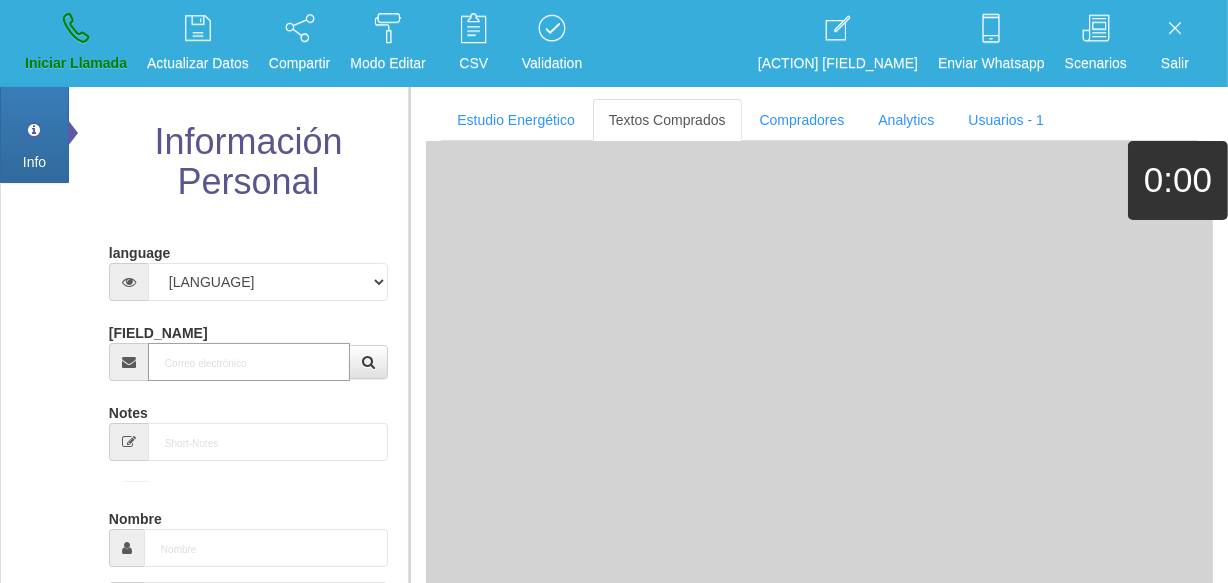 paste on "[EMAIL]" 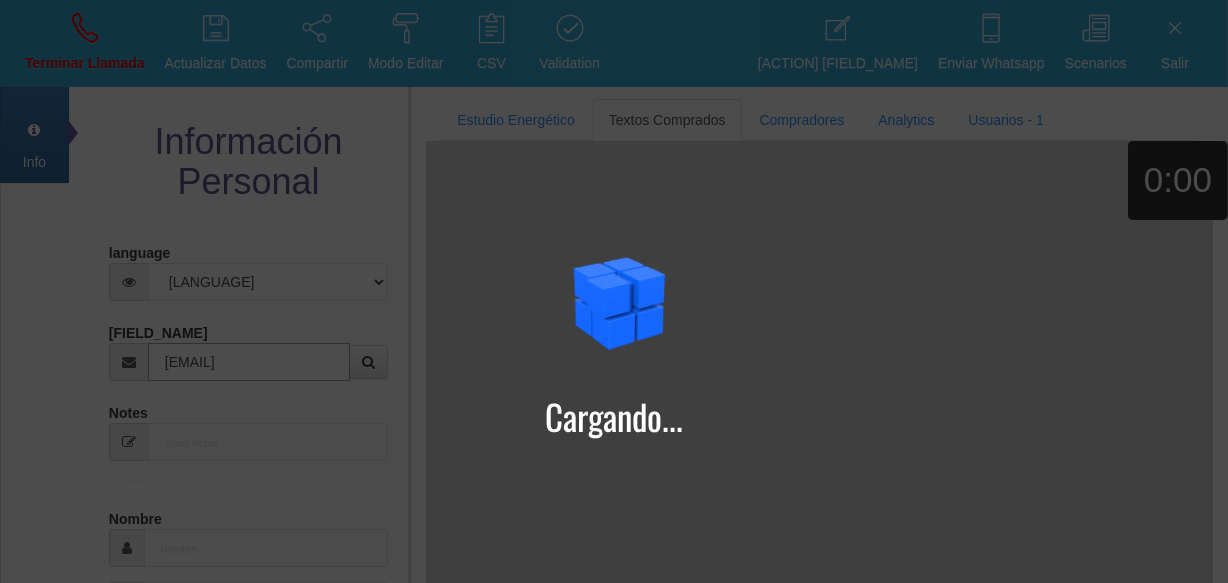 type on "[EMAIL]" 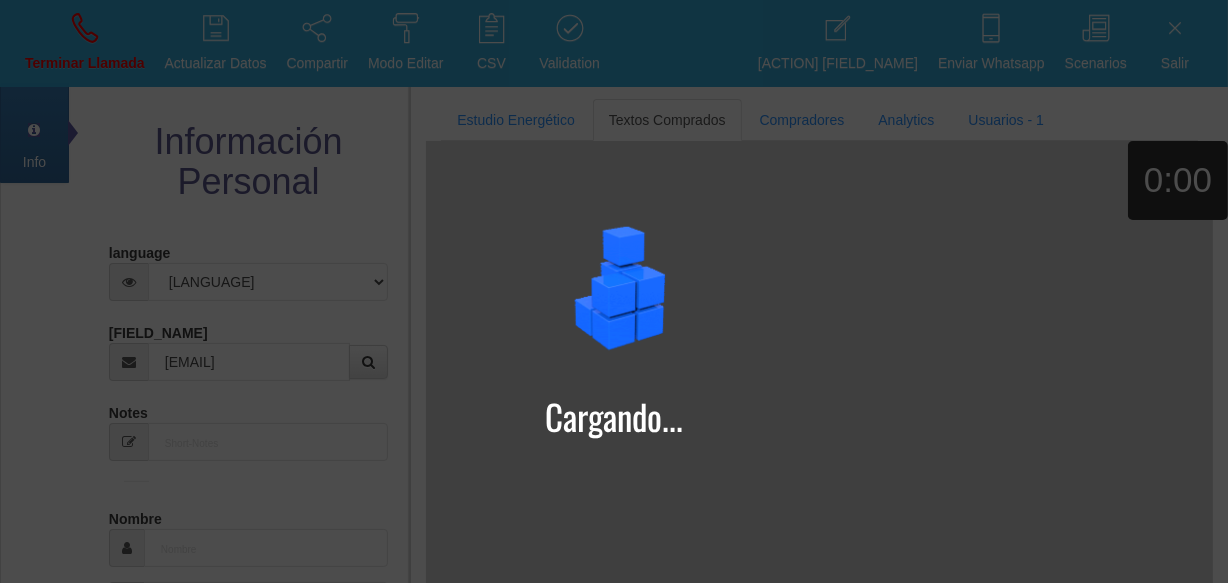 type on "[DAY] [MONTH] [YEAR]" 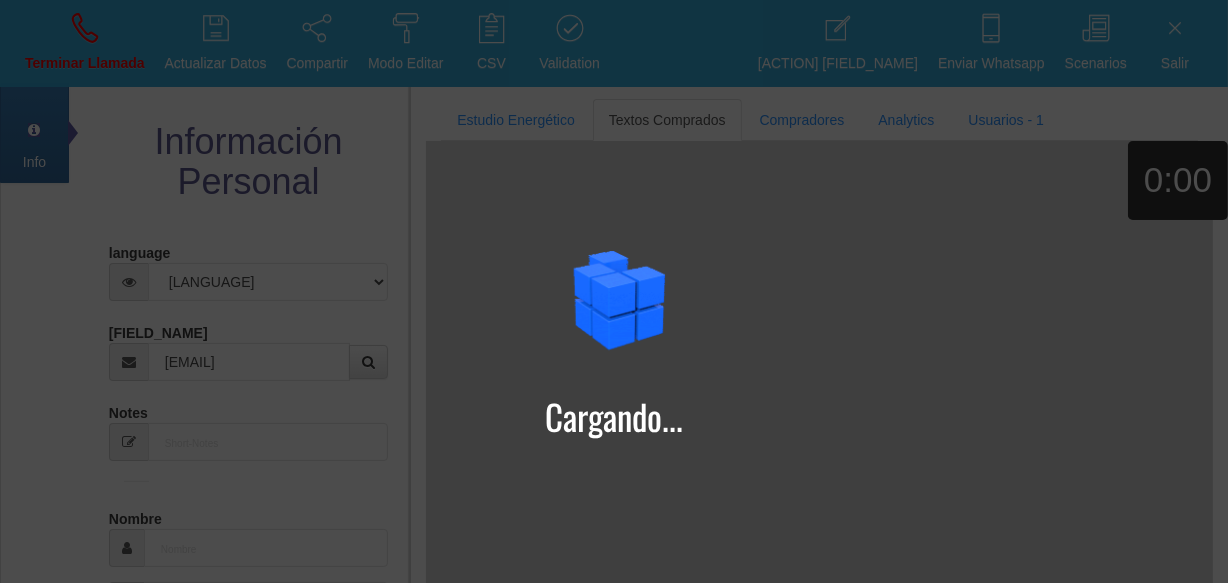 type on "Comprador bajo" 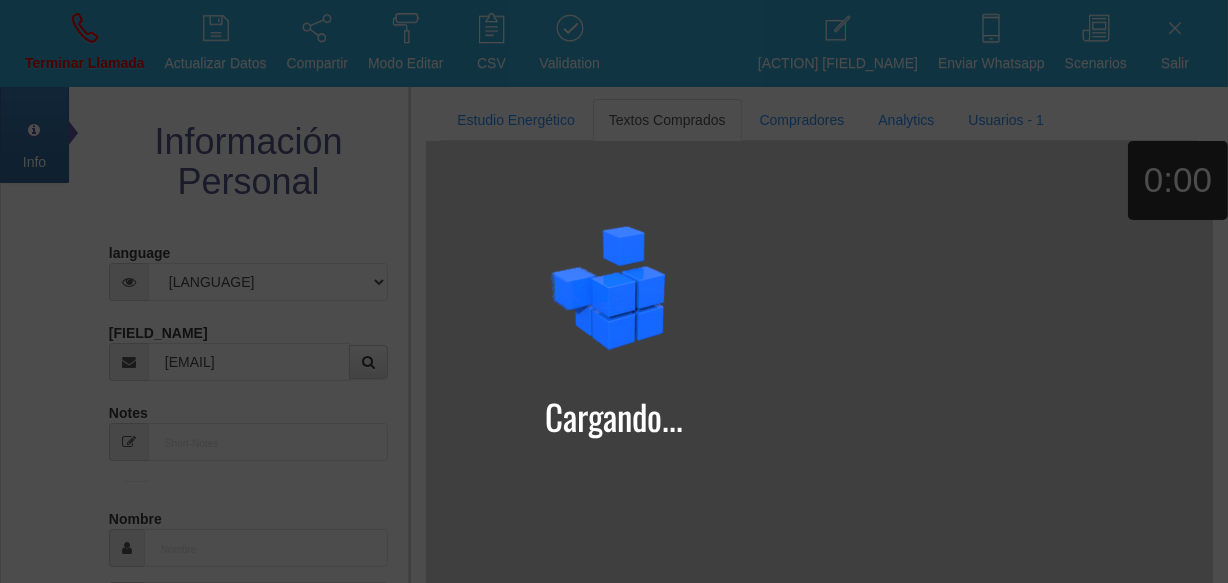 type on "[FIRST] [LAST]" 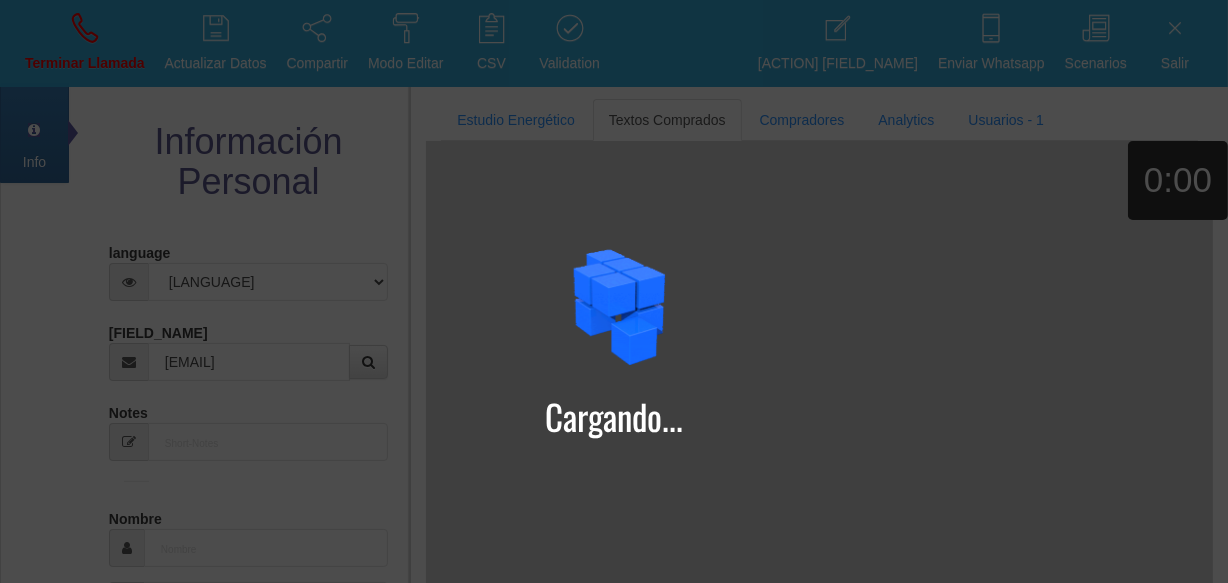 select on "2" 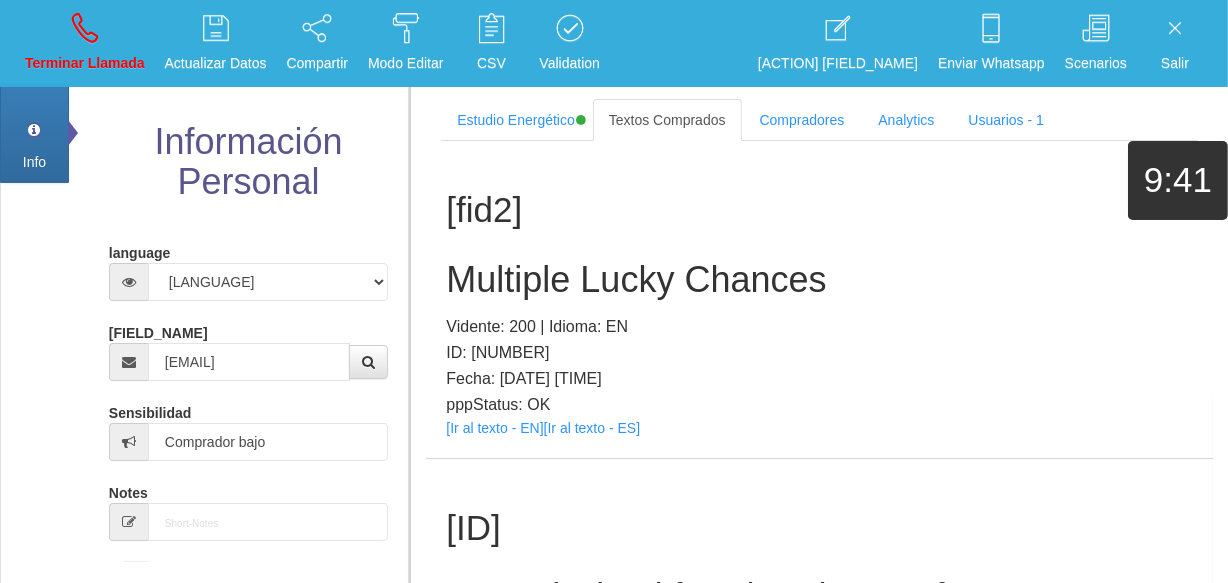 scroll, scrollTop: 11, scrollLeft: 0, axis: vertical 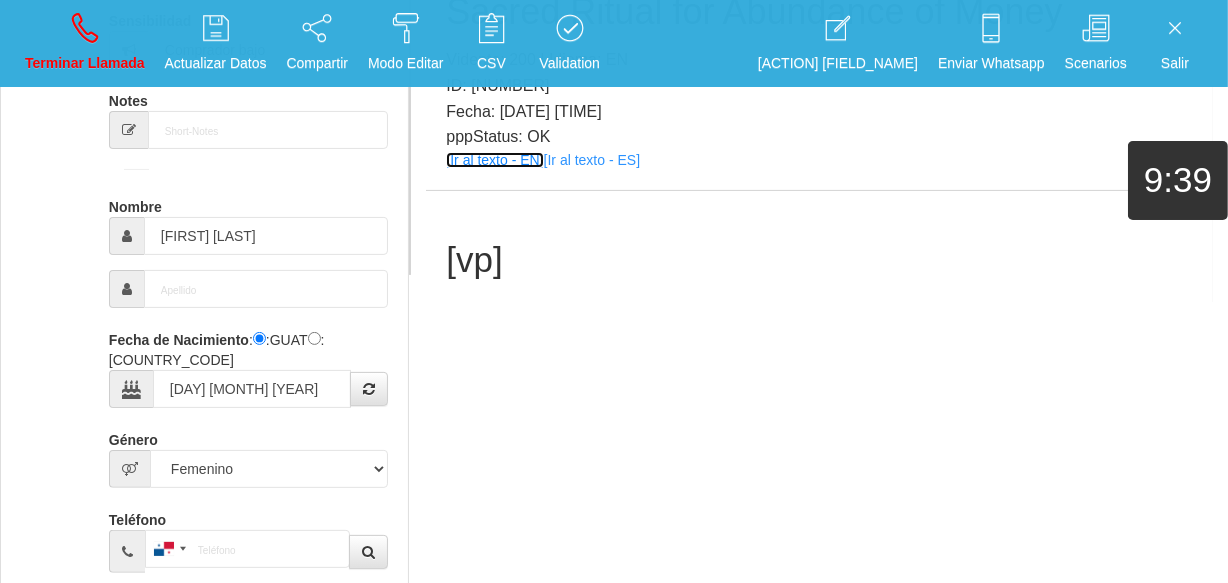 click on "[Ir al texto - EN]" at bounding box center [494, 160] 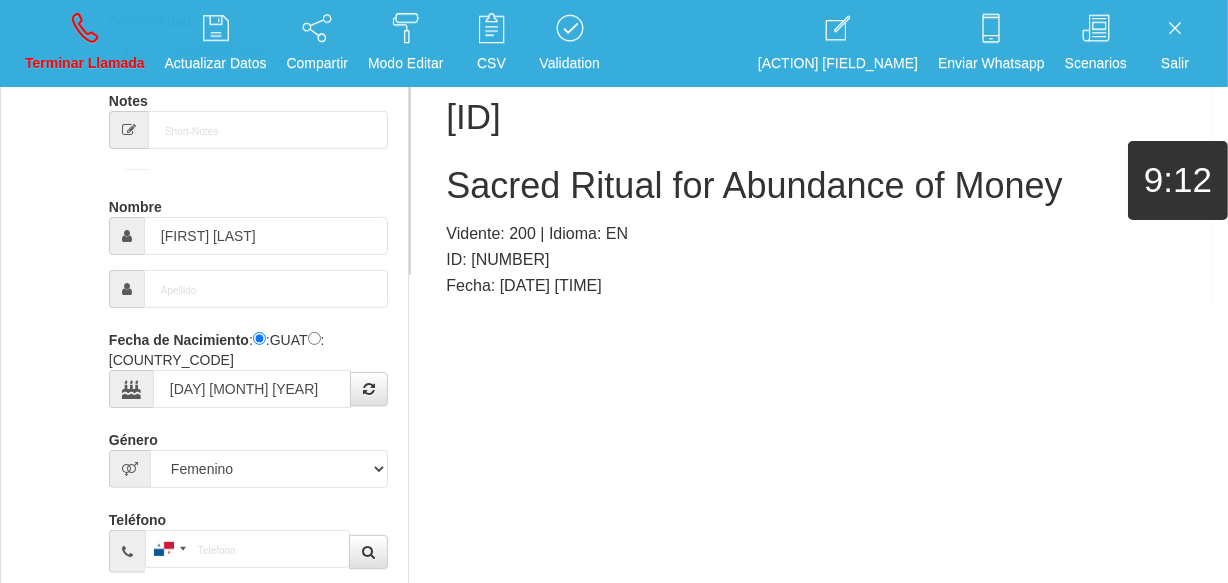 scroll, scrollTop: 11, scrollLeft: 0, axis: vertical 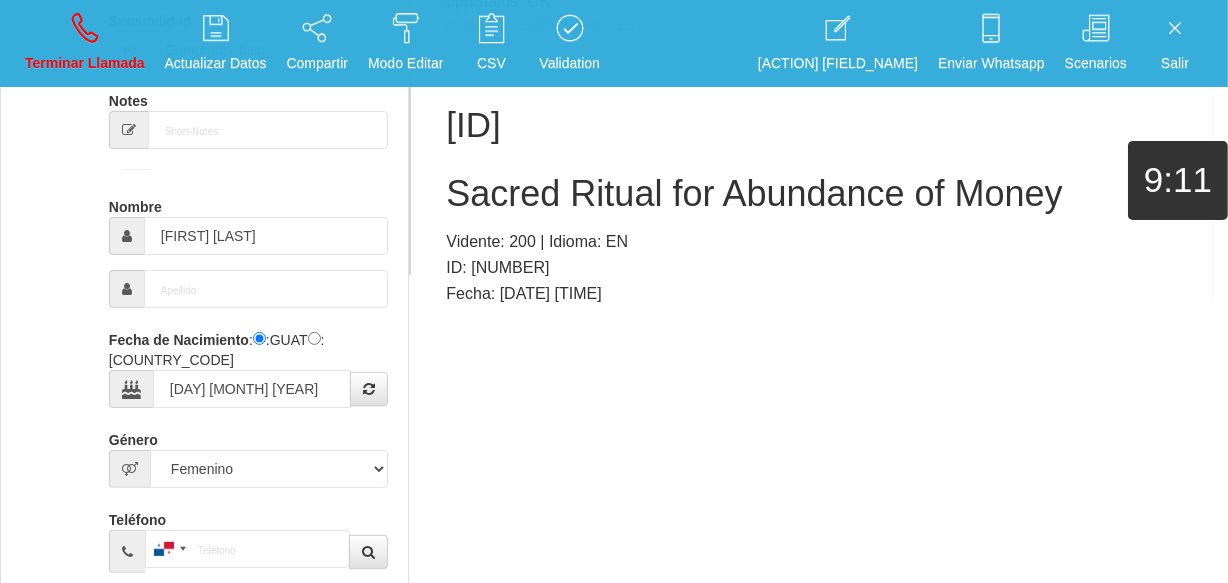 click on "Sacred Ritual for Abundance of Money" at bounding box center [819, 194] 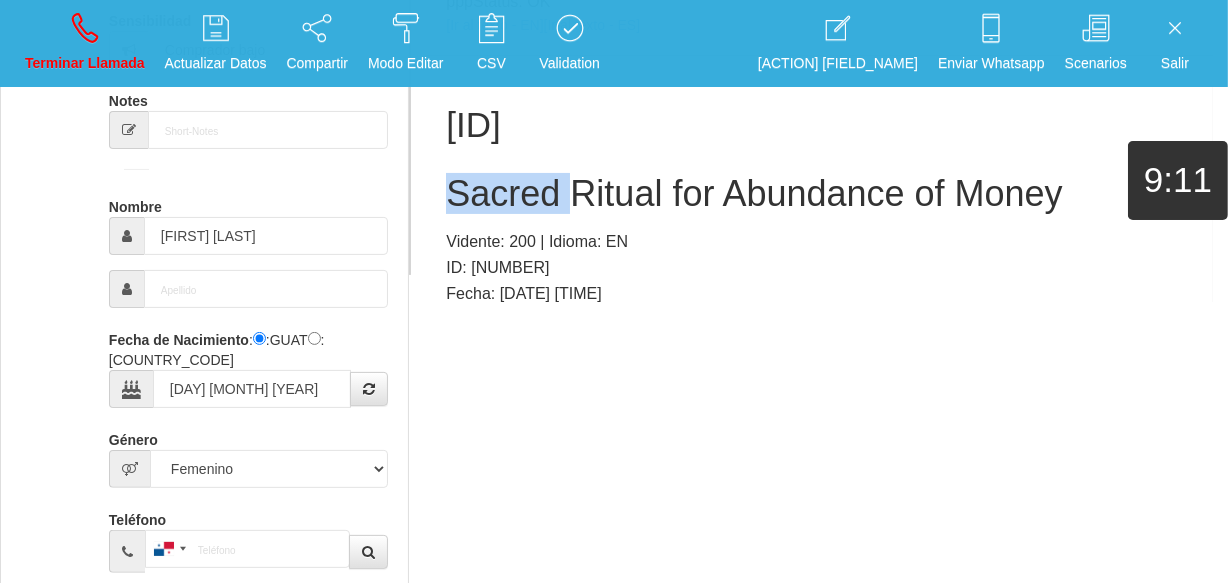 click on "Sacred Ritual for Abundance of Money" at bounding box center [819, 194] 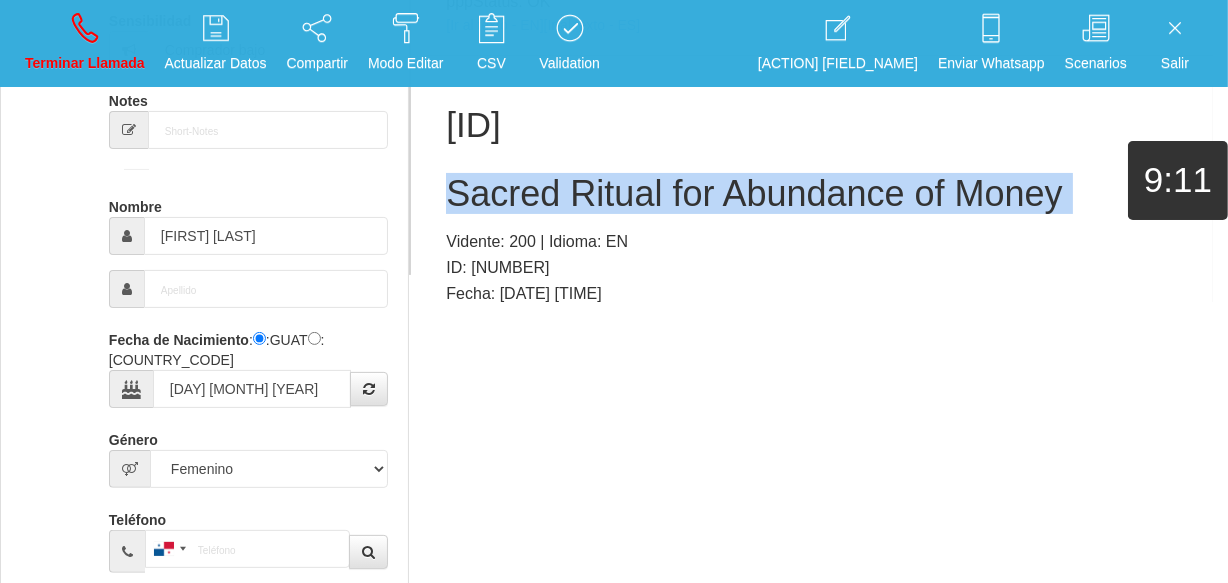 click on "Sacred Ritual for Abundance of Money" at bounding box center (819, 194) 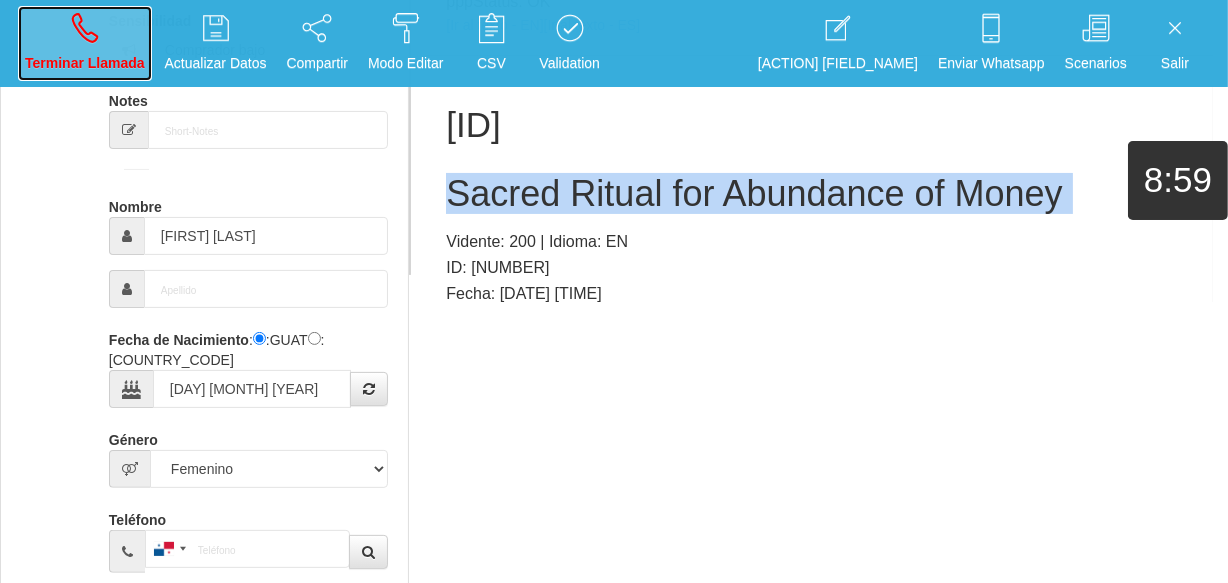 click at bounding box center [85, 28] 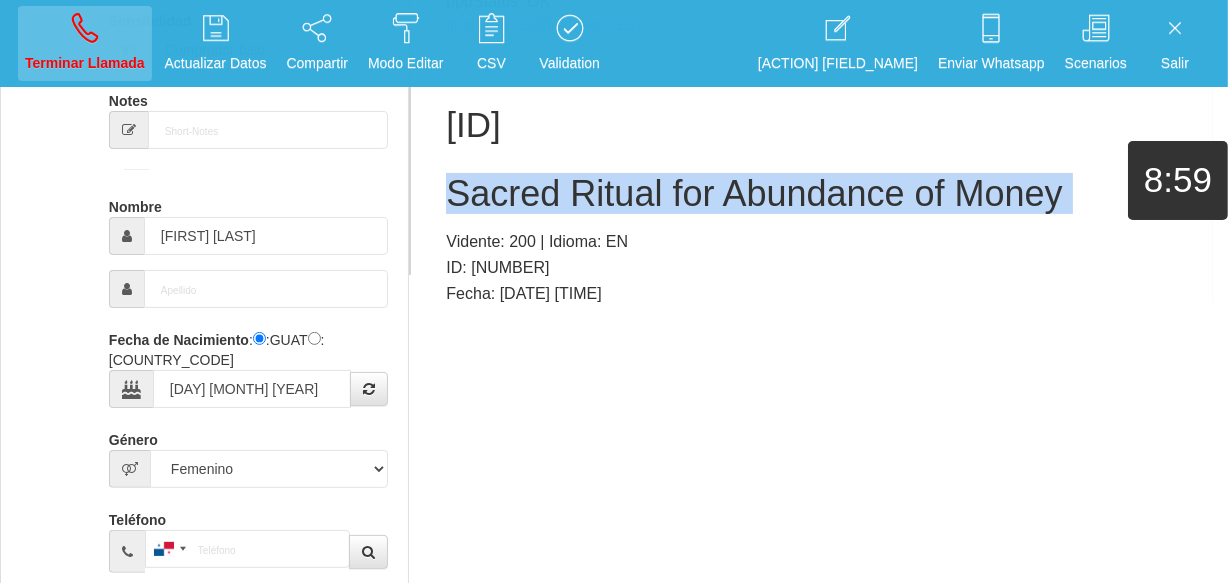 type 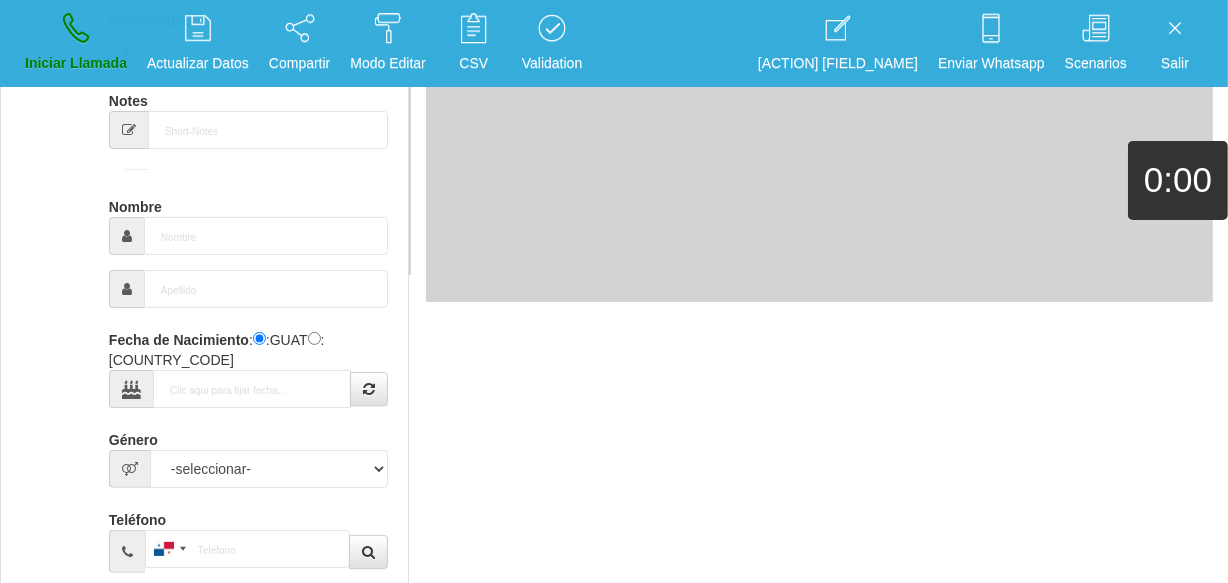 scroll, scrollTop: 0, scrollLeft: 0, axis: both 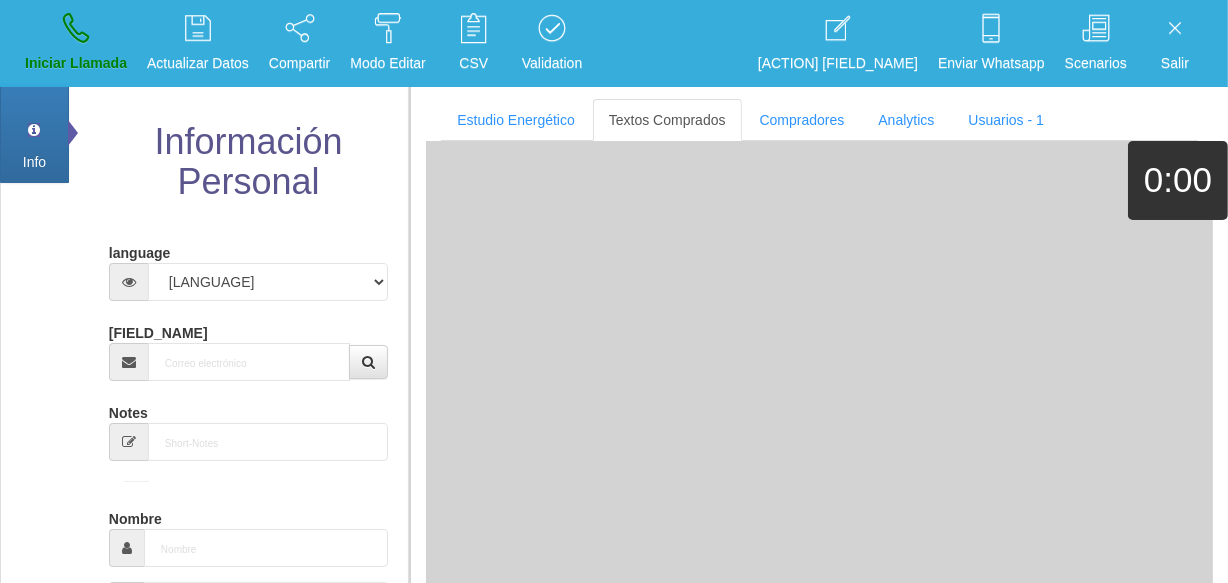 drag, startPoint x: 274, startPoint y: 337, endPoint x: 280, endPoint y: 363, distance: 26.683329 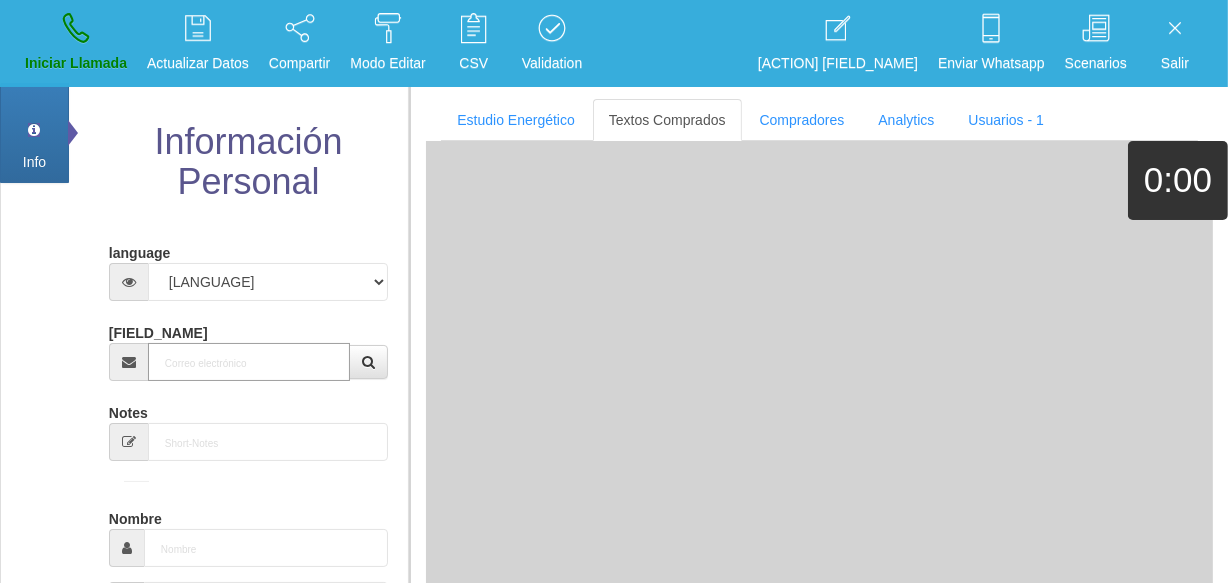 paste on "[EMAIL]" 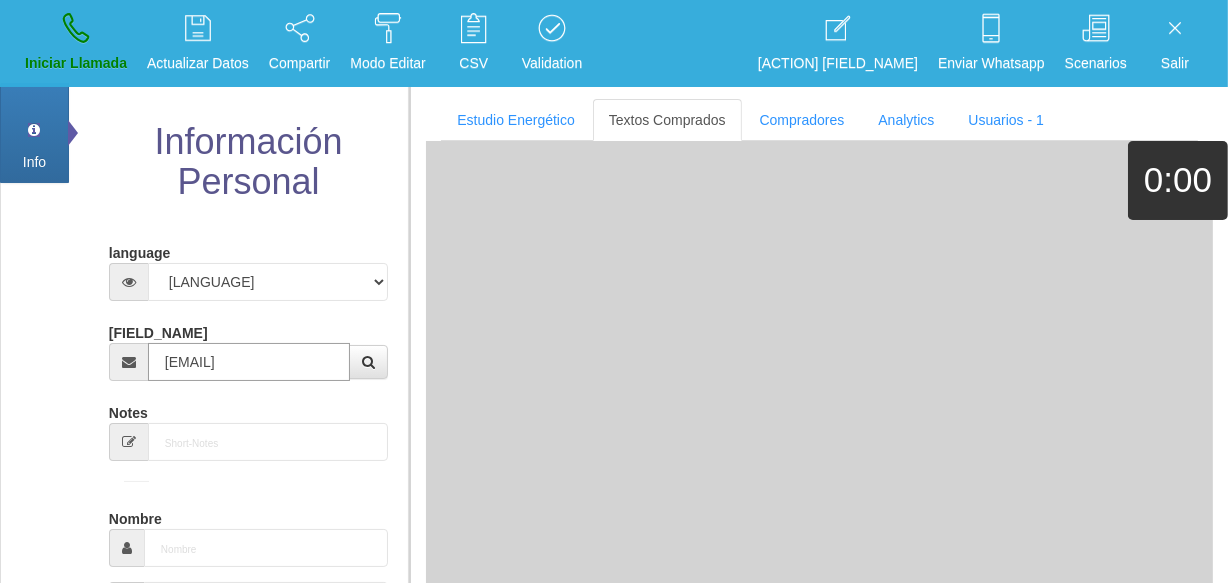 click on "[EMAIL]" at bounding box center [249, 362] 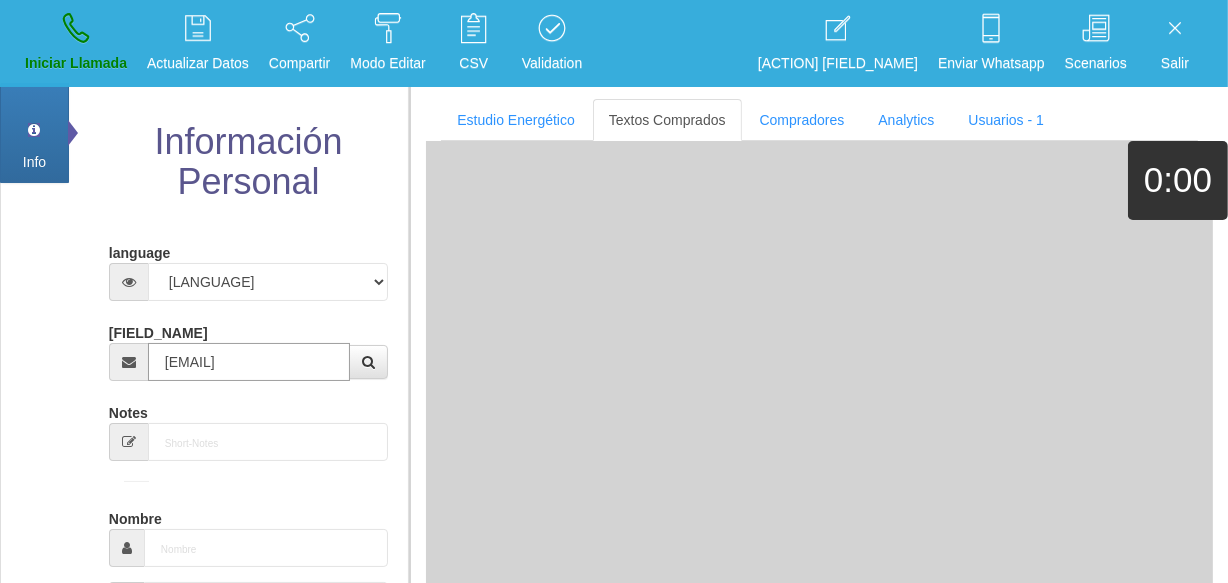 type on "[EMAIL]" 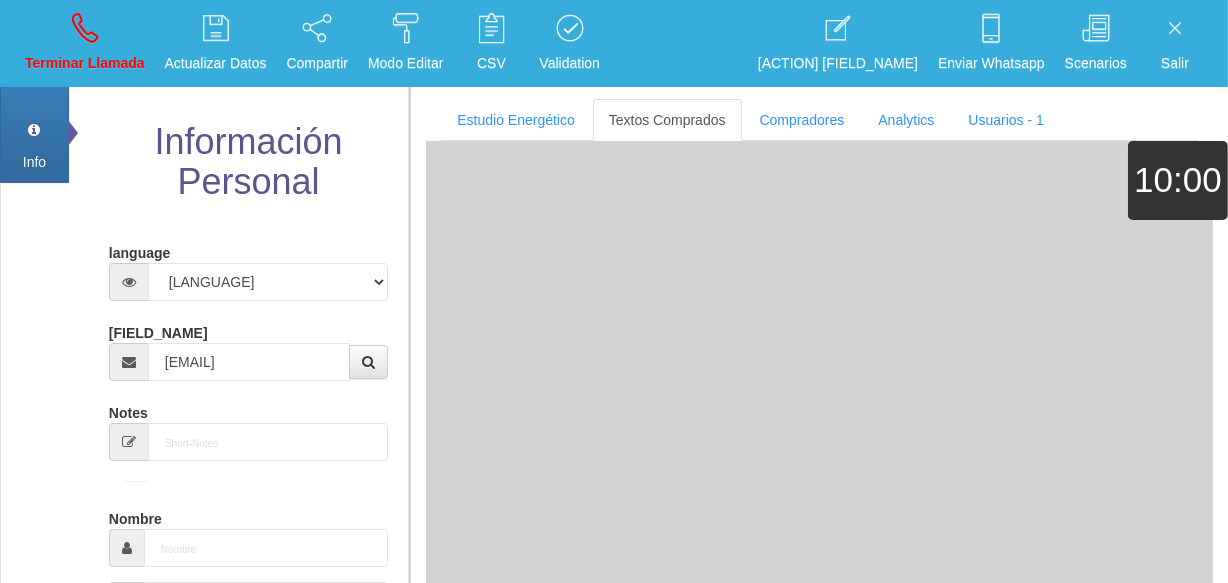 type on "[DD] [MON] [YYYY]" 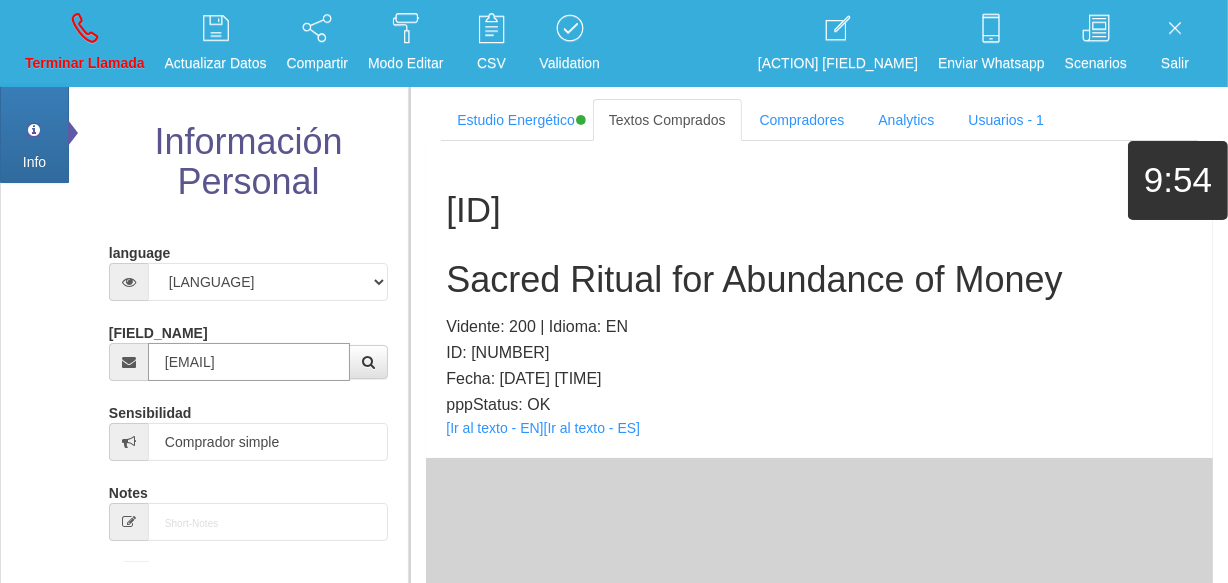 scroll, scrollTop: 0, scrollLeft: 0, axis: both 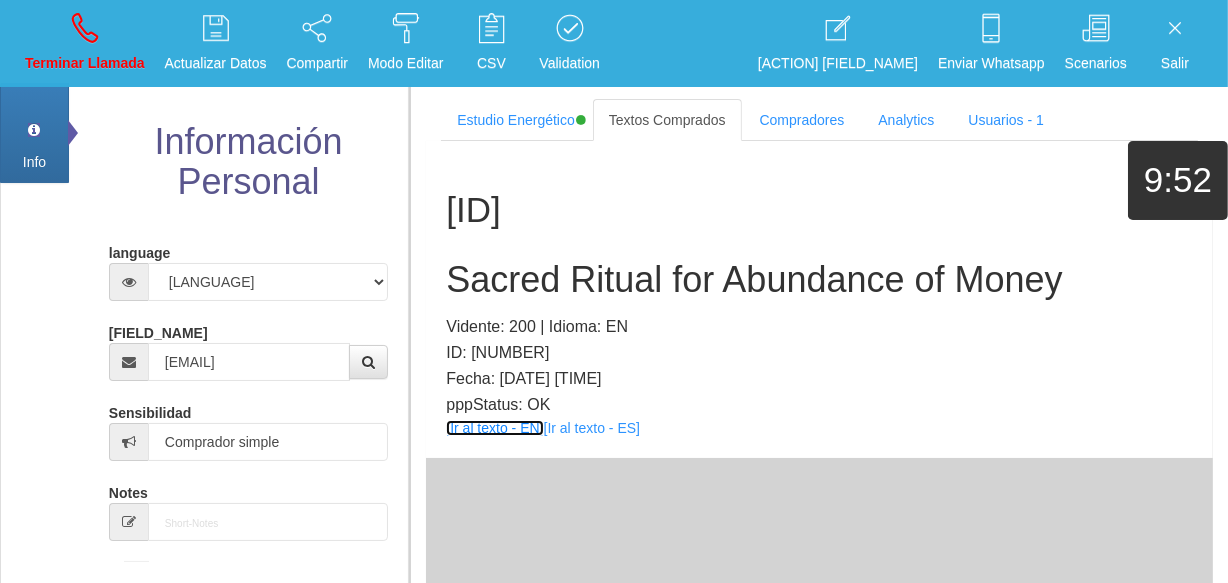 click on "[Ir al texto - EN]" at bounding box center (494, 428) 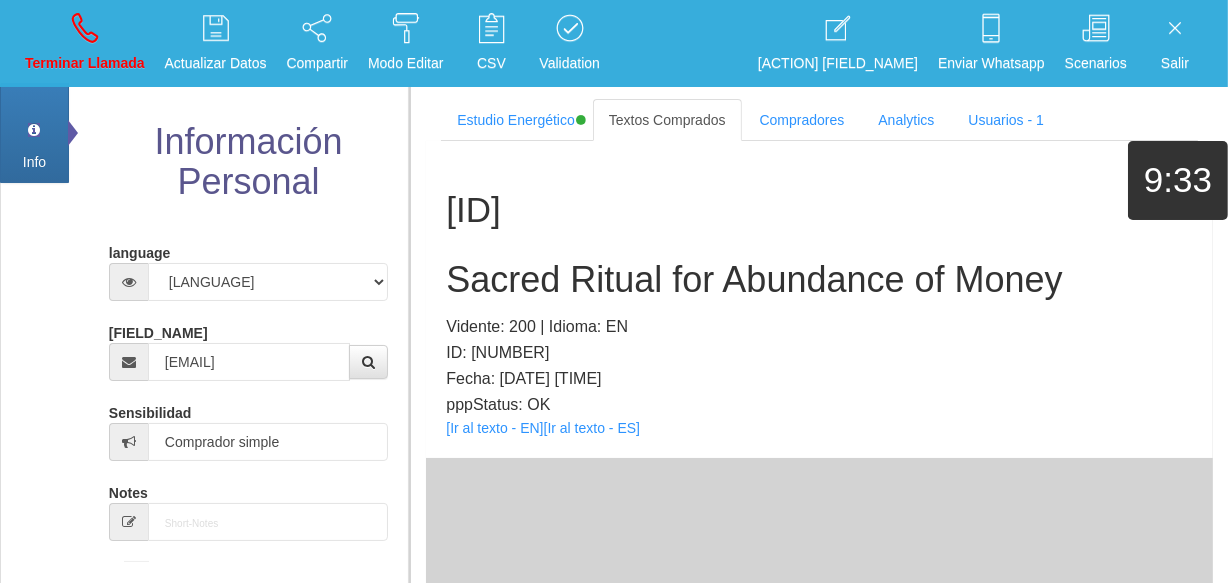 click on "Sacred Ritual for Abundance of Money" at bounding box center (819, 280) 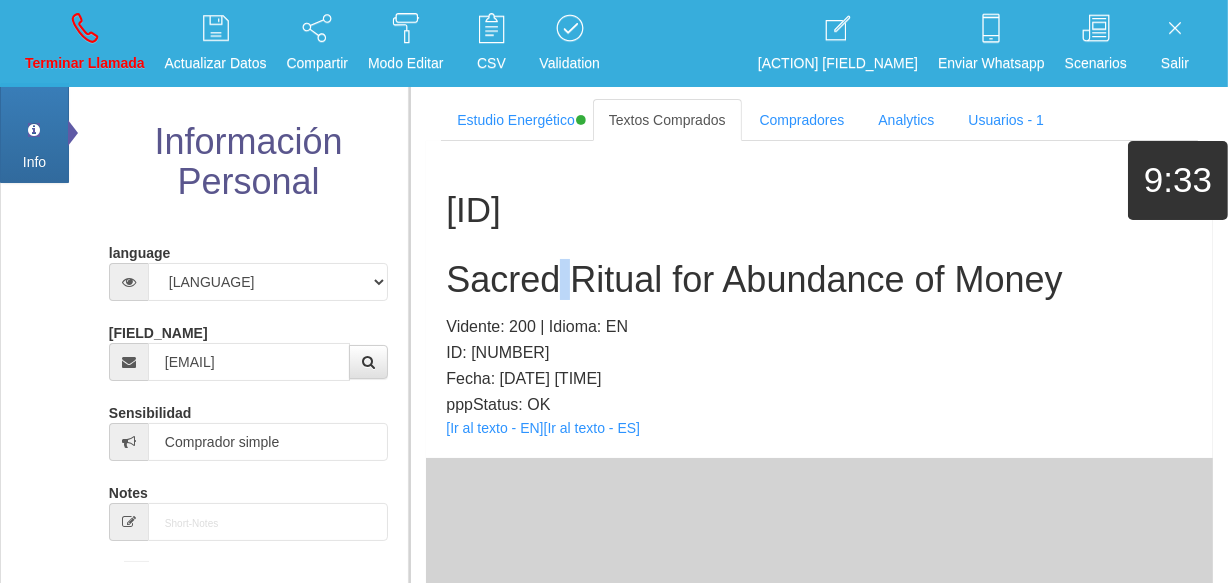 click on "Sacred Ritual for Abundance of Money" at bounding box center [819, 280] 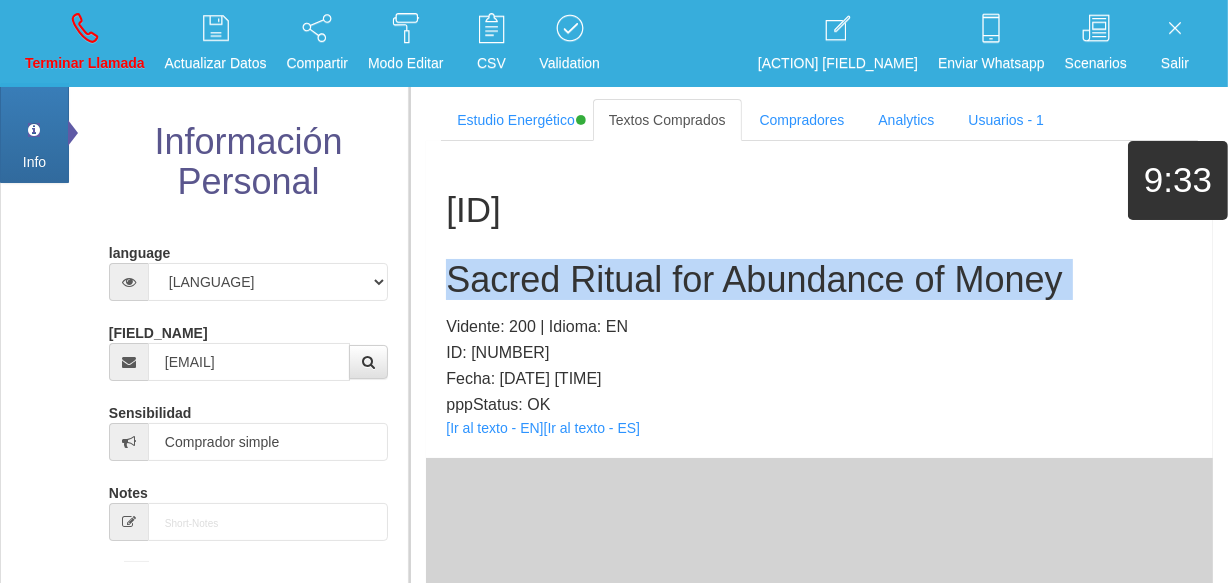 click on "Sacred Ritual for Abundance of Money" at bounding box center [819, 280] 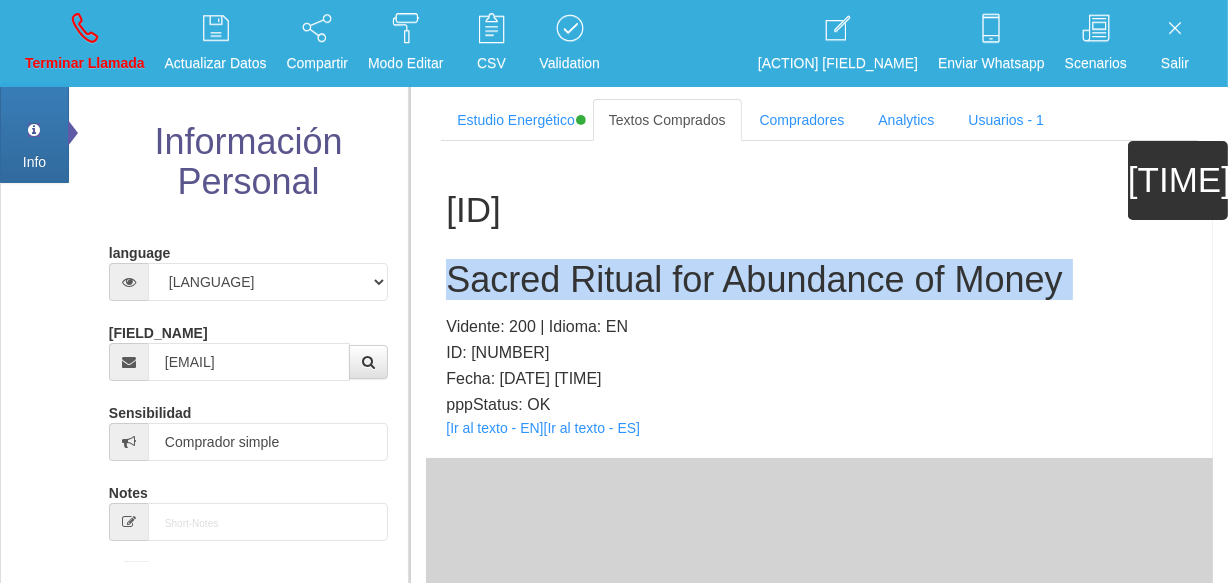 copy on "Sacred Ritual for Abundance of Money" 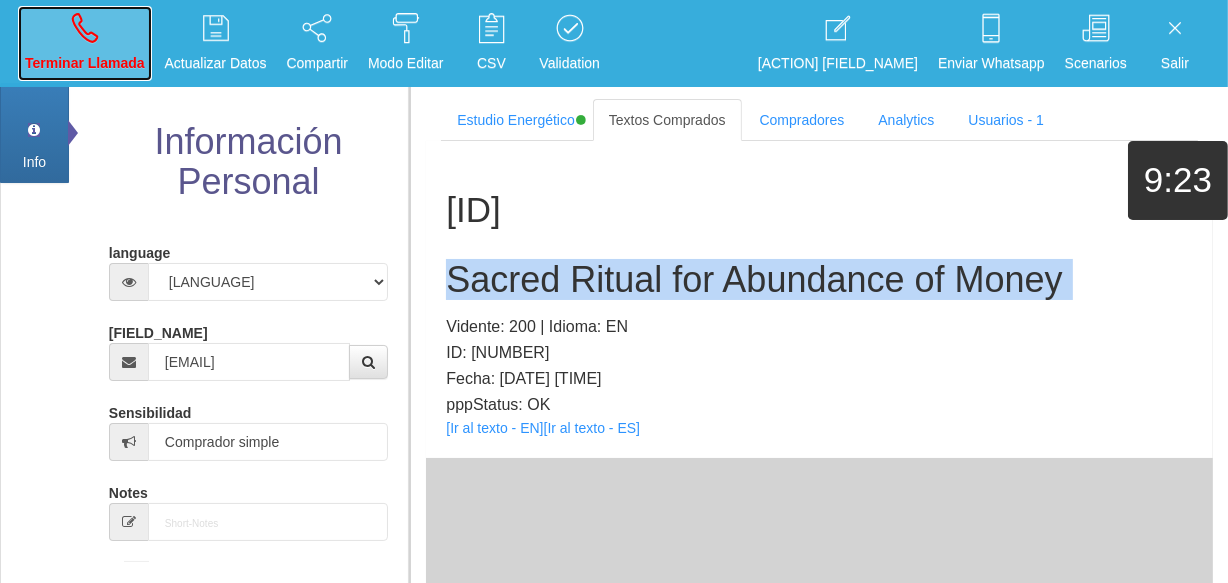 click on "Terminar Llamada" at bounding box center (85, 43) 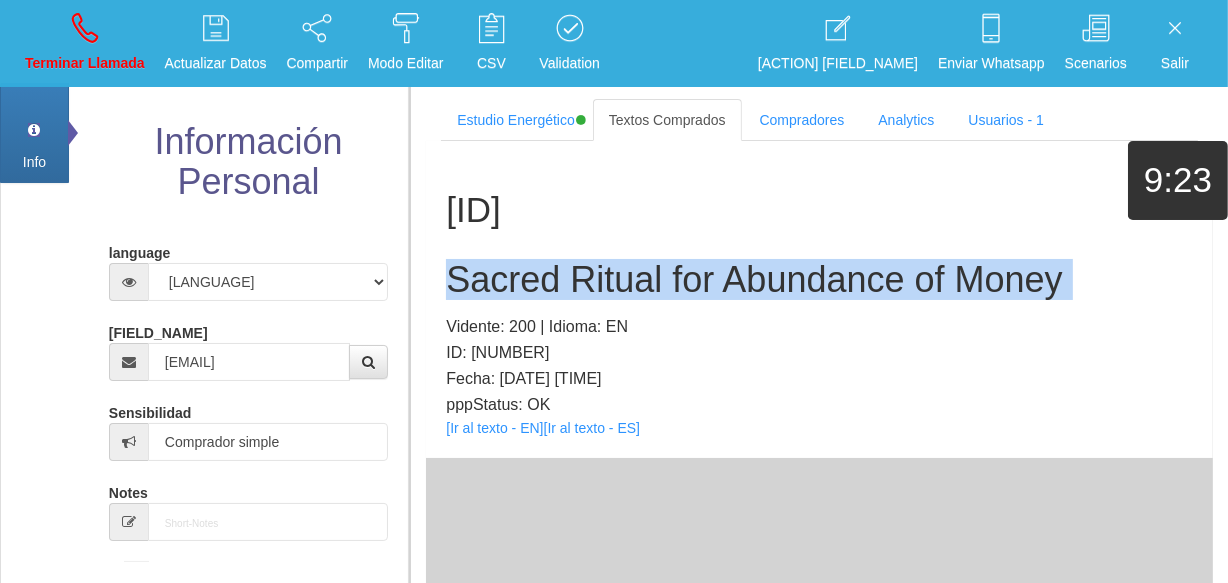 type 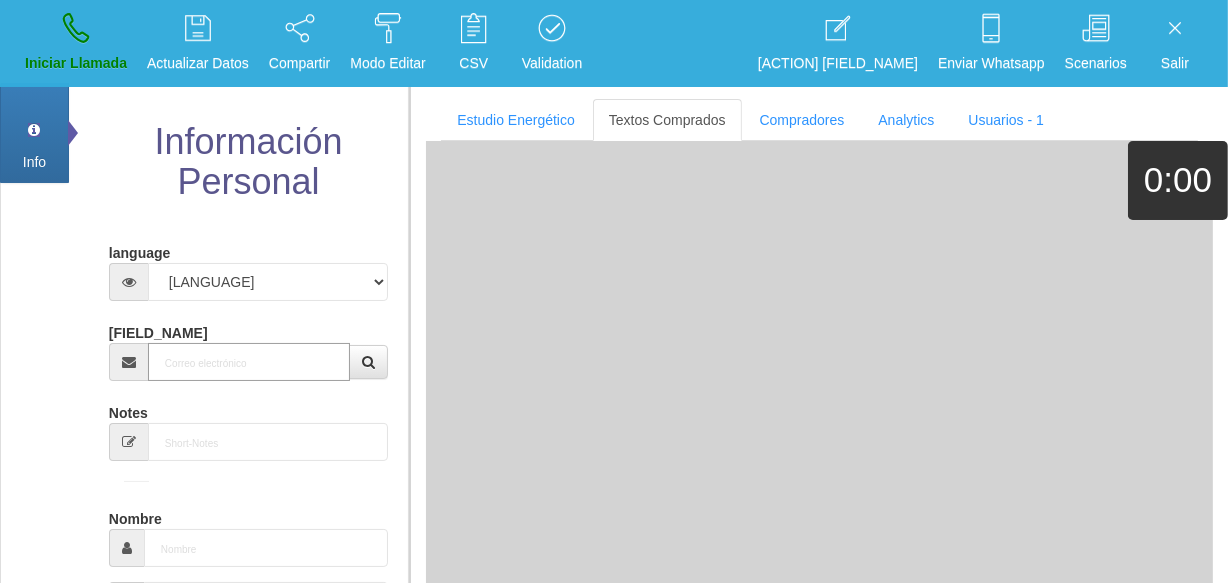 click on "[FIELD_NAME]" at bounding box center (249, 362) 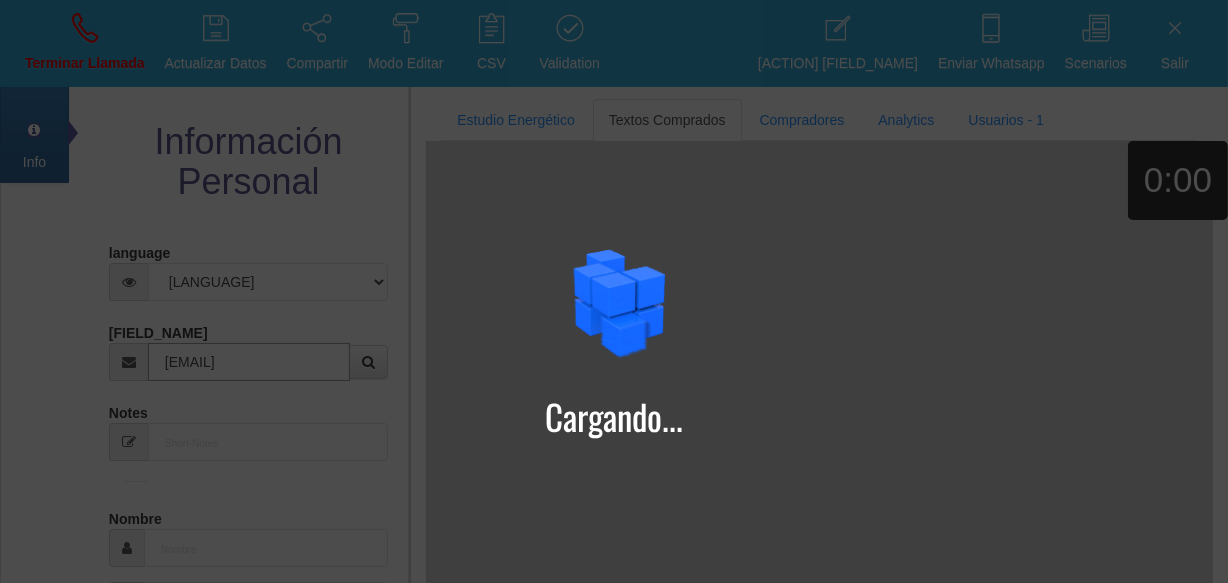 type on "[EMAIL]" 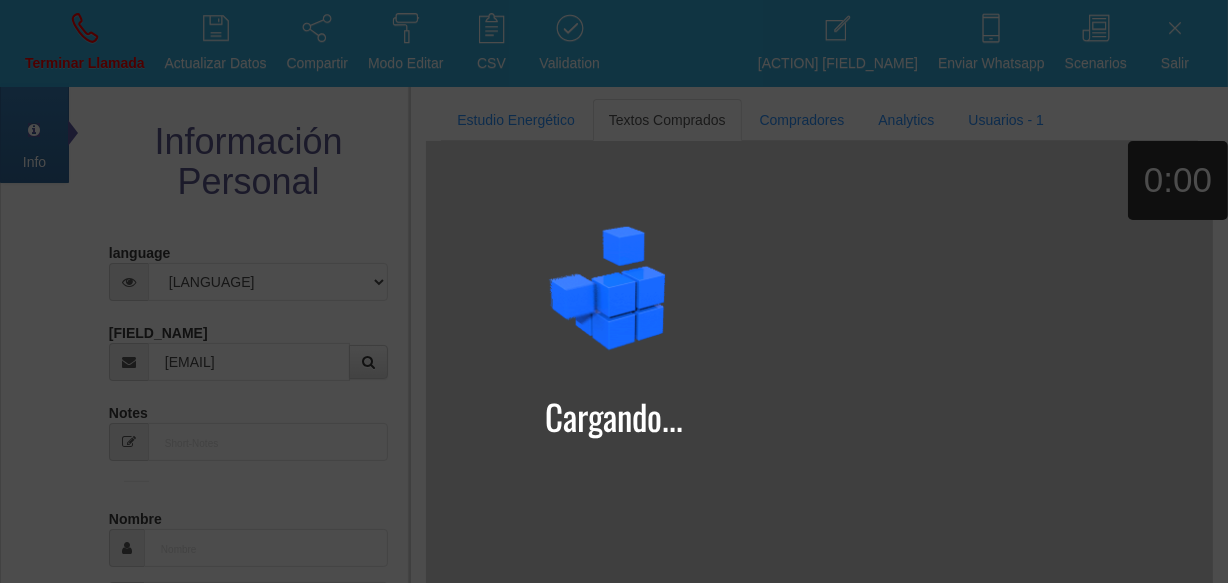 type on "[DAY] [MONTH] [YEAR]" 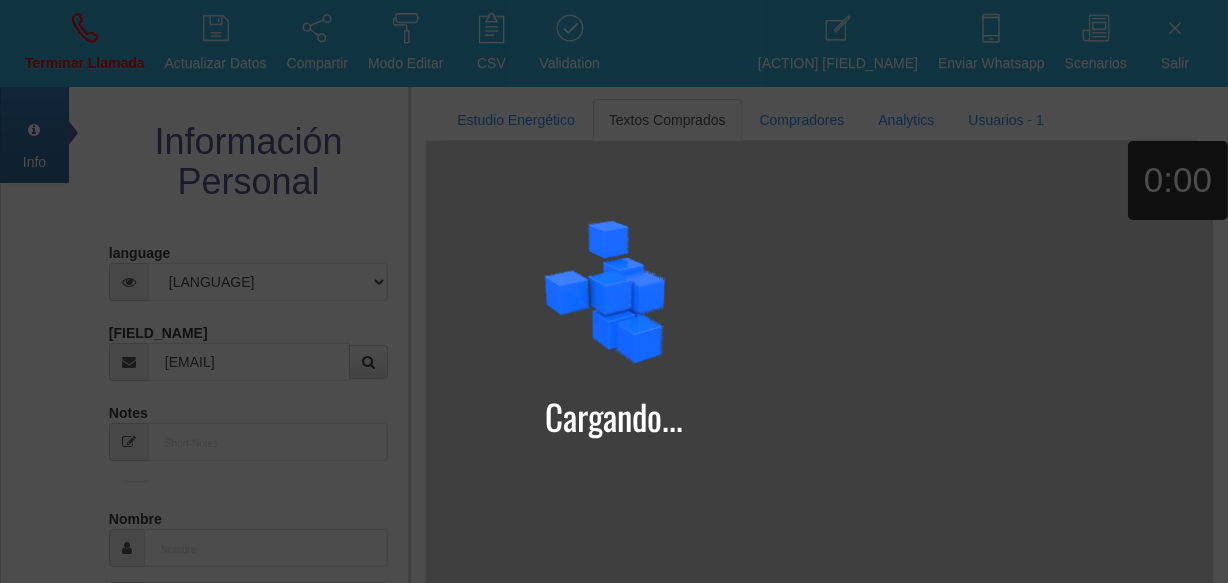 type on "Comprador bajo" 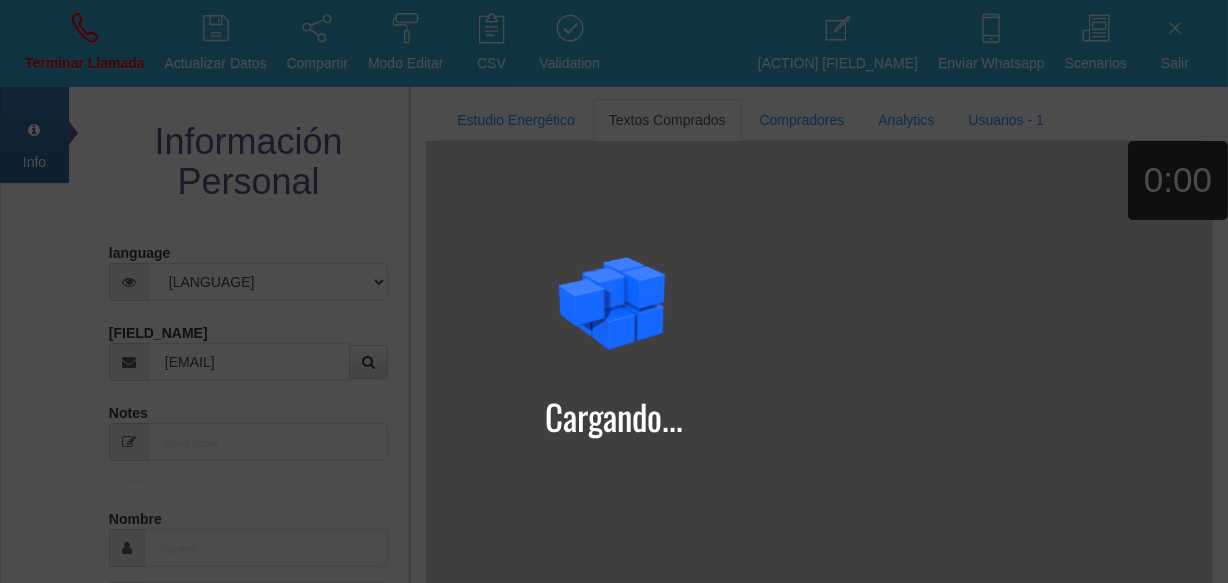 type on "[FIRST]" 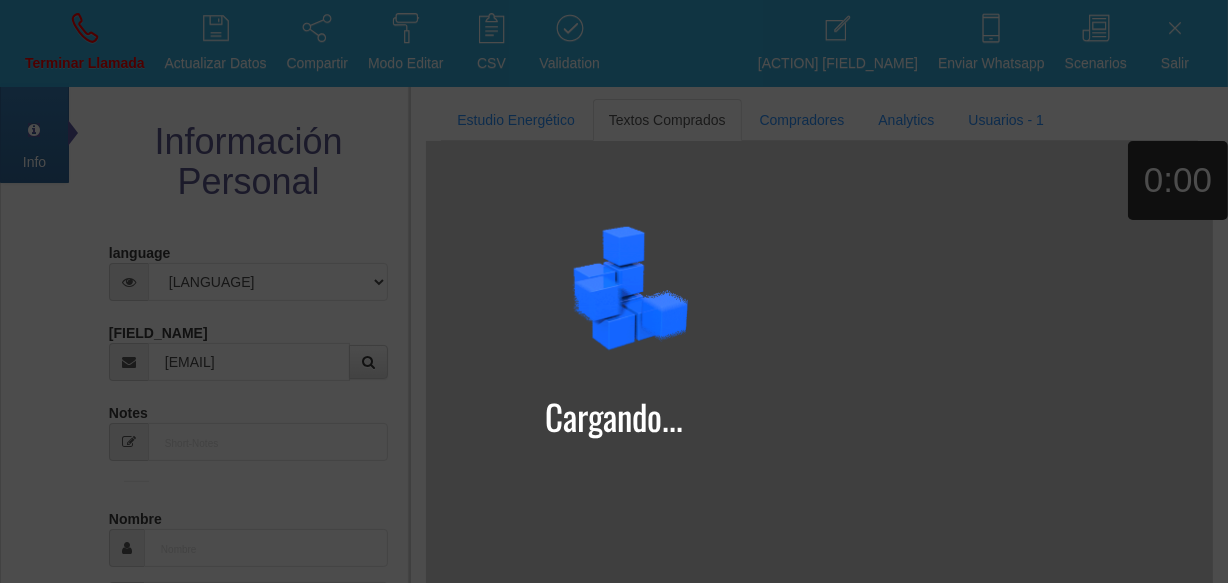 select on "2" 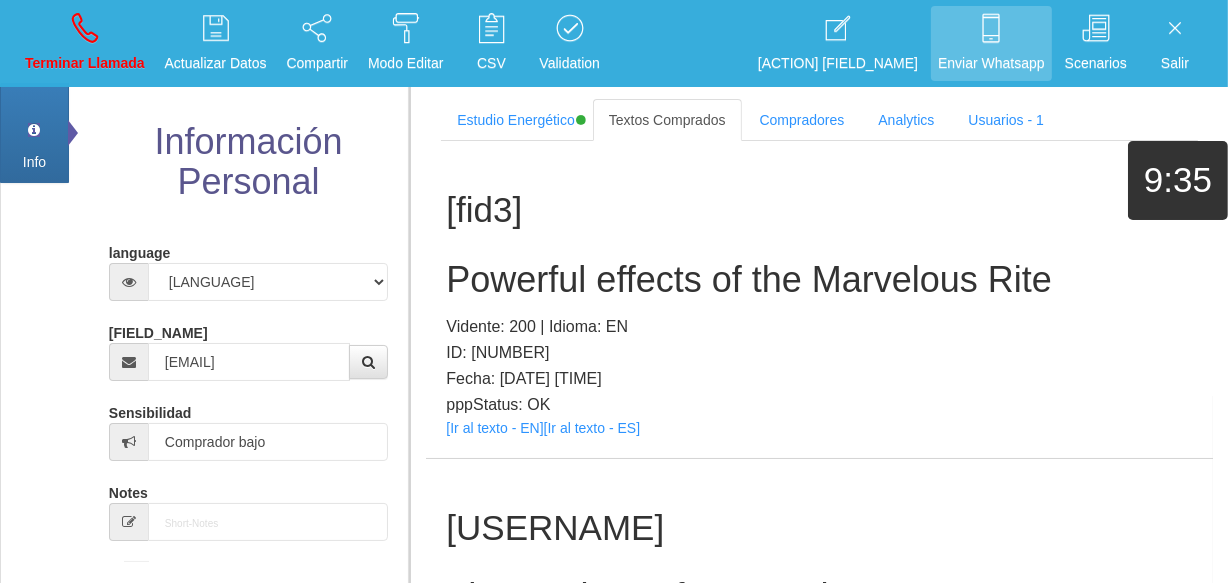 scroll, scrollTop: 11, scrollLeft: 0, axis: vertical 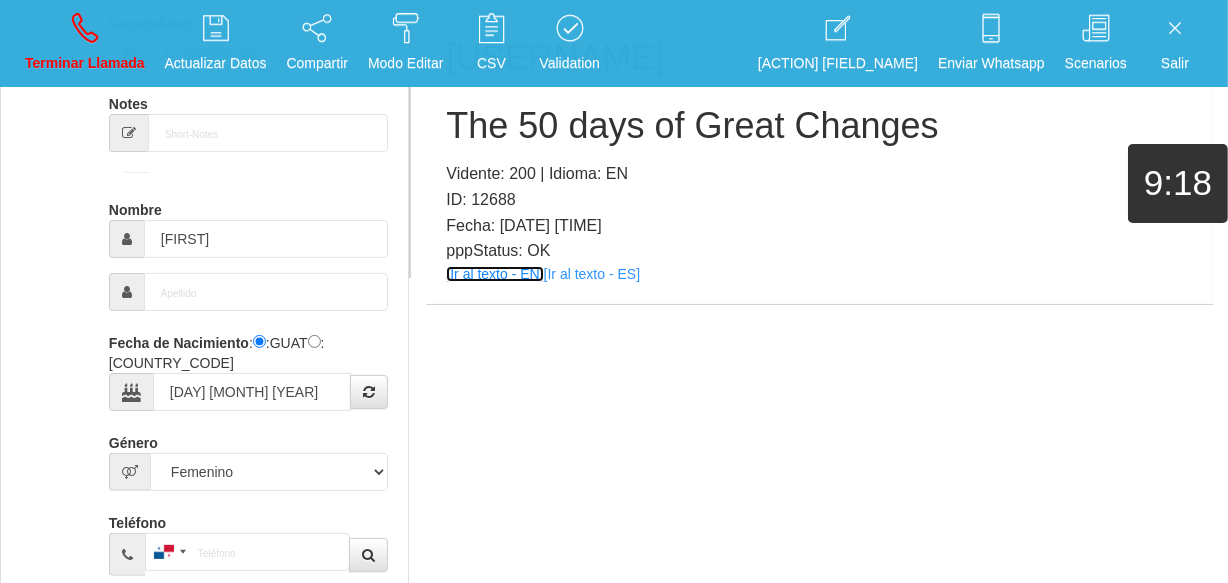 click on "[Ir al texto - EN]" at bounding box center [494, 274] 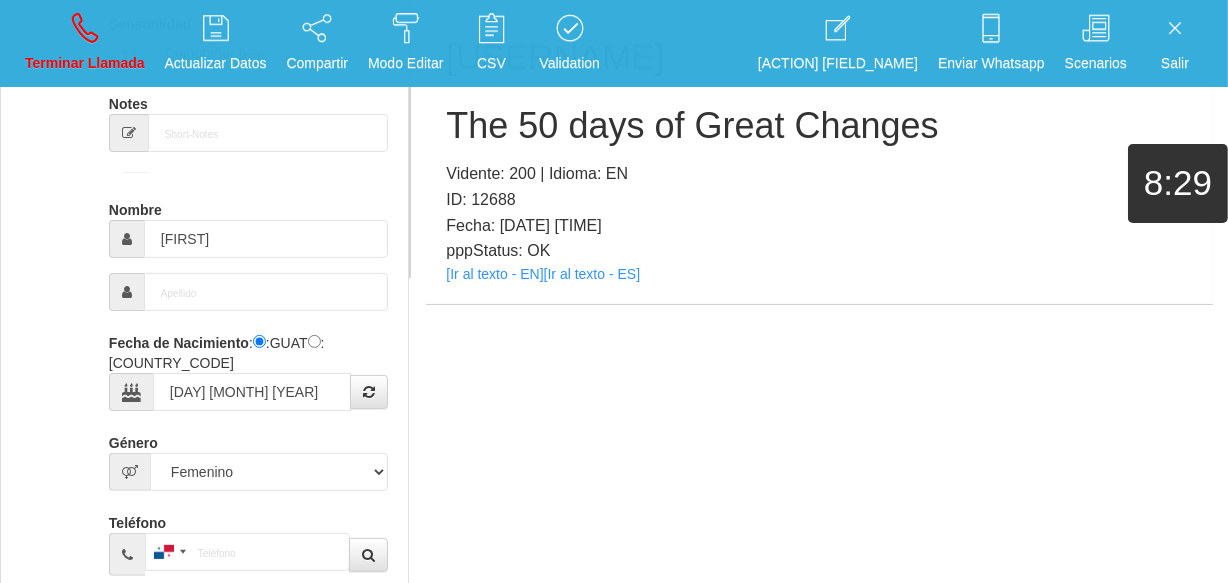 click on "The 50 days of Great Changes" at bounding box center (819, 126) 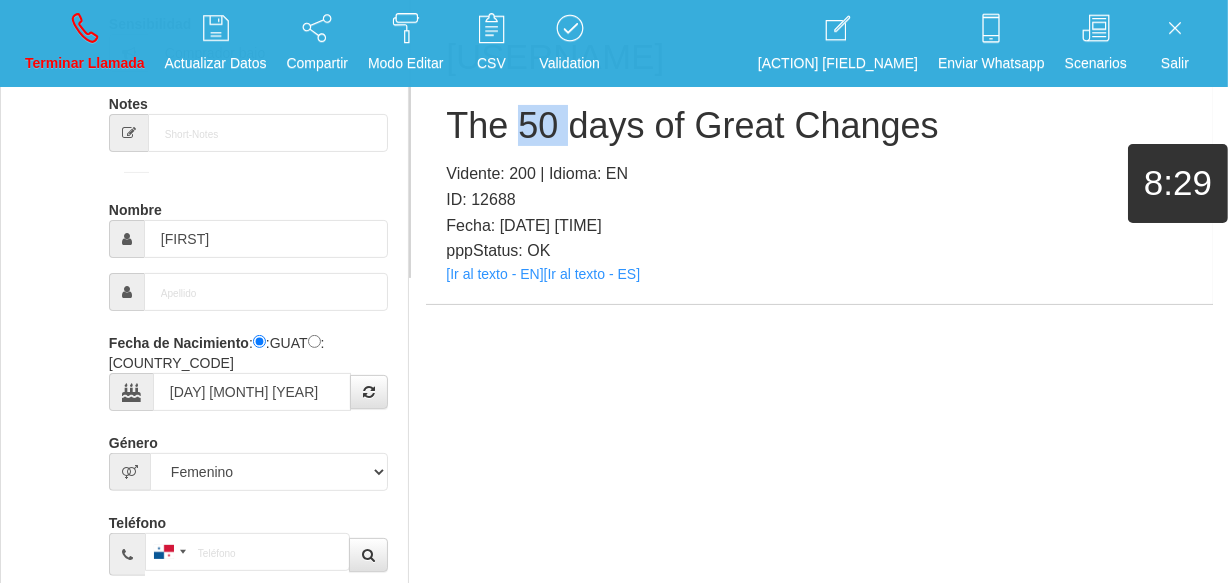click on "The 50 days of Great Changes" at bounding box center [819, 126] 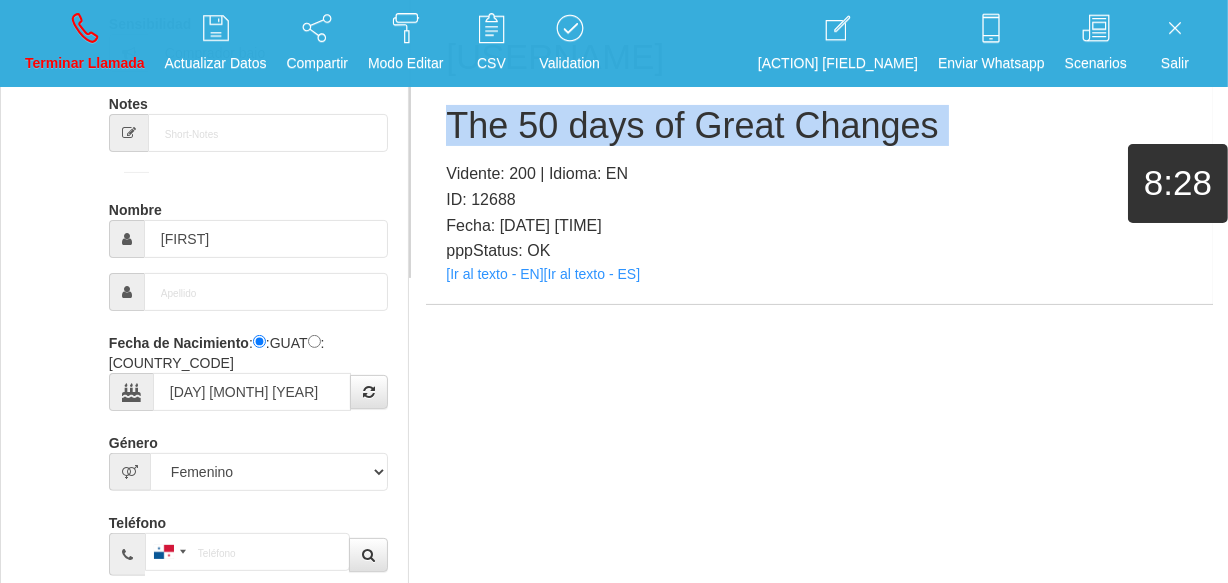 click on "The 50 days of Great Changes" at bounding box center (819, 126) 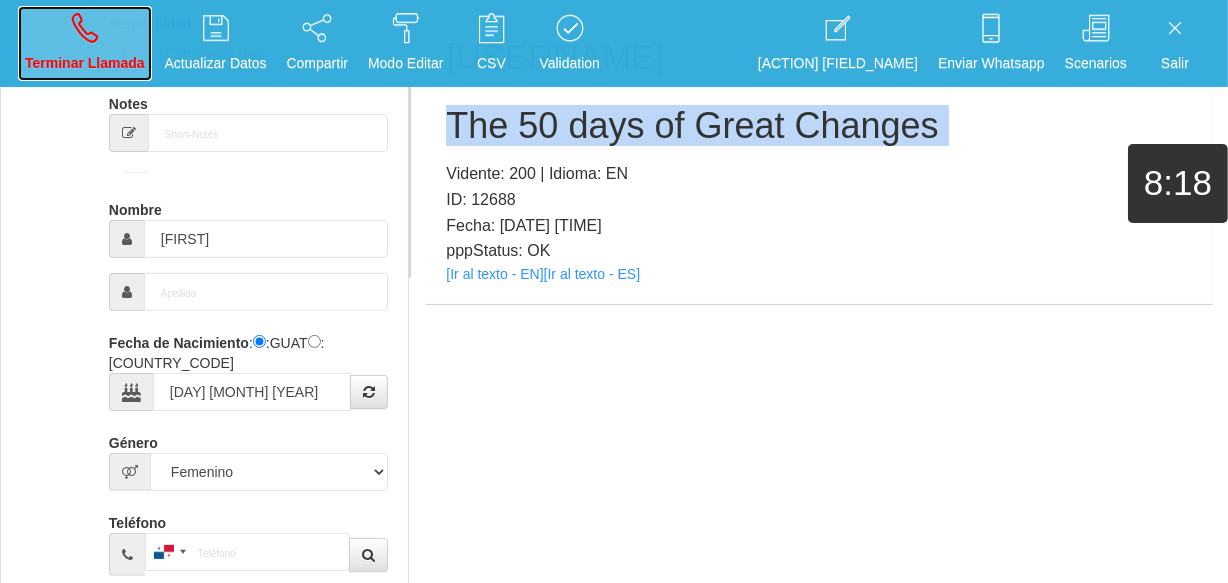click on "Terminar Llamada" at bounding box center [85, 63] 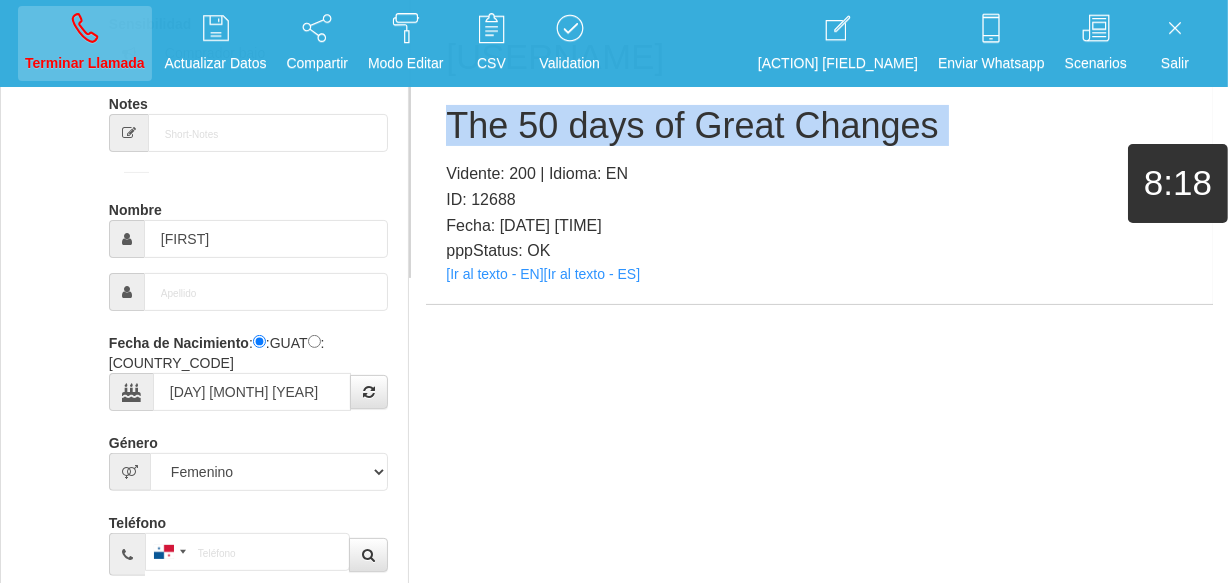 type 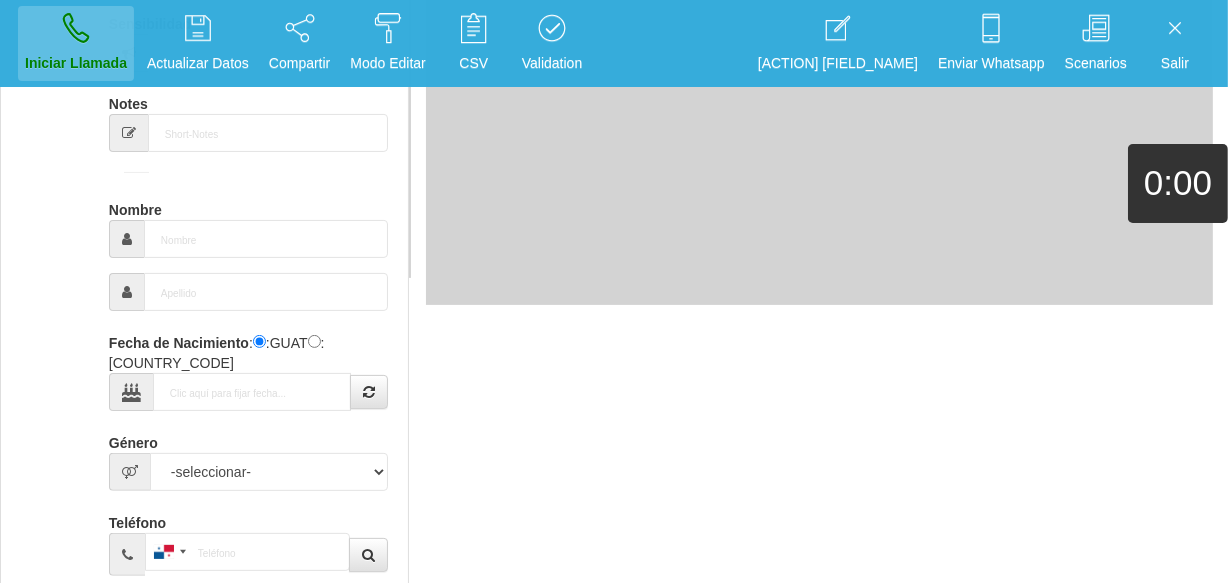 scroll, scrollTop: 0, scrollLeft: 0, axis: both 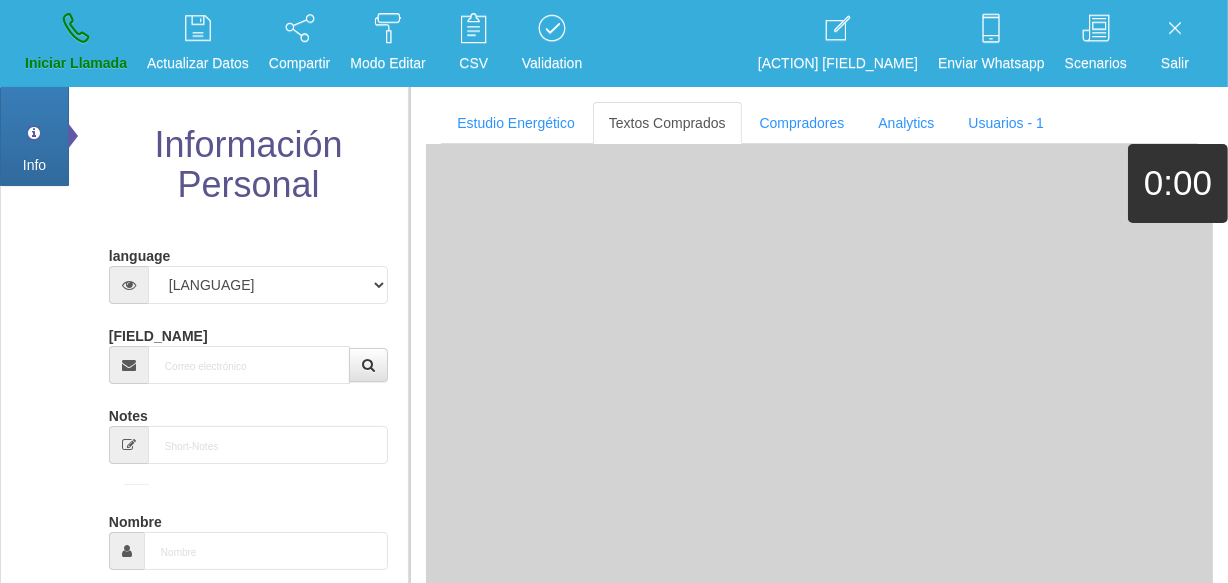 drag, startPoint x: 204, startPoint y: 319, endPoint x: 229, endPoint y: 350, distance: 39.824615 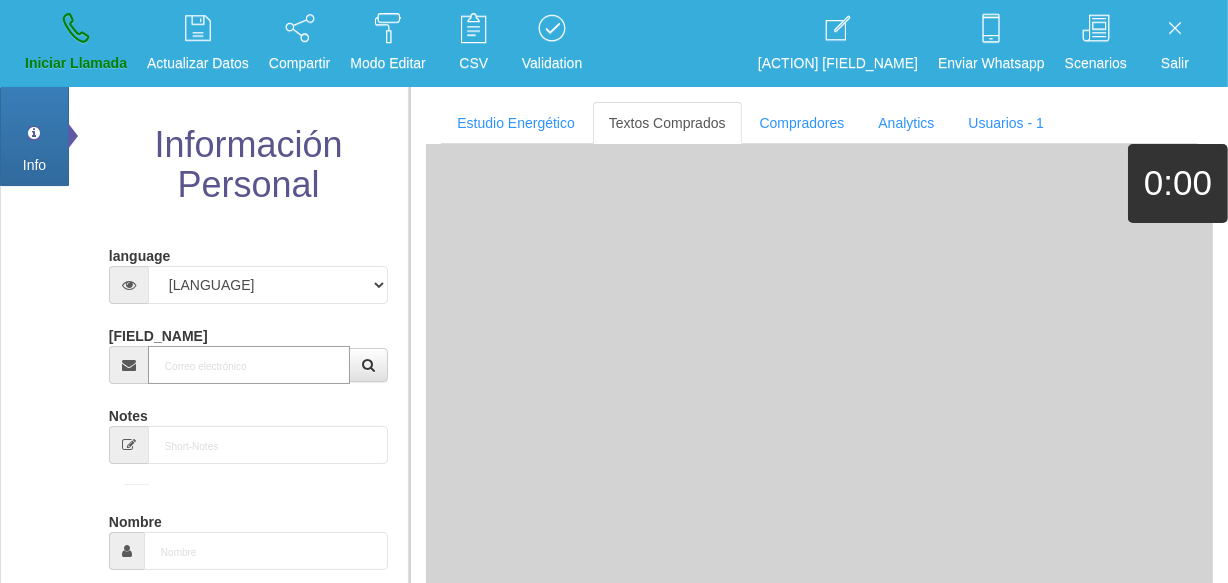 drag, startPoint x: 230, startPoint y: 353, endPoint x: 236, endPoint y: 374, distance: 21.84033 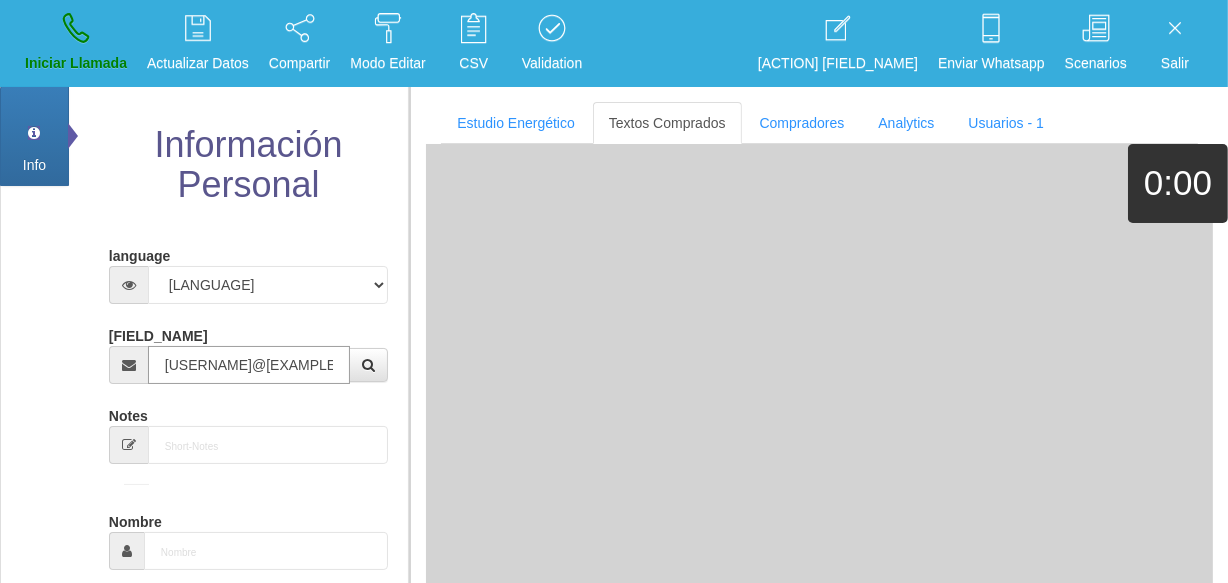 scroll, scrollTop: 0, scrollLeft: 14, axis: horizontal 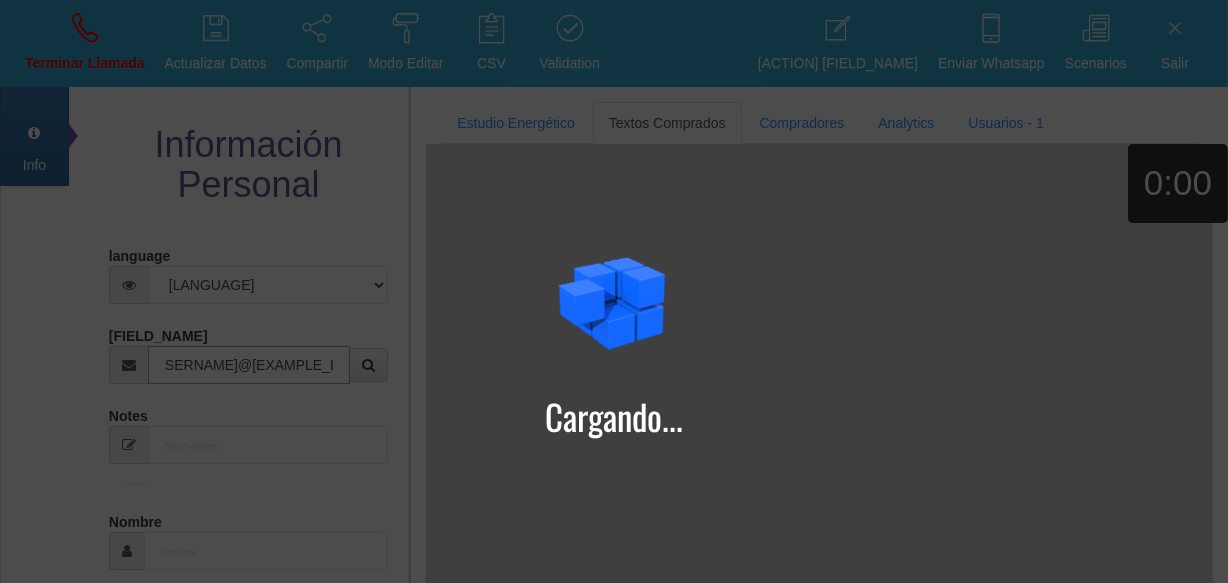 type on "[USERNAME]@[EXAMPLE_DOMAIN]" 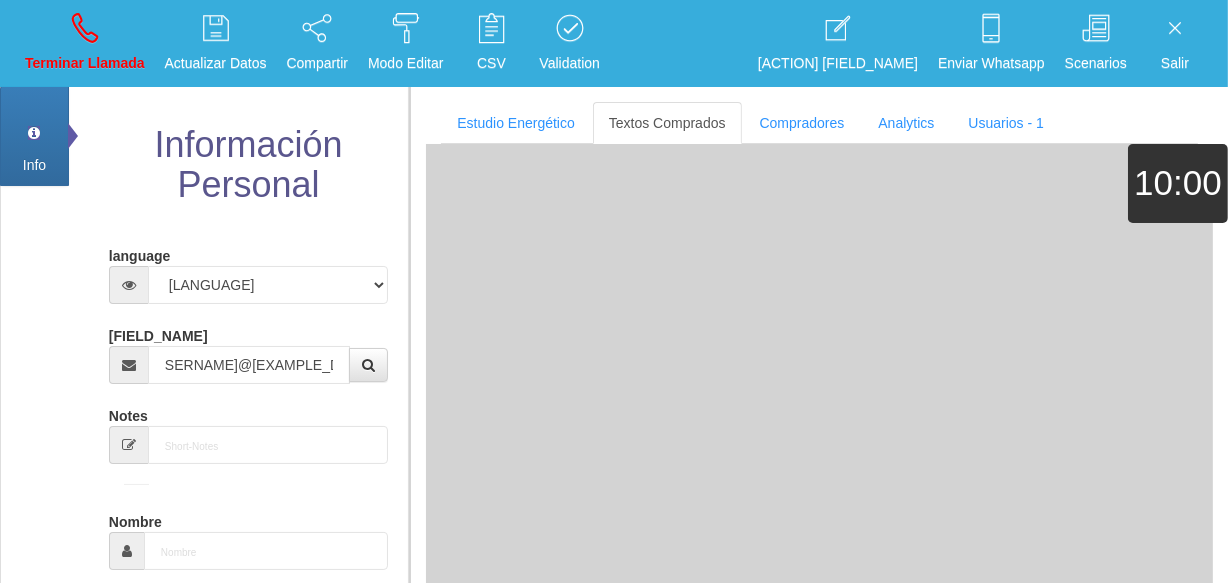 type on "[DAY] [MONTH] [YEAR]" 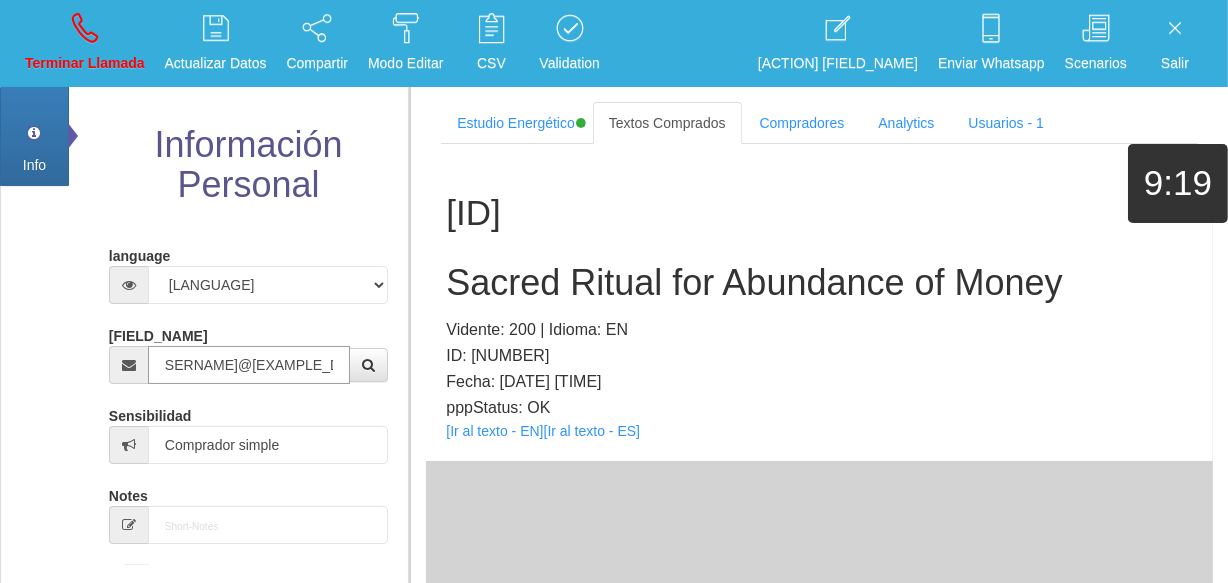 scroll, scrollTop: 0, scrollLeft: 0, axis: both 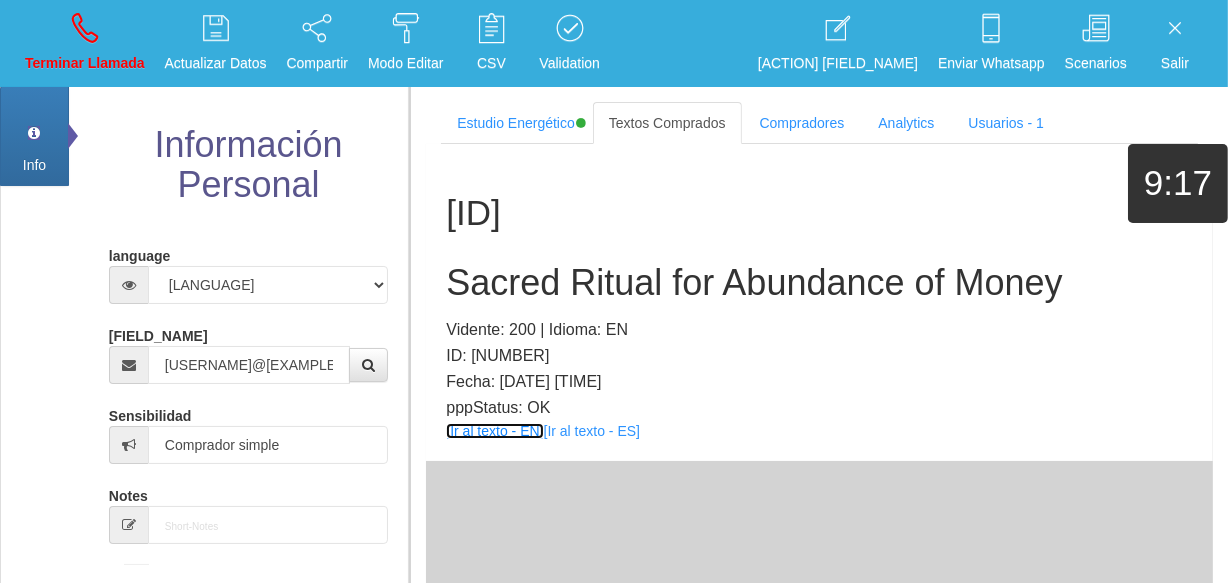 click on "[Ir al texto - EN]" at bounding box center [494, 431] 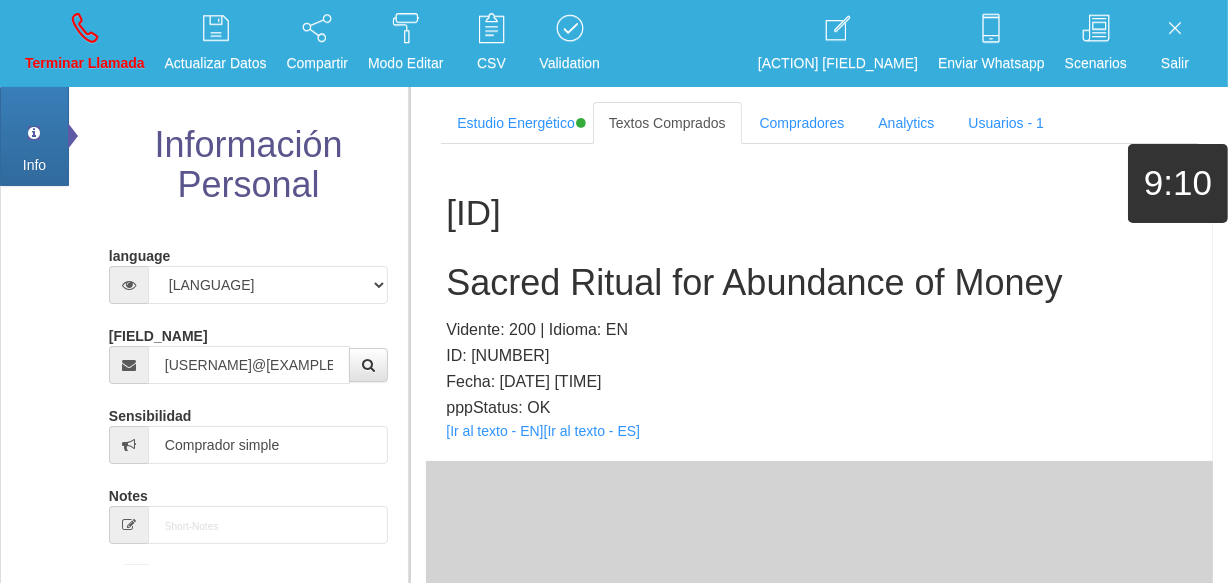 click on "Sacred Ritual for Abundance of Money" at bounding box center [819, 283] 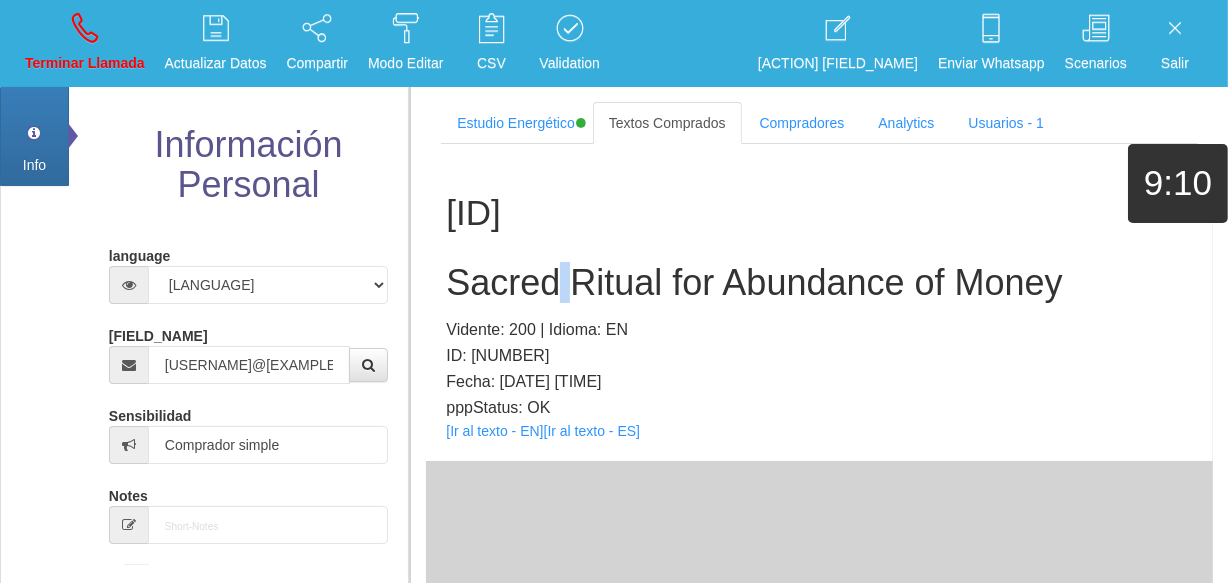 click on "Sacred Ritual for Abundance of Money" at bounding box center (819, 283) 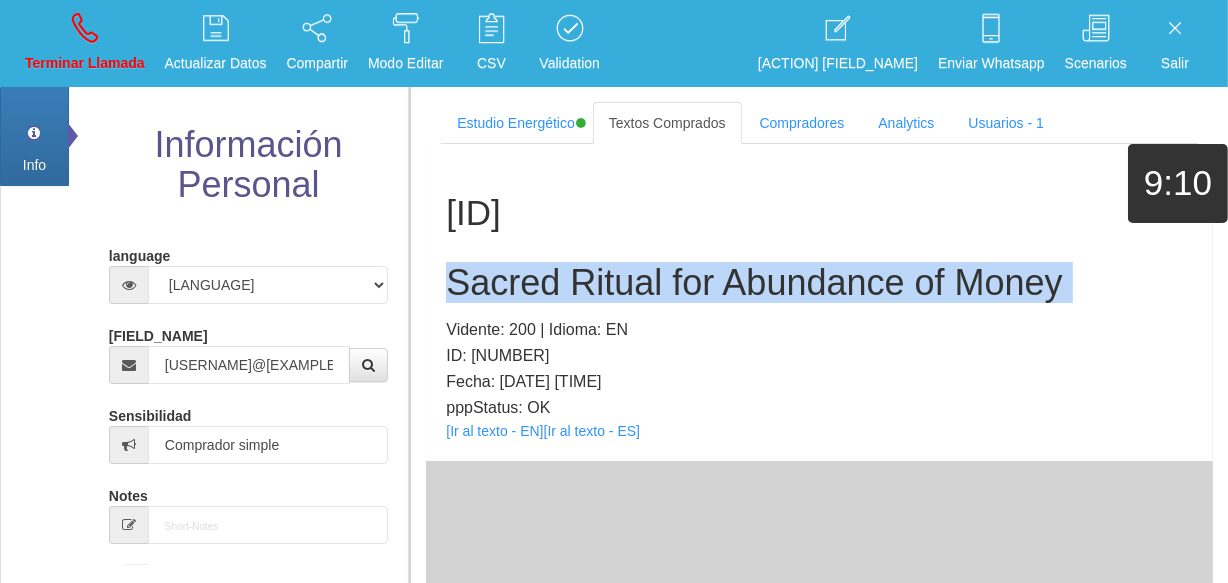 click on "Sacred Ritual for Abundance of Money" at bounding box center (819, 283) 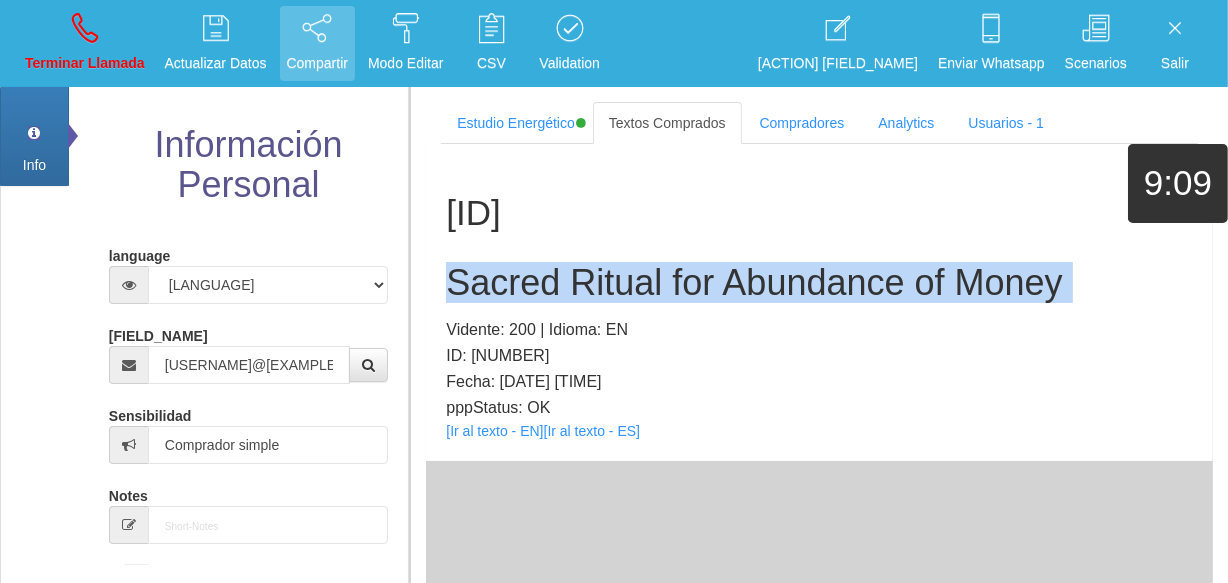 copy on "Sacred Ritual for Abundance of Money" 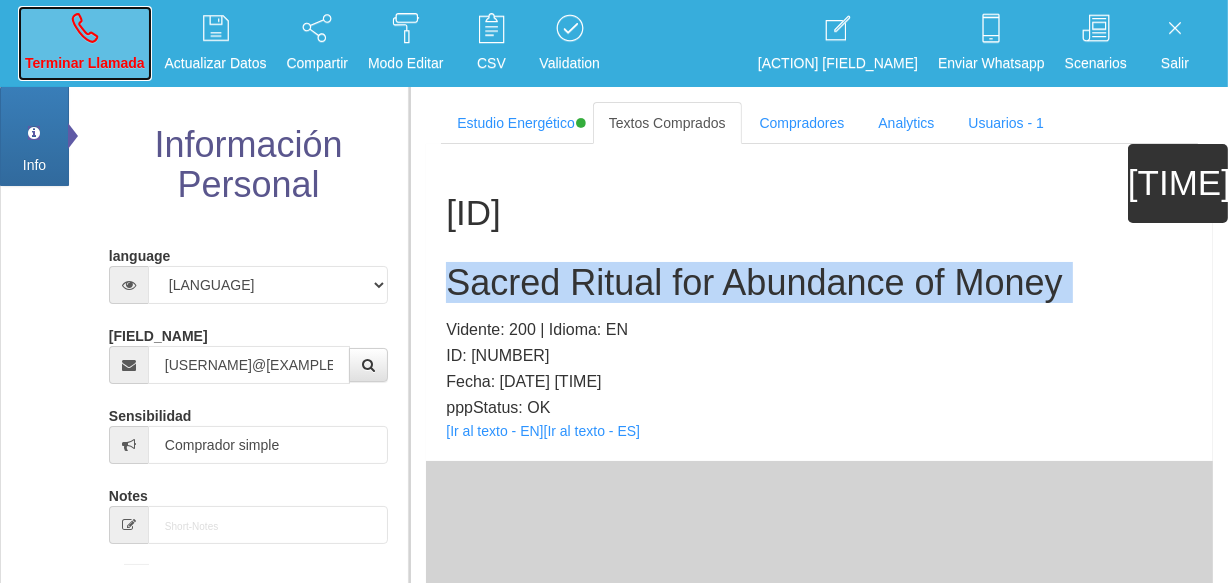 click on "Terminar Llamada" at bounding box center [85, 63] 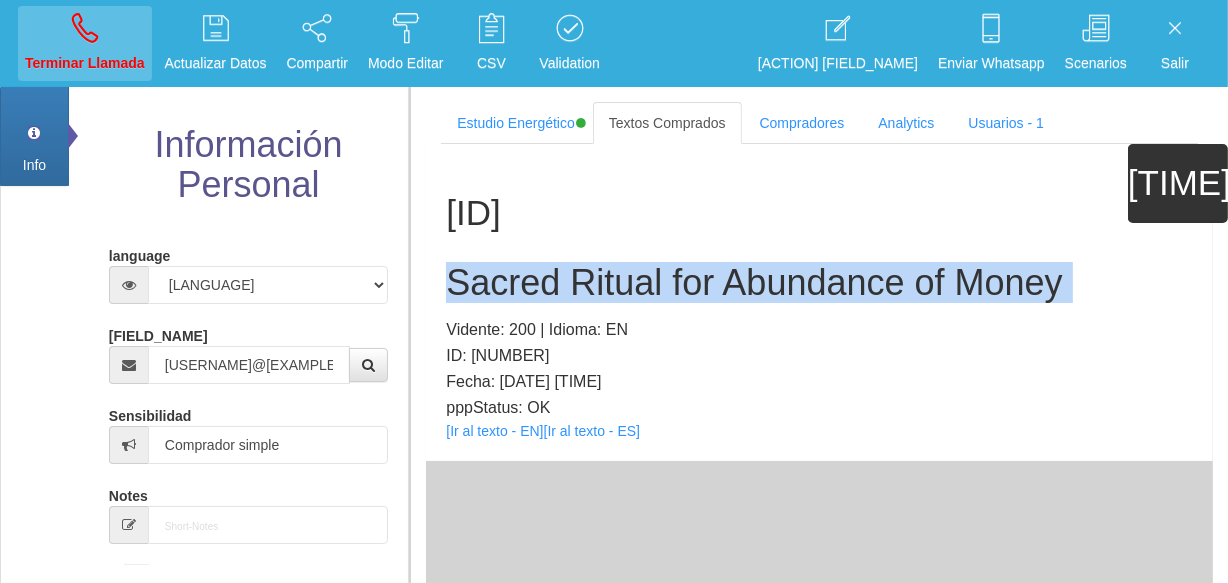 type 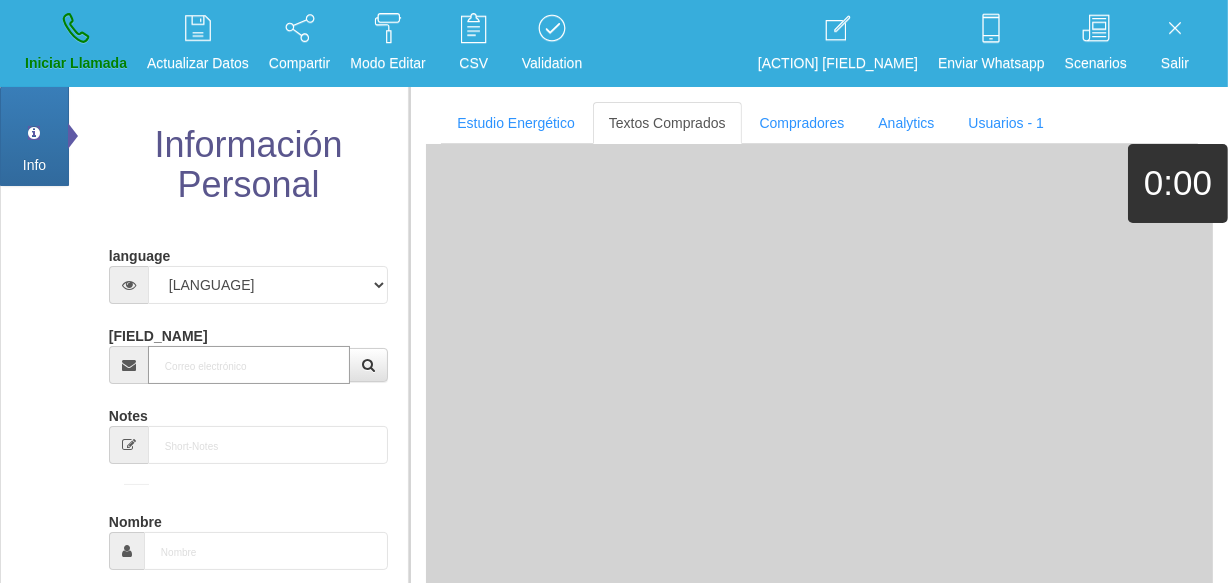 paste on "[EMAIL]" 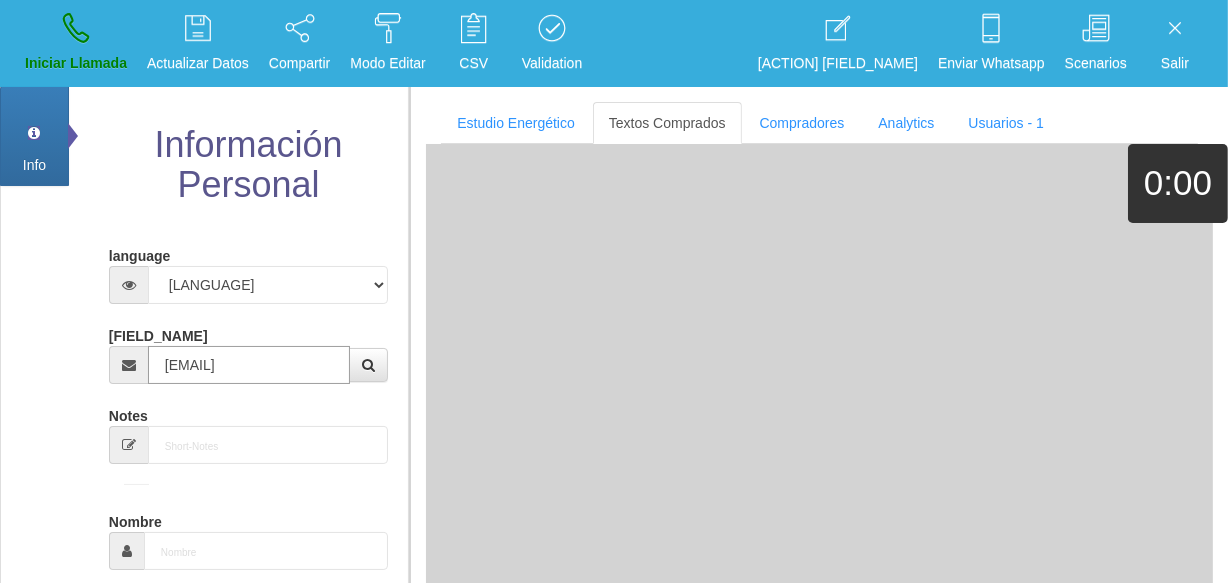 click on "[EMAIL]" at bounding box center [249, 365] 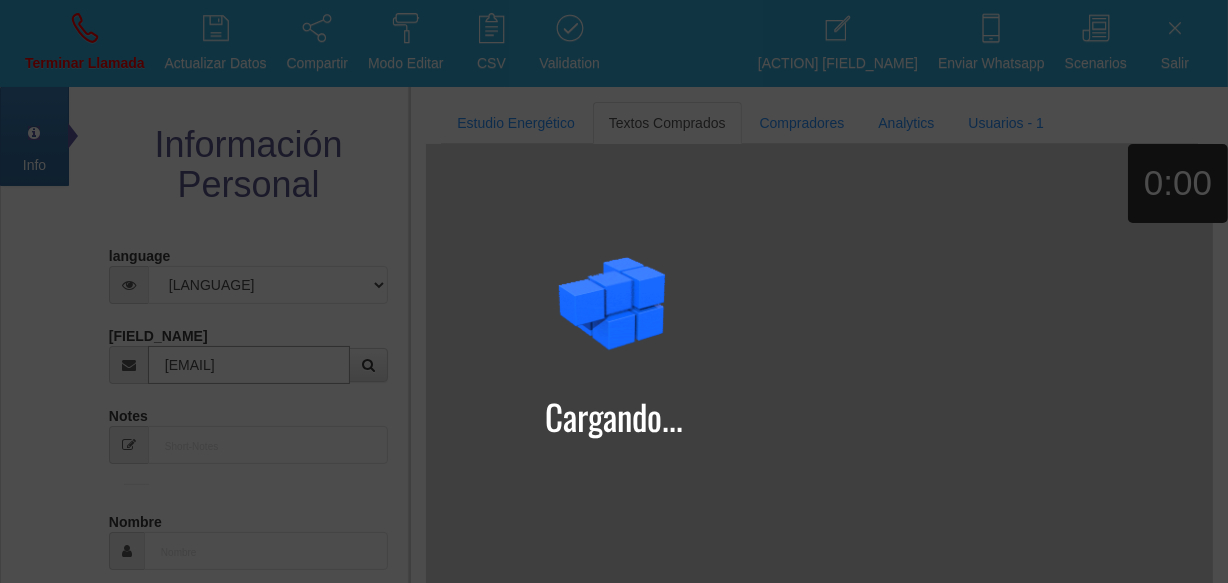 type on "[EMAIL]" 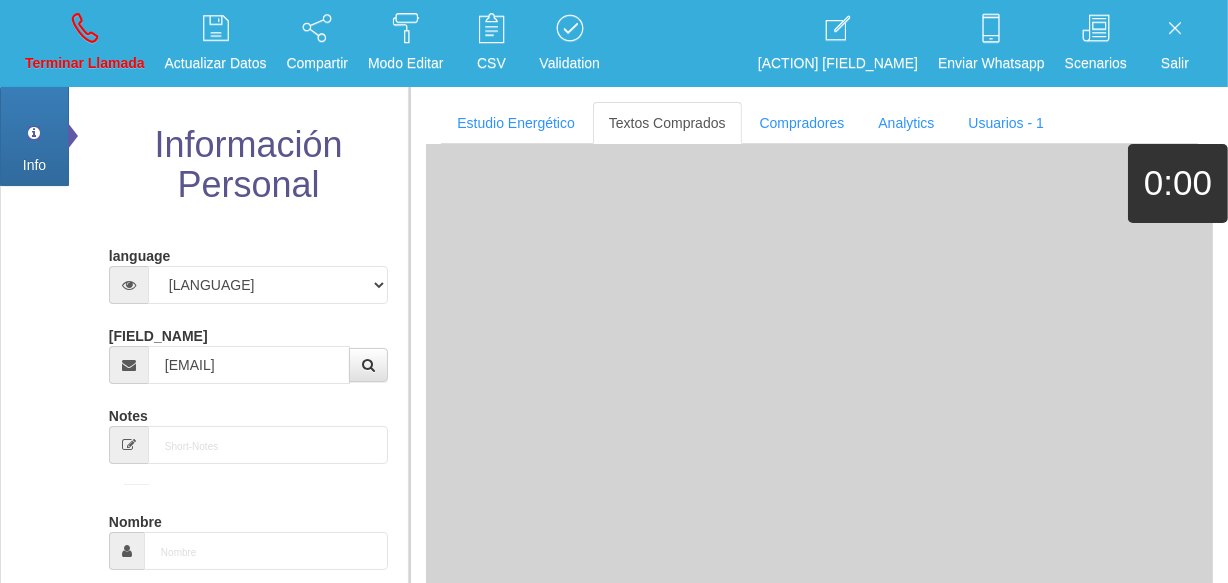type on "[DAY] [MONTH] [YEAR]" 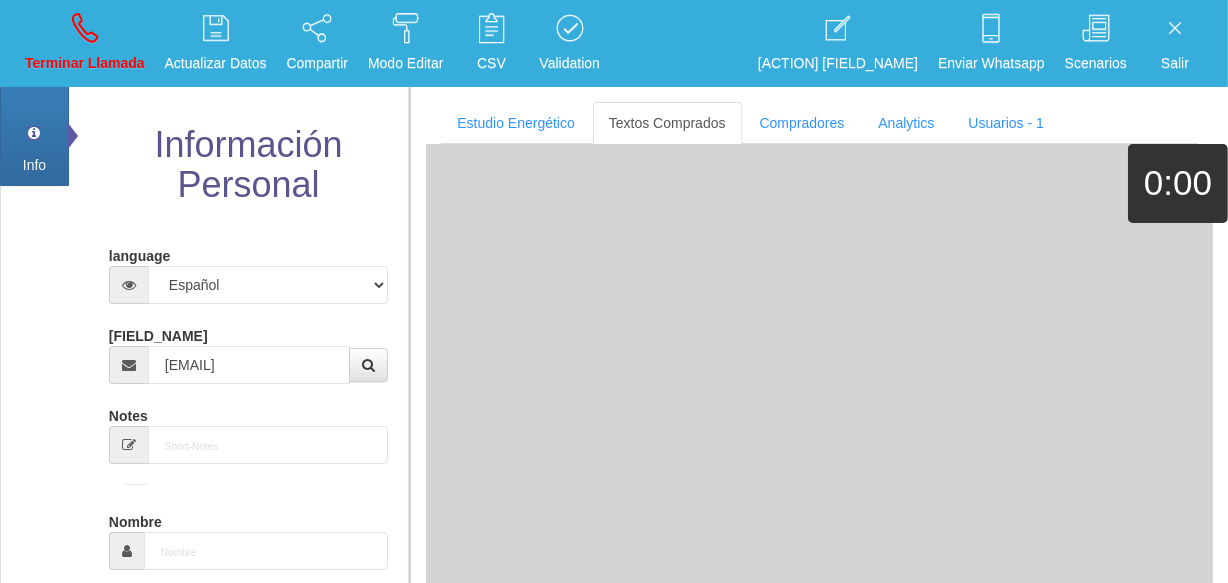 type on "Excelente Comprador" 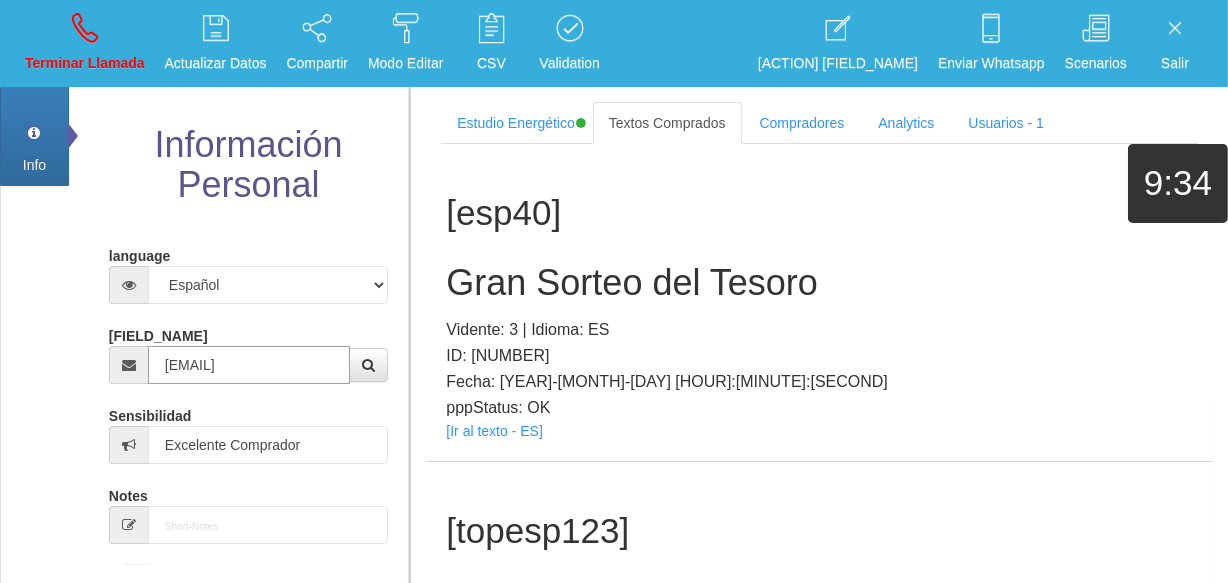 scroll, scrollTop: 0, scrollLeft: 0, axis: both 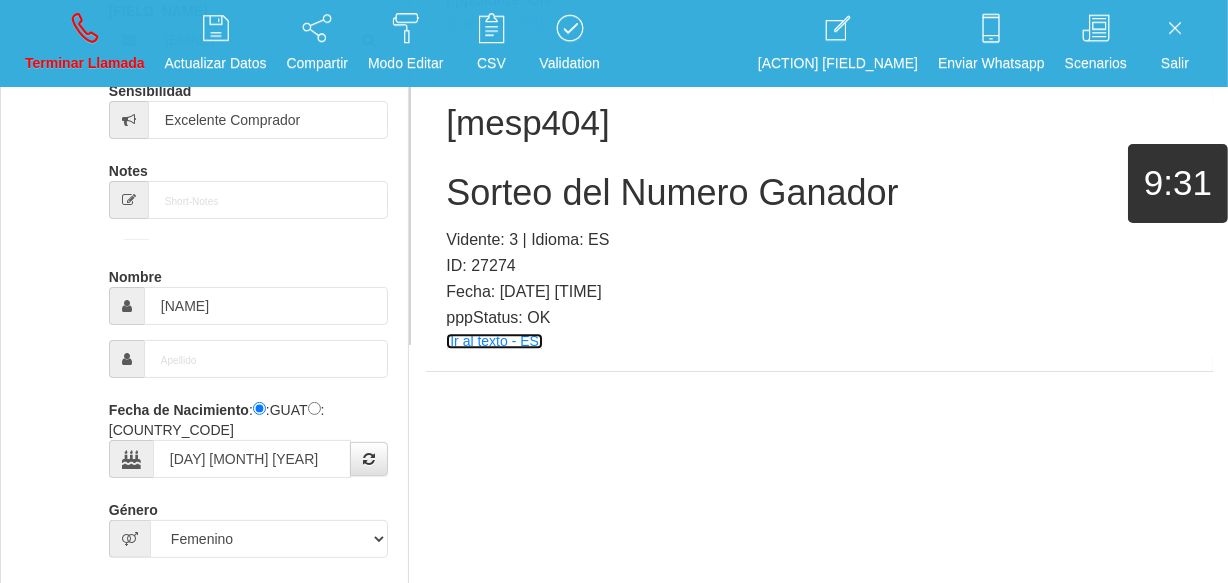click on "[Ir al texto - ES]" at bounding box center (494, 341) 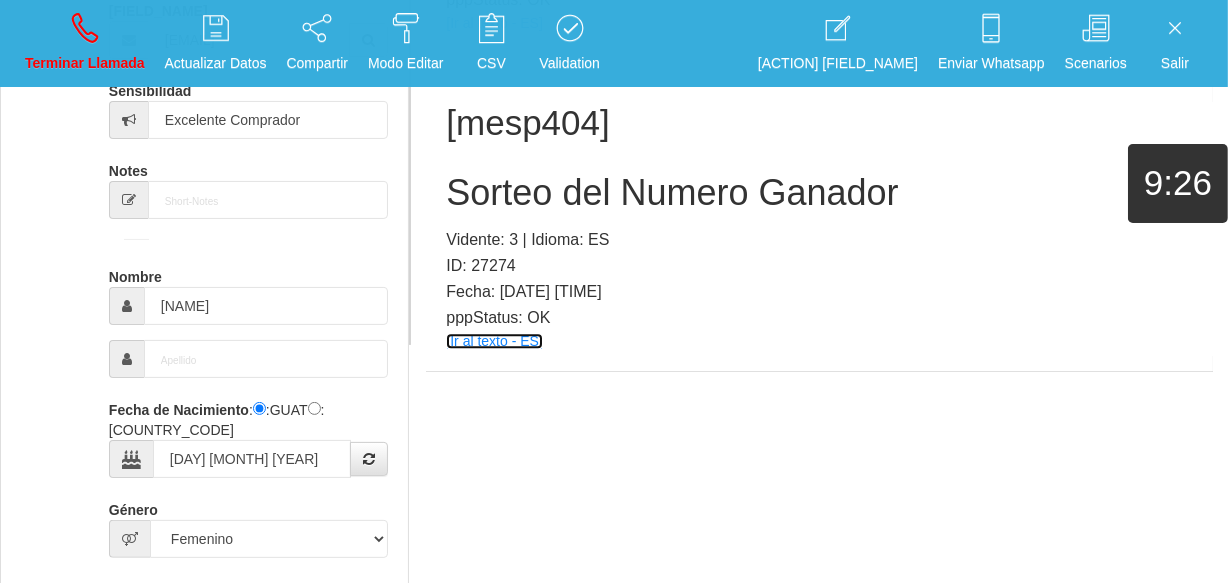 click on "[Ir al texto - ES]" at bounding box center (494, 341) 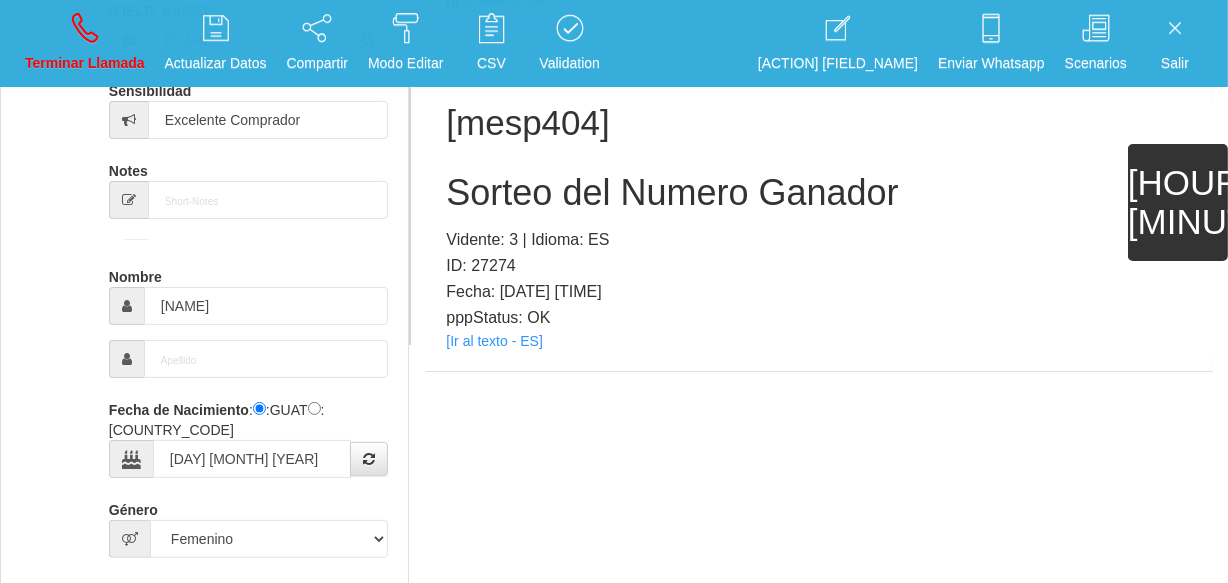 click on "[USER_ID] Sorteo del Numero Ganador Vidente: 3 | Idioma: ES ID: 27274 Fecha: [DATE] [TIME] pppStatus: OK [Ir al texto - ES]" at bounding box center (819, 212) 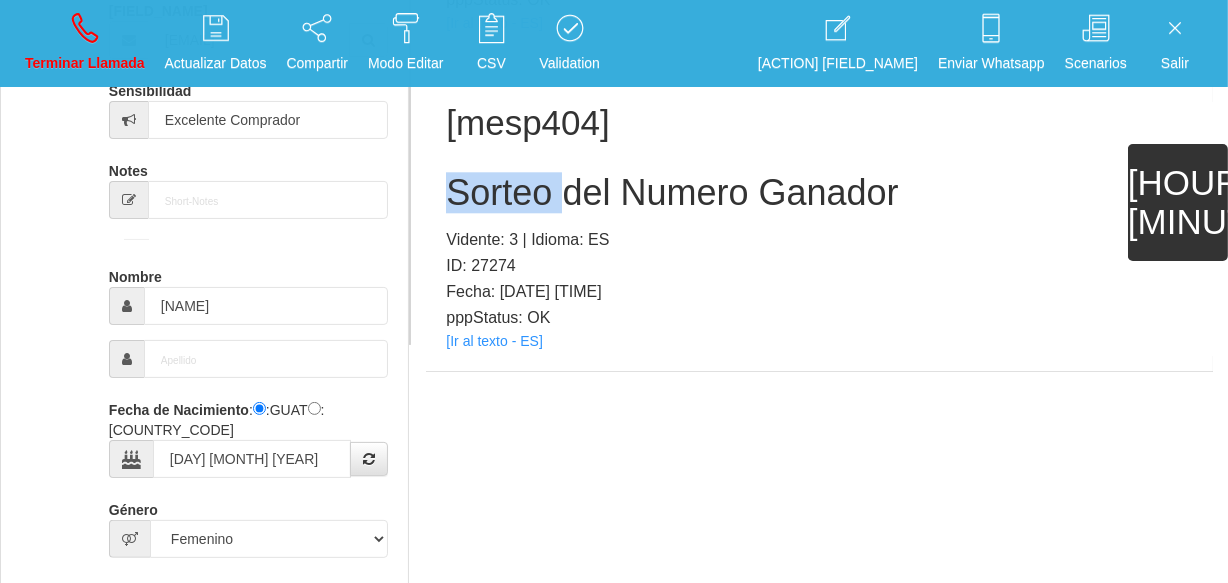 click on "[USER_ID] Sorteo del Numero Ganador Vidente: 3 | Idioma: ES ID: 27274 Fecha: [DATE] [TIME] pppStatus: OK [Ir al texto - ES]" at bounding box center (819, 212) 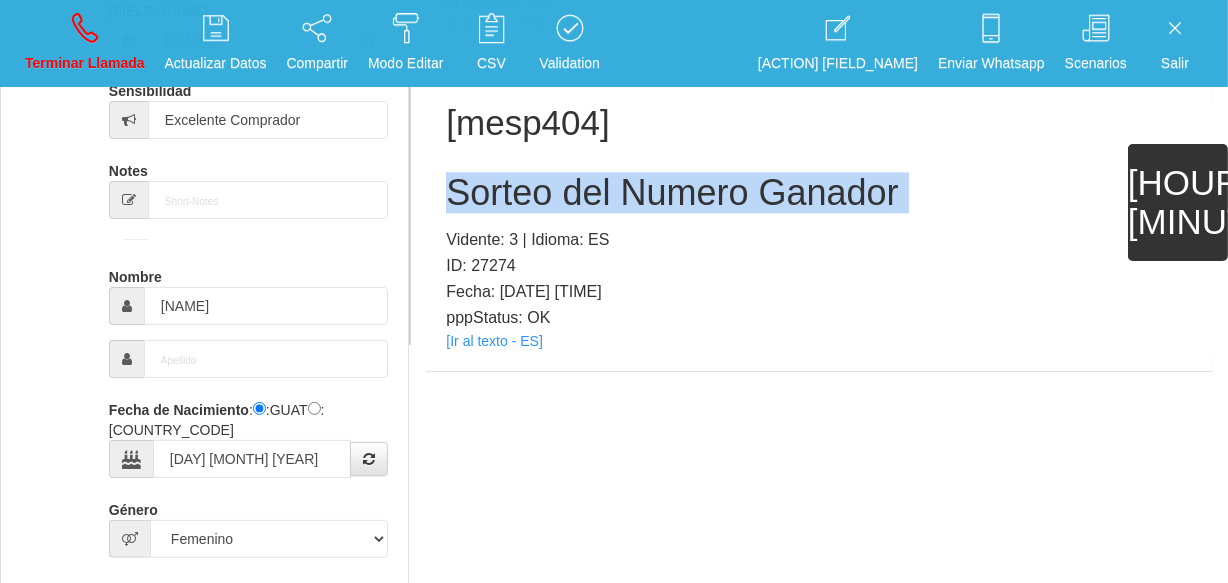 click on "[USER_ID] Sorteo del Numero Ganador Vidente: 3 | Idioma: ES ID: 27274 Fecha: [DATE] [TIME] pppStatus: OK [Ir al texto - ES]" at bounding box center [819, 212] 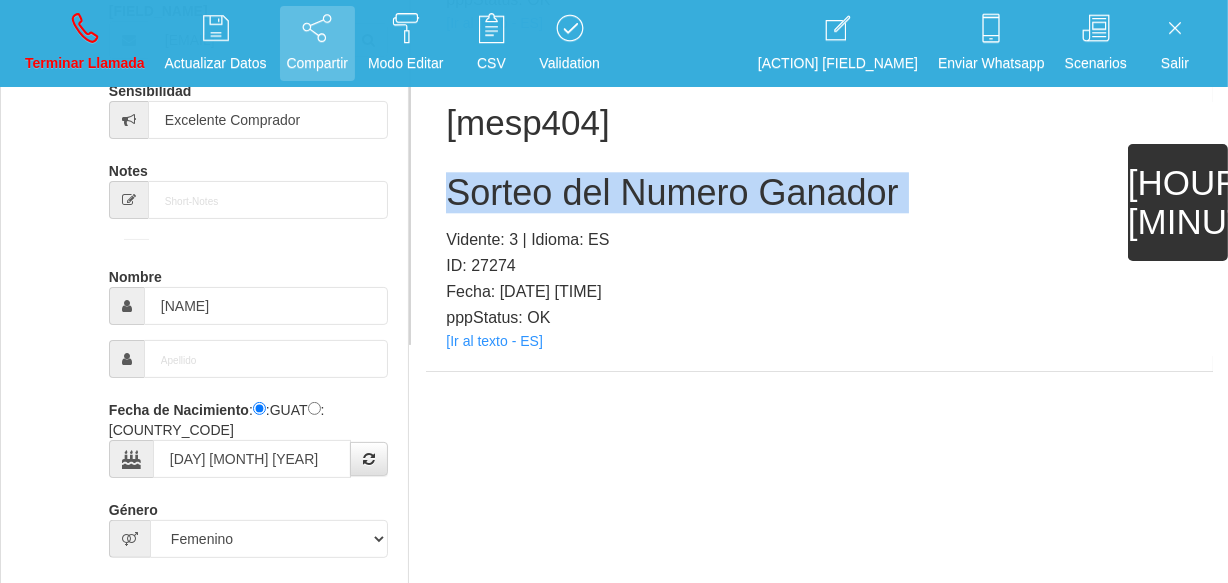 copy on "Sorteo del Numero Ganador" 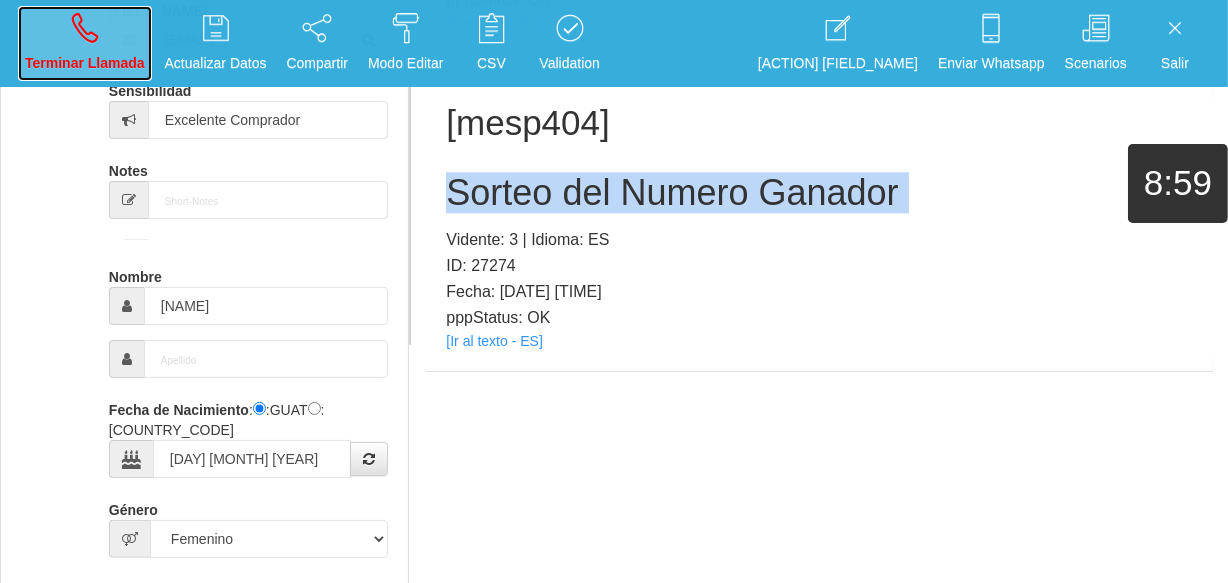 click on "Terminar Llamada" at bounding box center (85, 63) 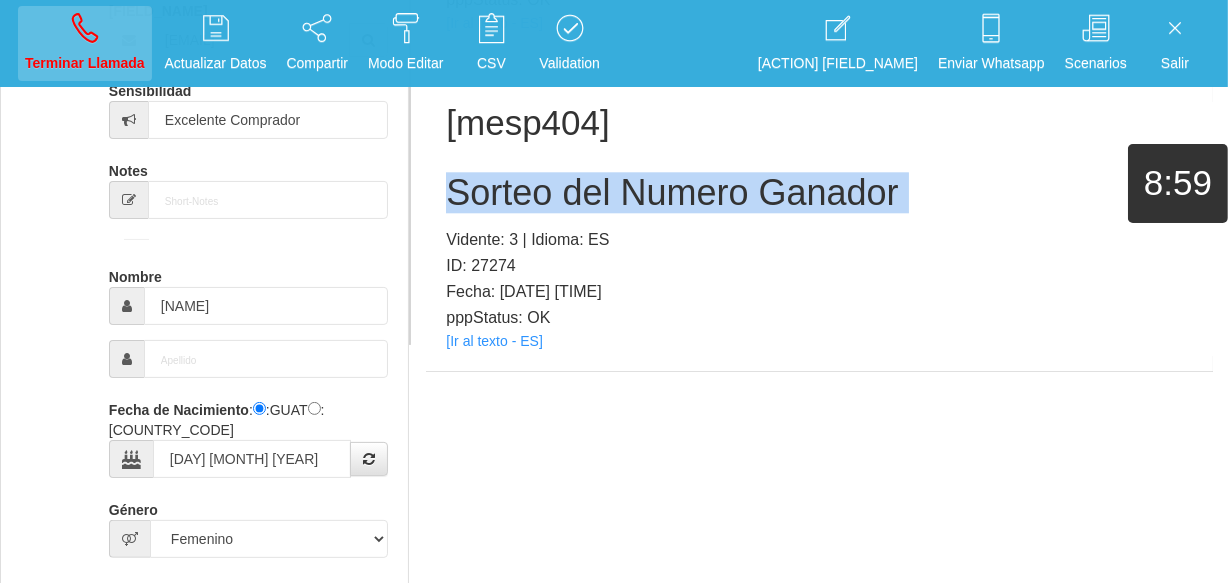 type 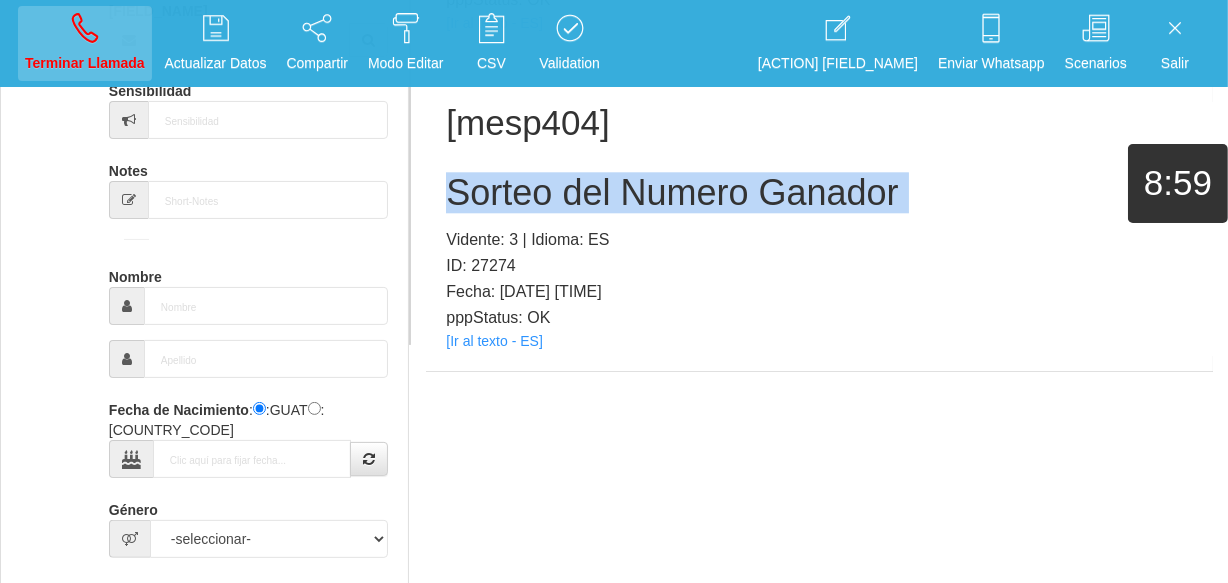 scroll, scrollTop: 0, scrollLeft: 0, axis: both 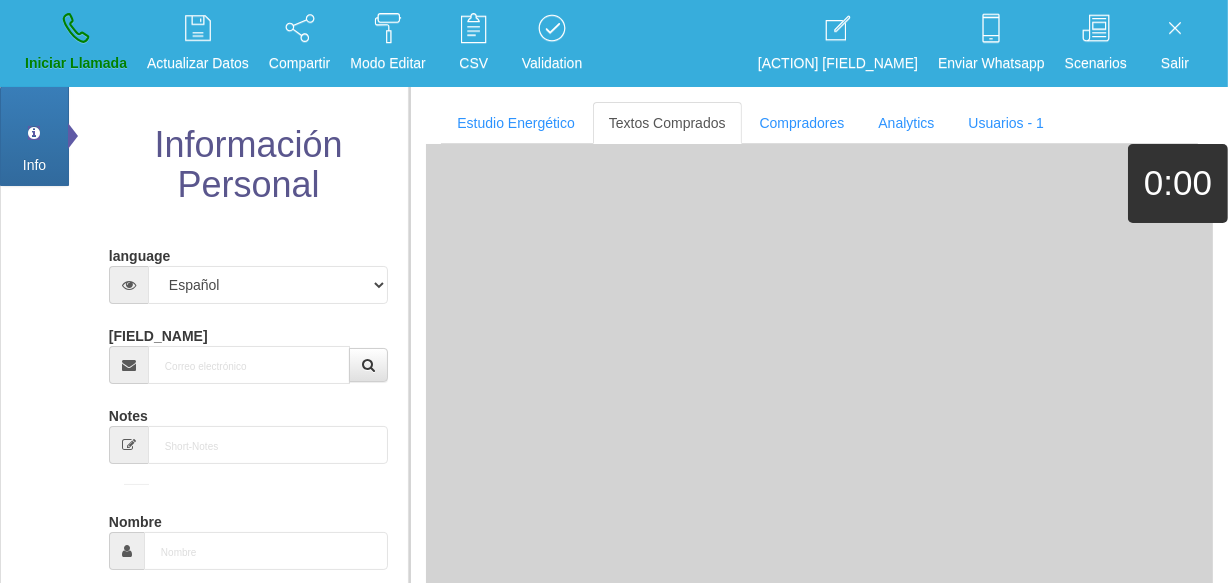 drag, startPoint x: 202, startPoint y: 387, endPoint x: 191, endPoint y: 379, distance: 13.601471 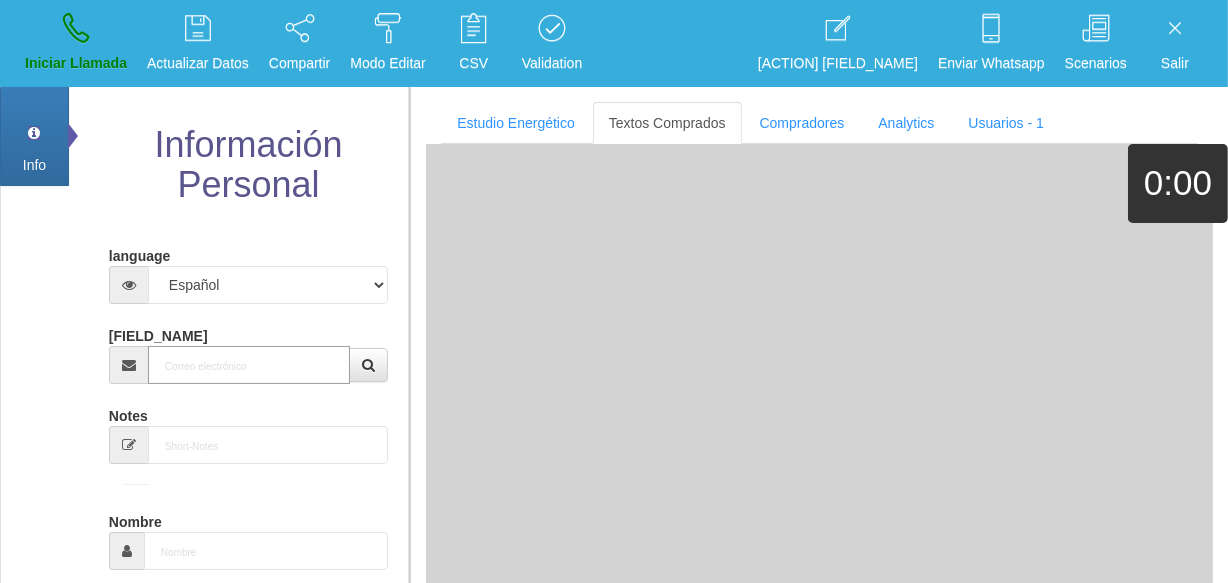 click on "[FIELD_NAME]" at bounding box center [249, 365] 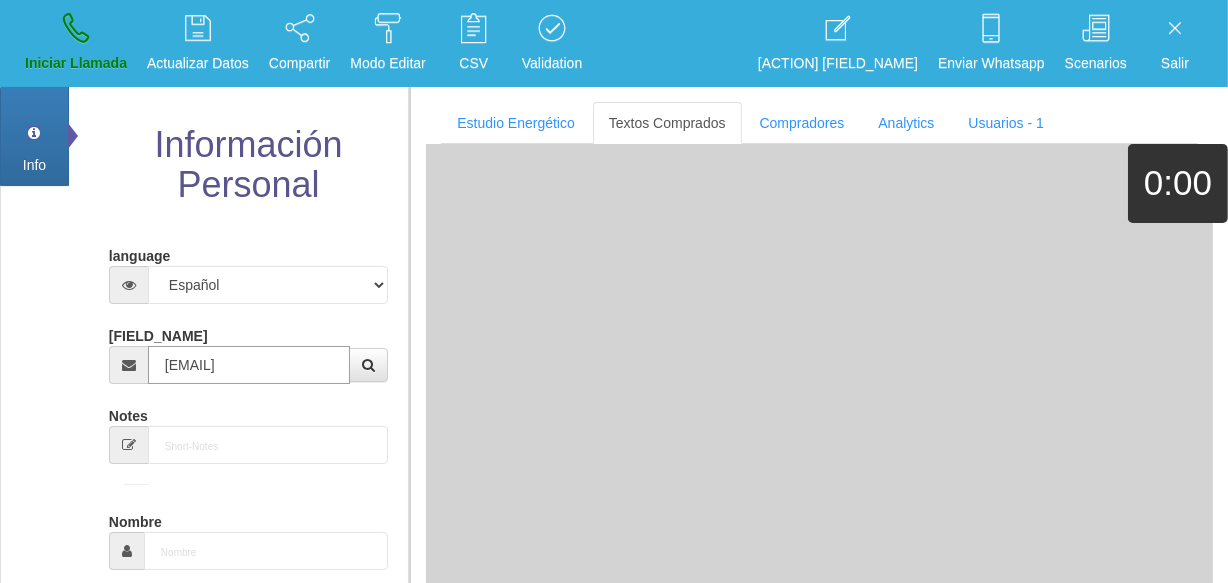 scroll, scrollTop: 0, scrollLeft: 28, axis: horizontal 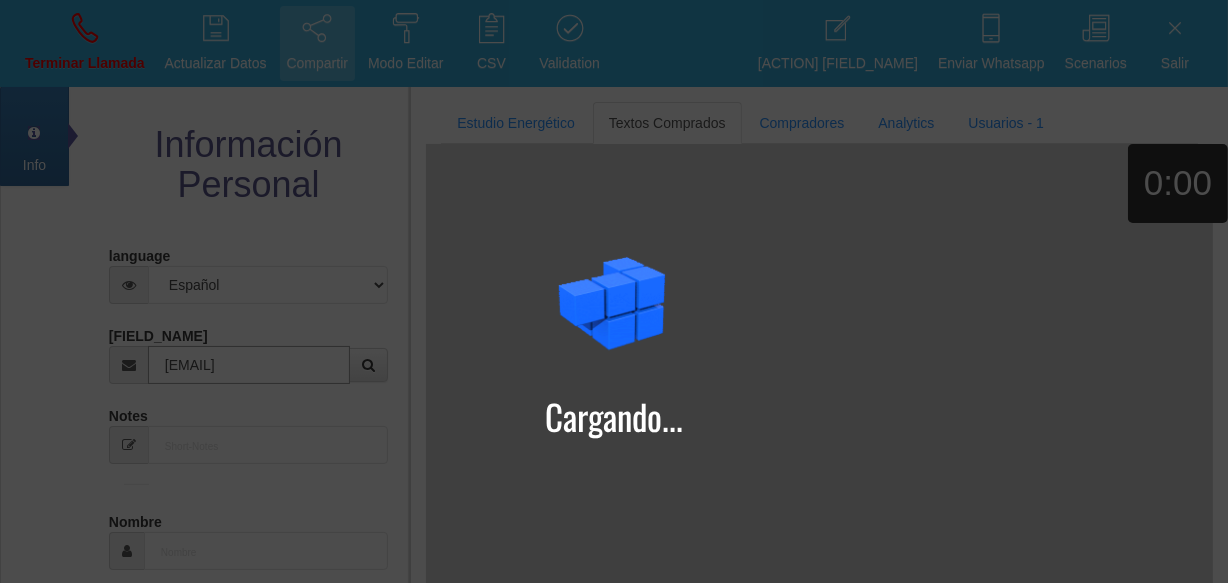 type on "[EMAIL]" 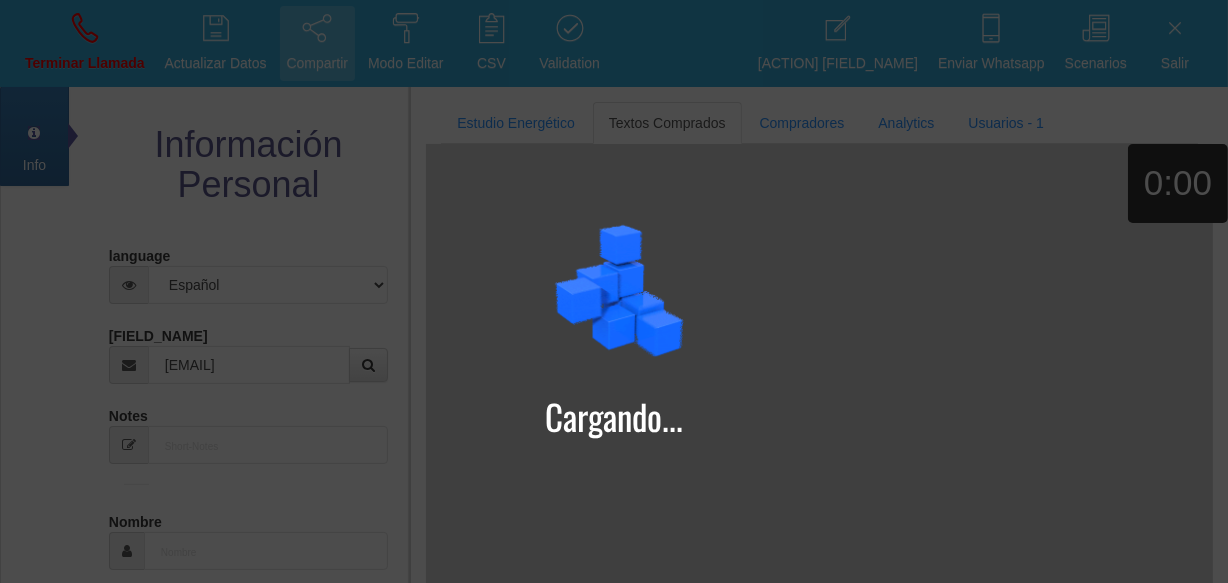 type on "[DAY] [MONTH] [YEAR]" 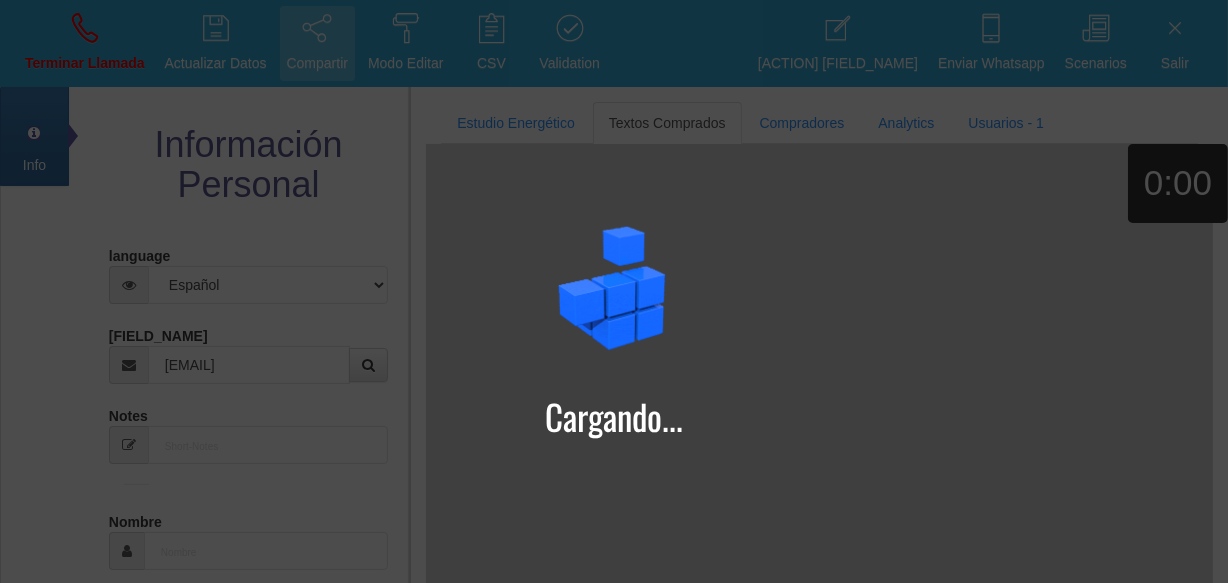 type on "Excelente Comprador" 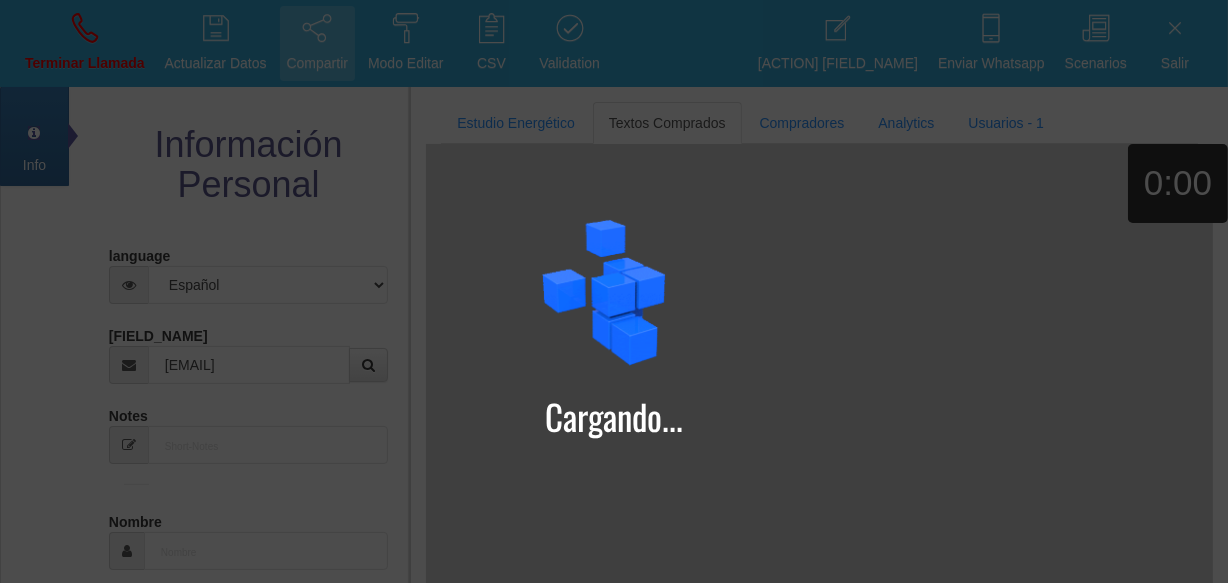 type on "[FIRST]" 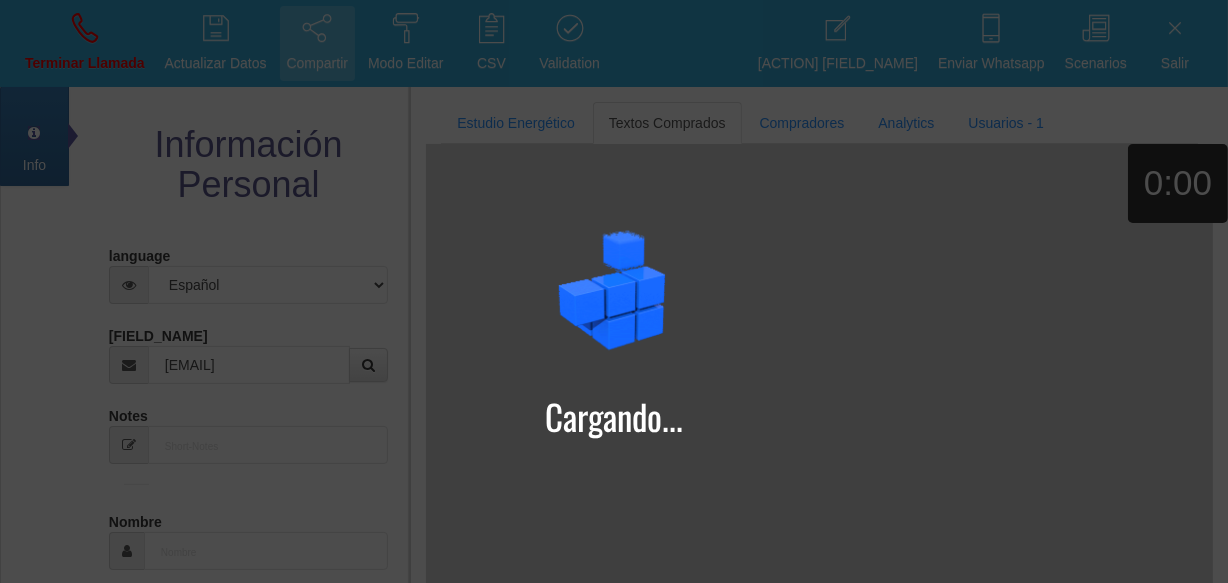 select on "2" 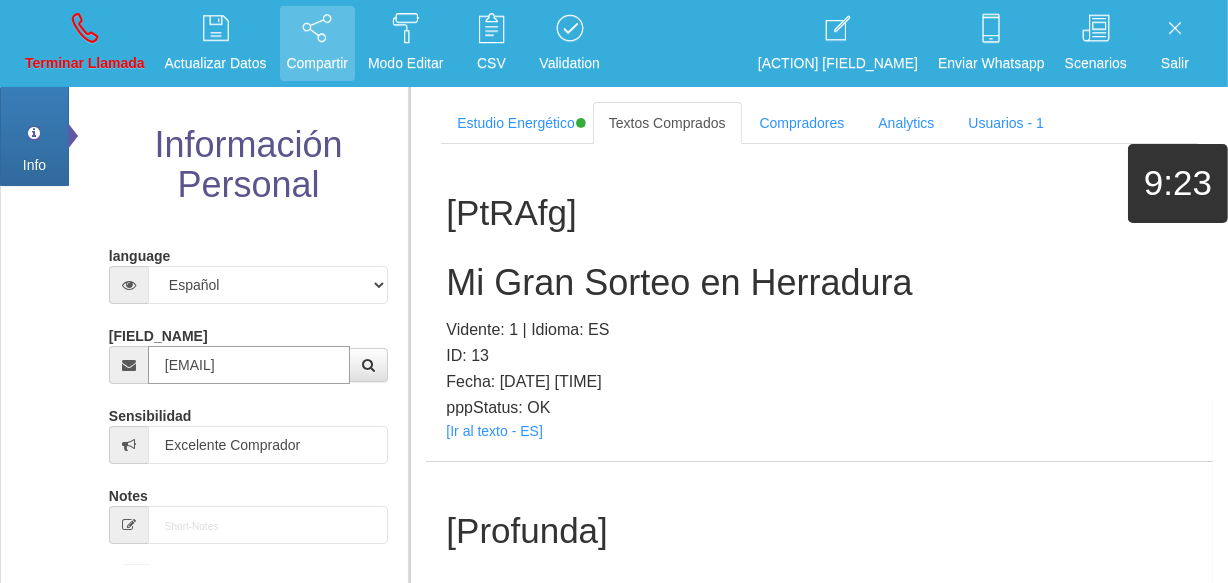 scroll, scrollTop: 0, scrollLeft: 0, axis: both 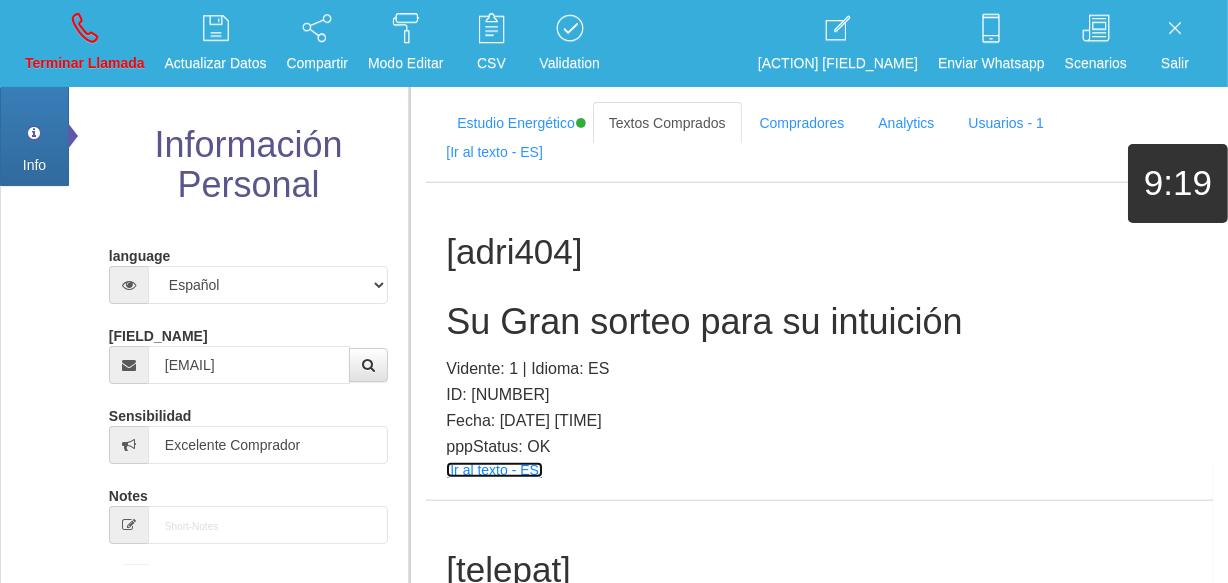 click on "[Ir al texto - ES]" at bounding box center [494, 470] 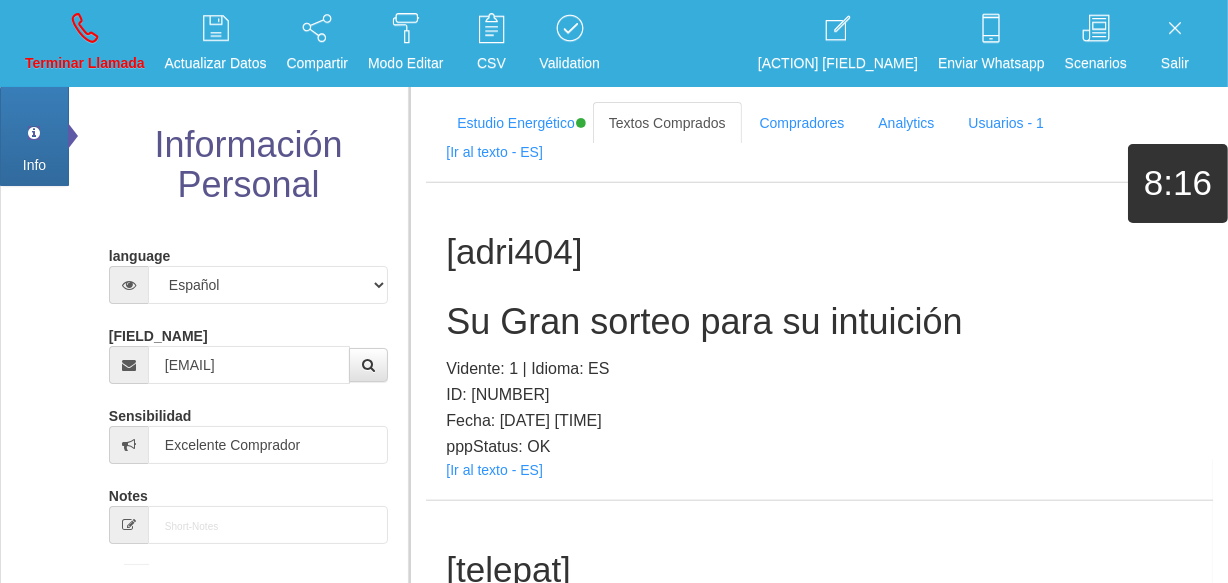 click on "Su Gran sorteo para su intuición" at bounding box center (819, 322) 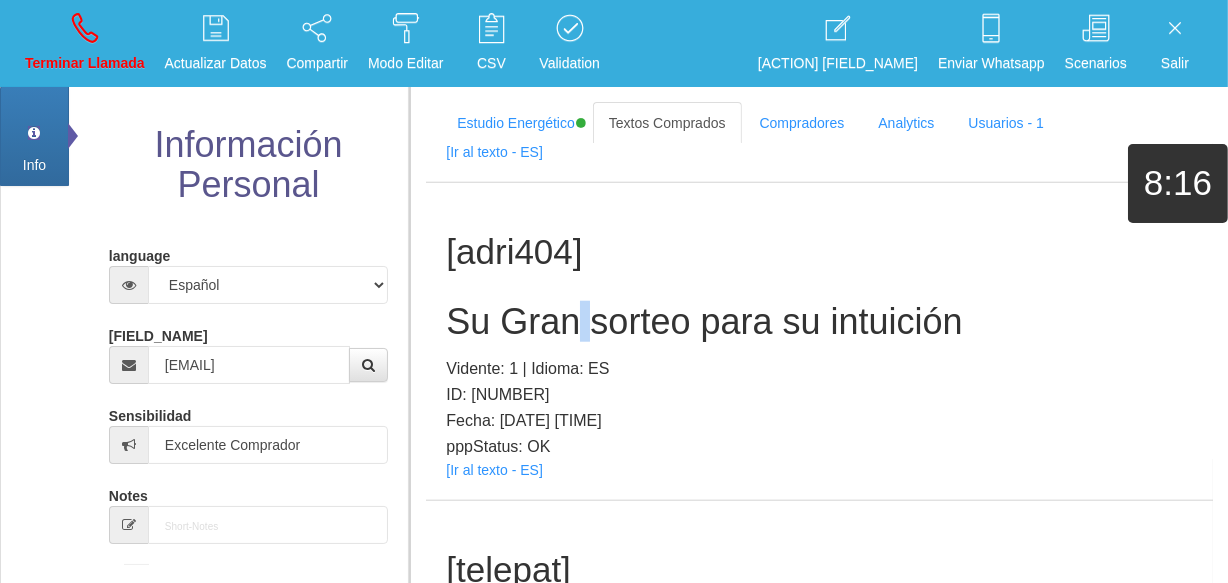 click on "Su Gran sorteo para su intuición" at bounding box center (819, 322) 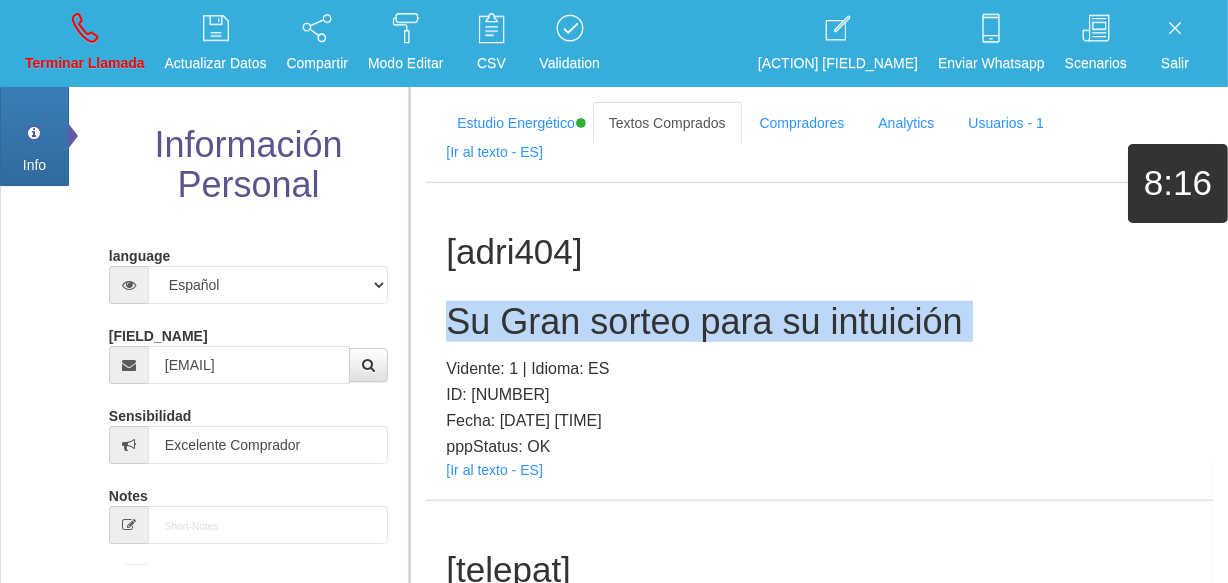 click on "Su Gran sorteo para su intuición" at bounding box center (819, 322) 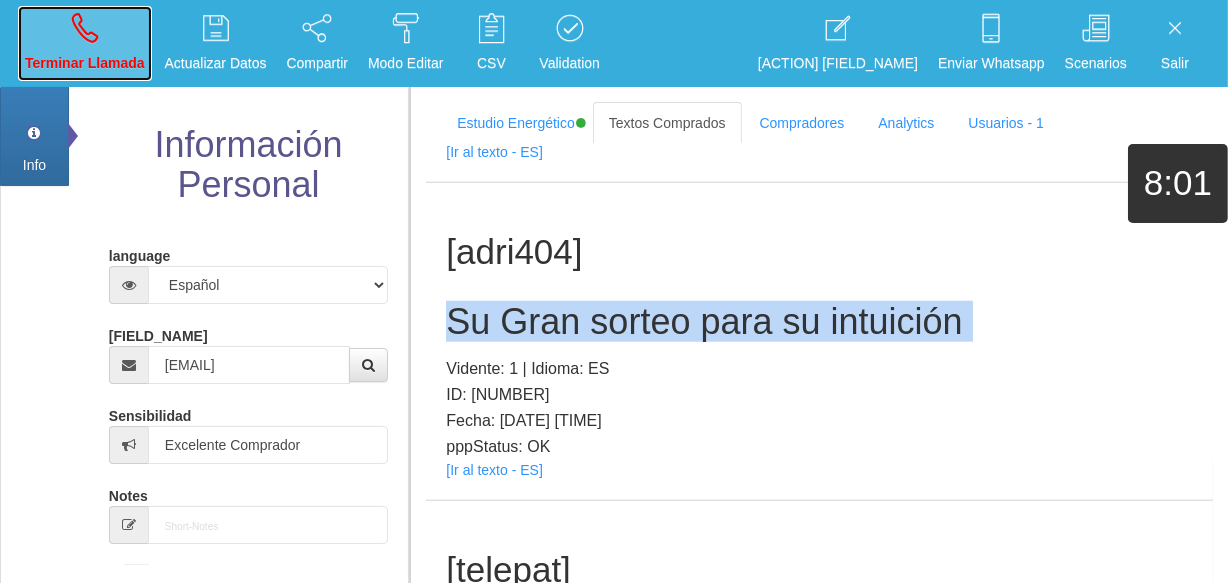 drag, startPoint x: 86, startPoint y: 9, endPoint x: 88, endPoint y: 44, distance: 35.057095 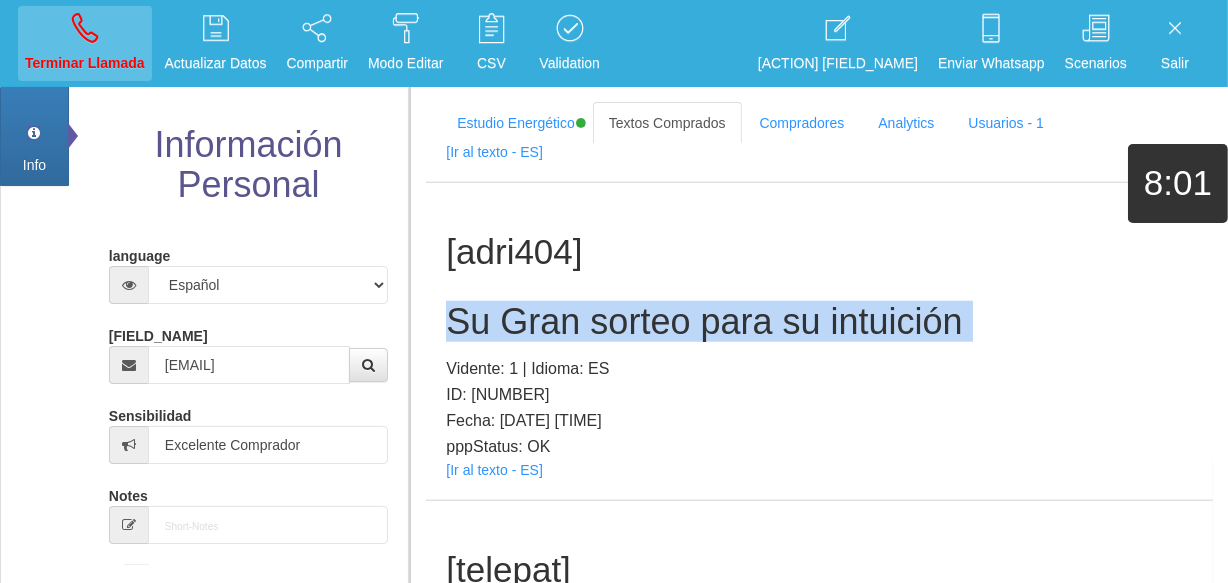 type 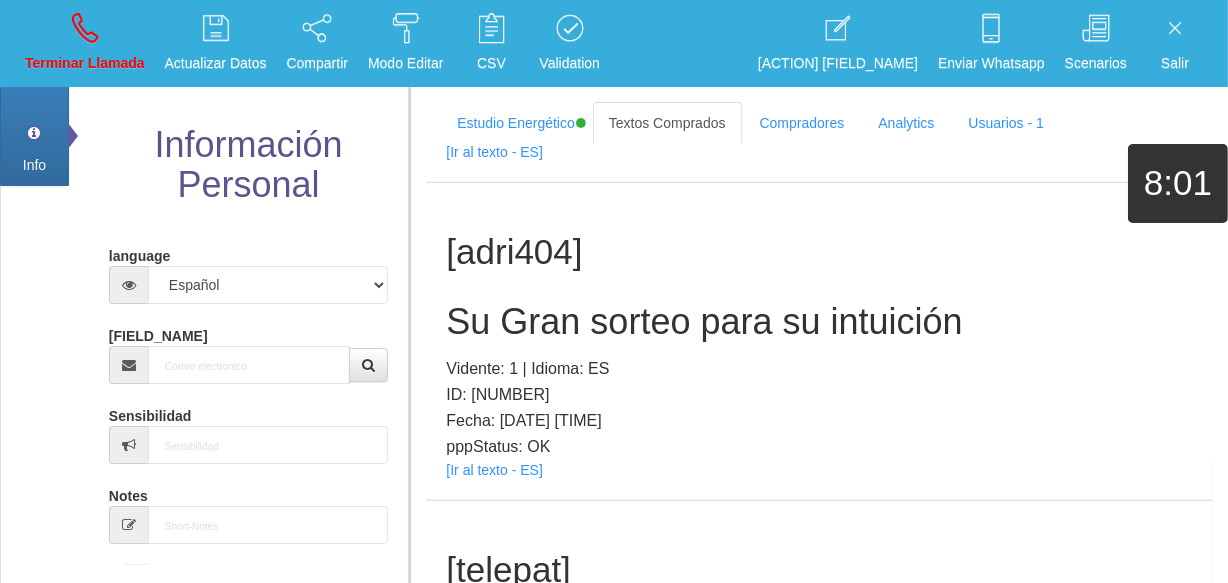 scroll, scrollTop: 0, scrollLeft: 0, axis: both 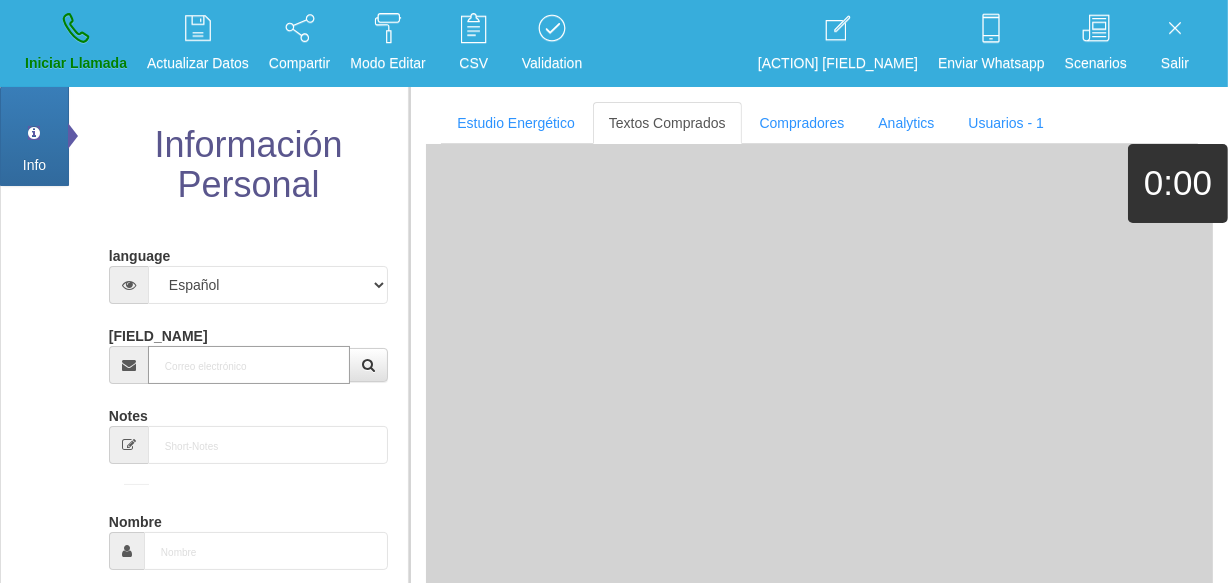 drag, startPoint x: 263, startPoint y: 355, endPoint x: 268, endPoint y: 364, distance: 10.29563 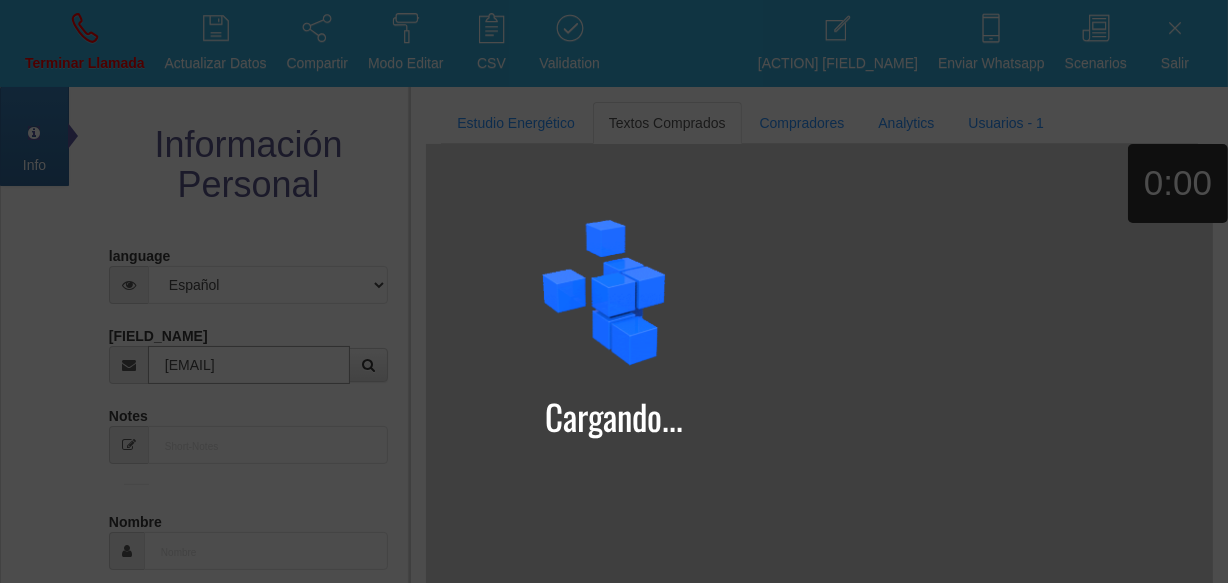 type on "[EMAIL]" 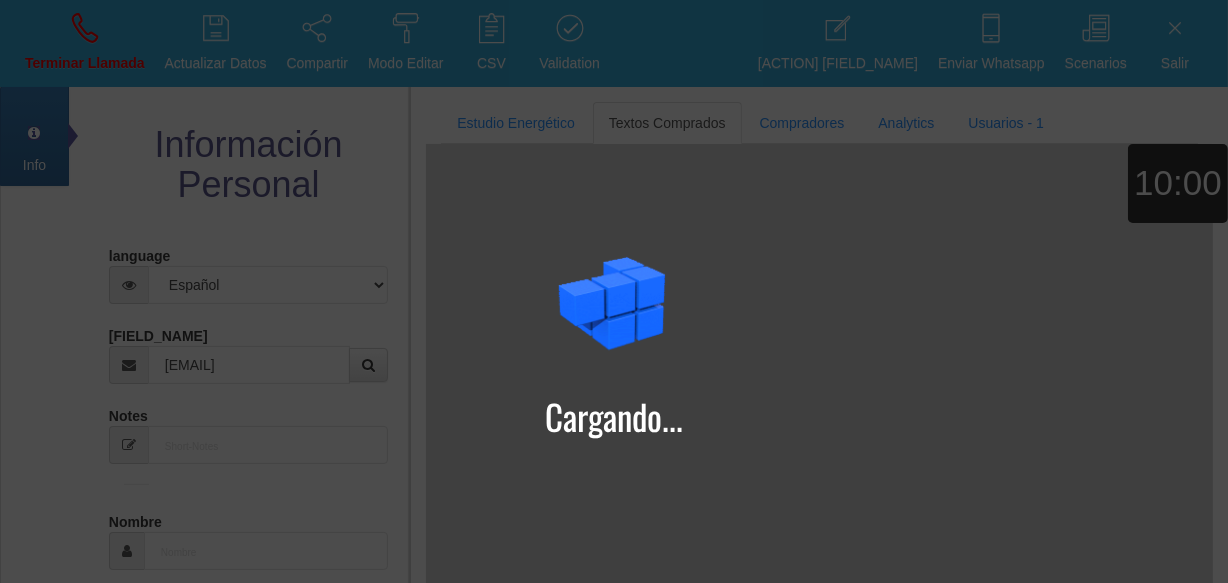 type on "[NUMBER] [MONTH] [YEAR]" 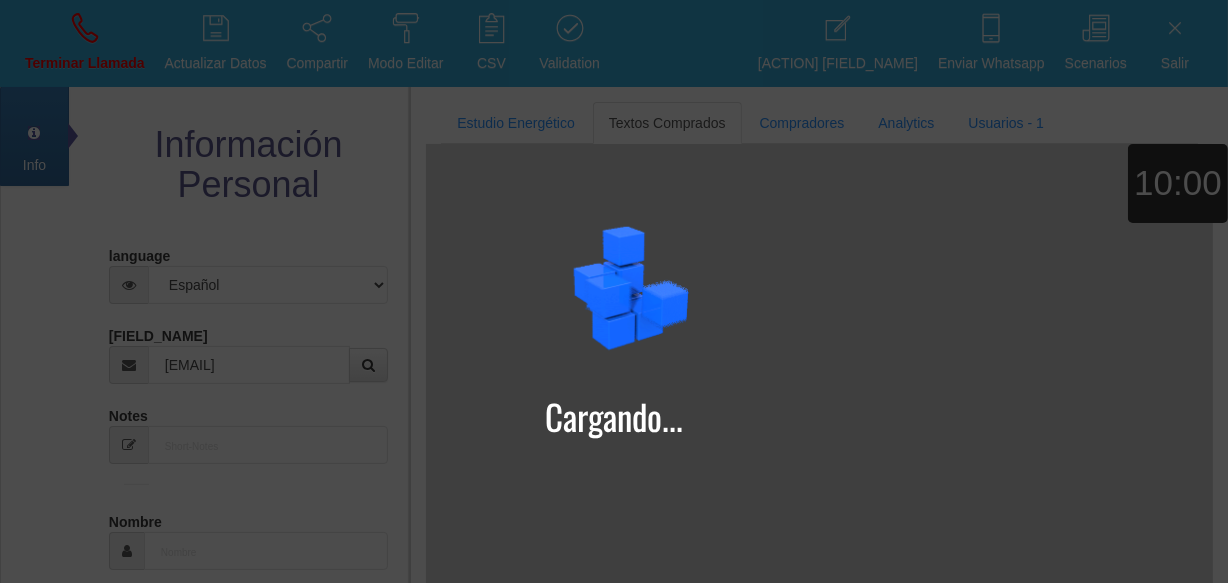 select on "4" 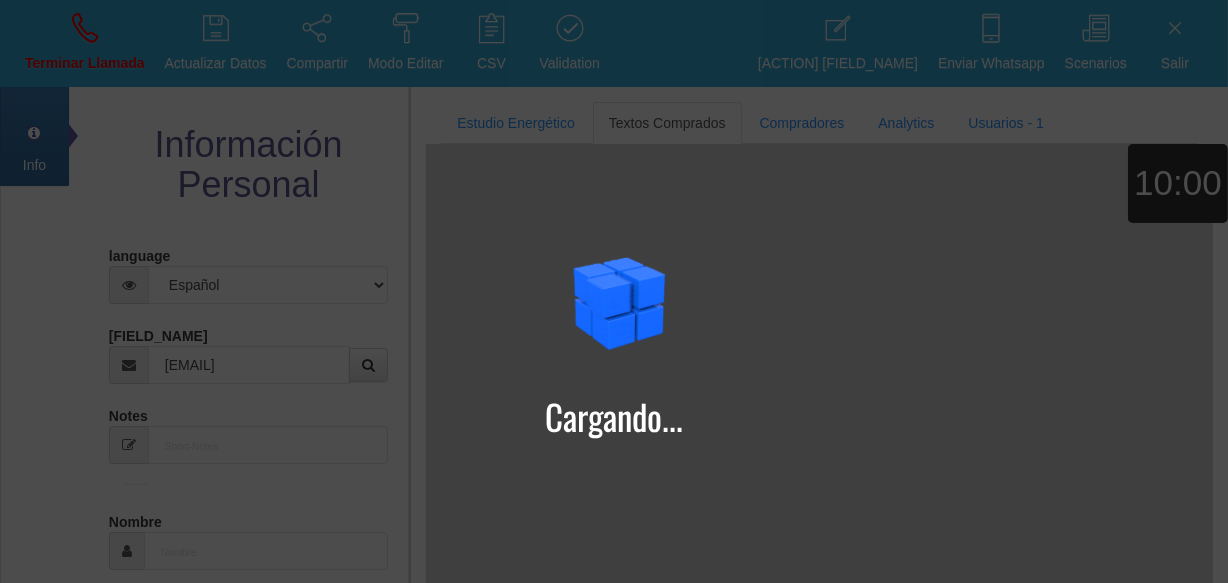 type on "Comprador simple" 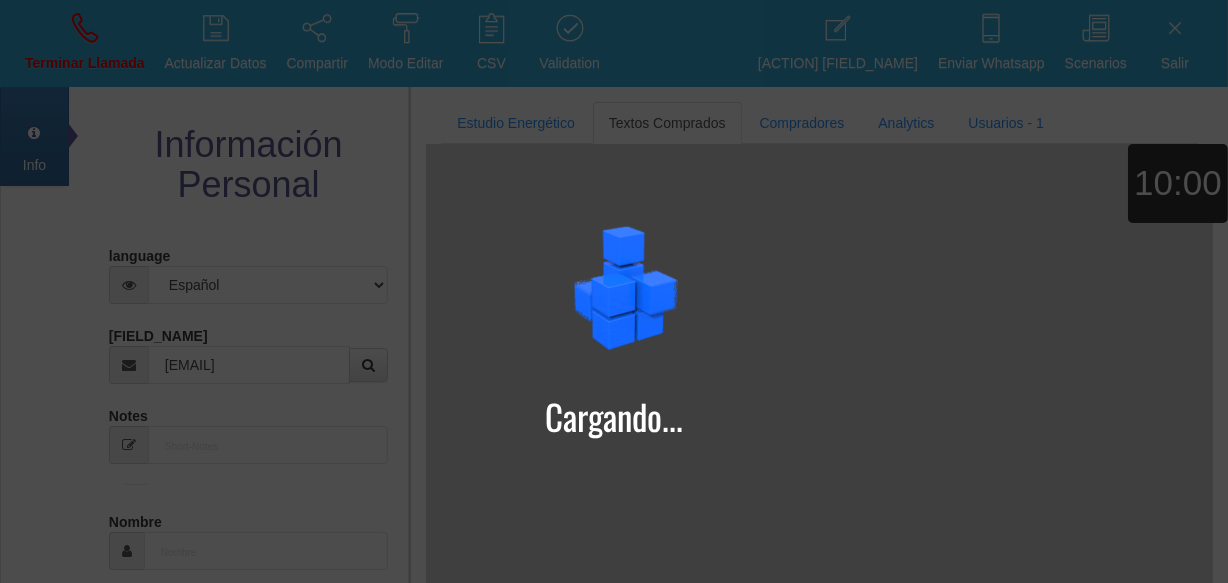 type on "[FIRST]" 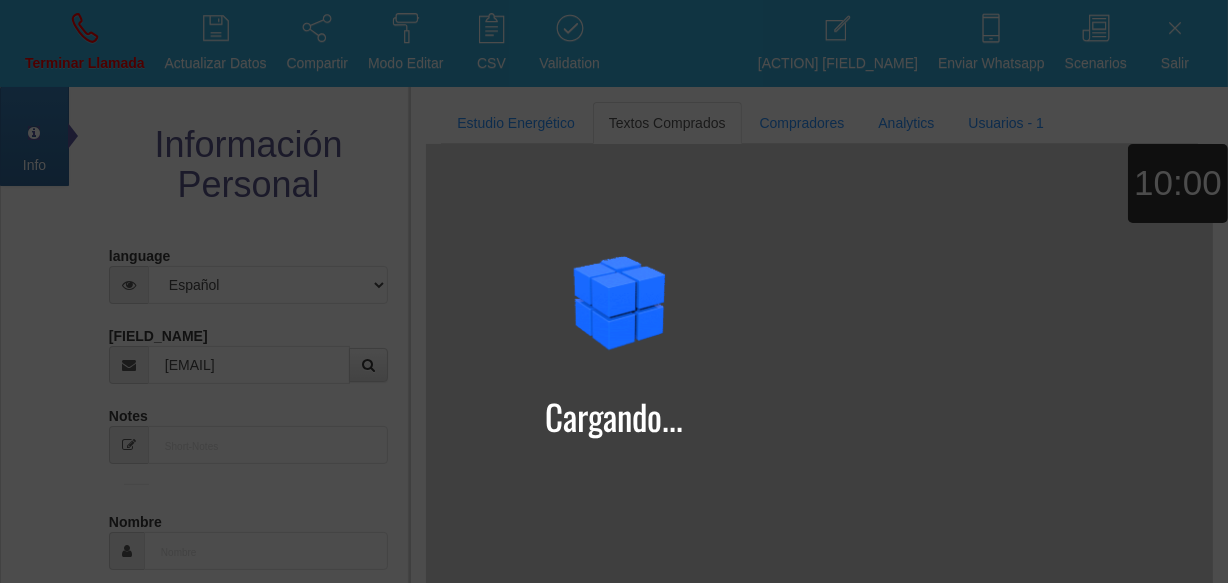 select on "1" 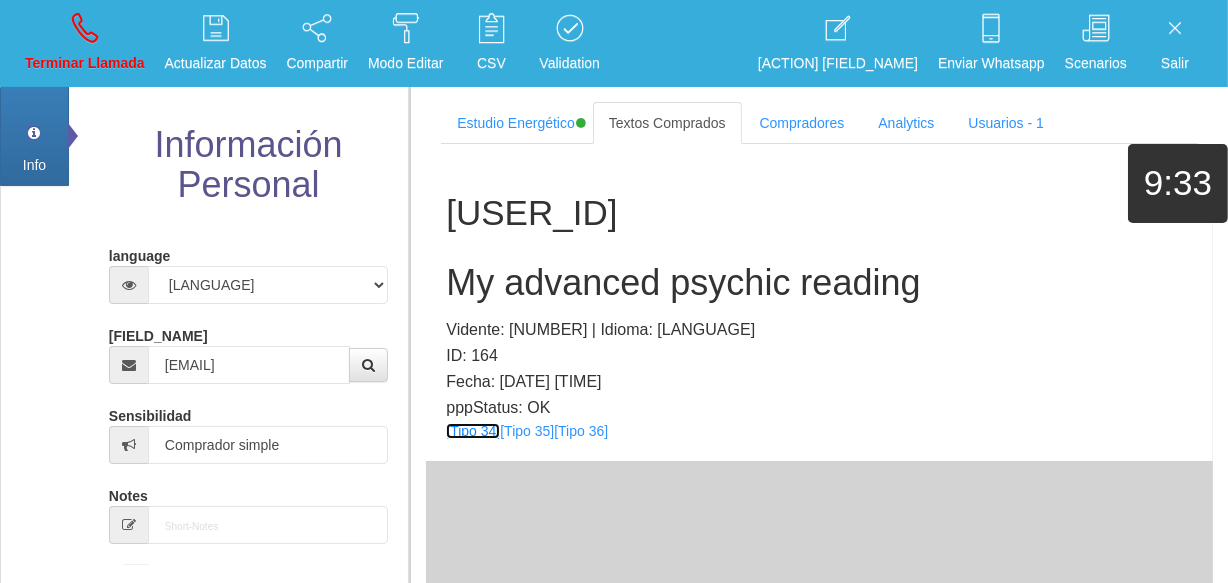 click on "[Tipo 34]" at bounding box center [473, 431] 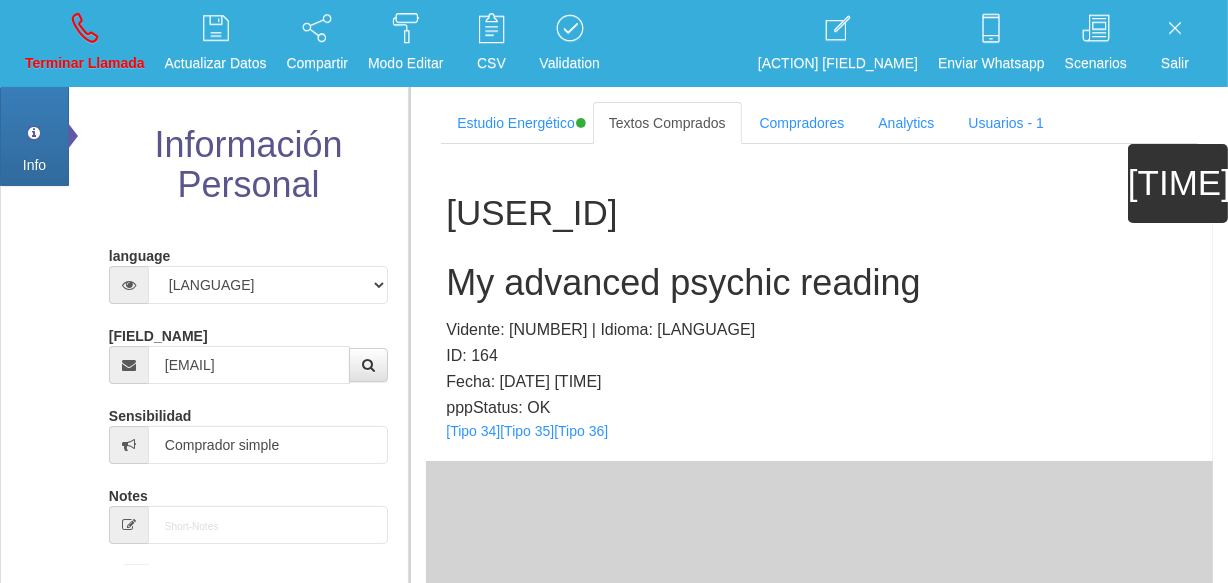 click on "[USER_ID] My advanced psychic reading Vidente: 3 | Idioma: EN ID: 164 Fecha: [DATE] [TIME] pppStatus: OK [Tipo 34] [Tipo 35] [Tipo 36]" at bounding box center [819, 302] 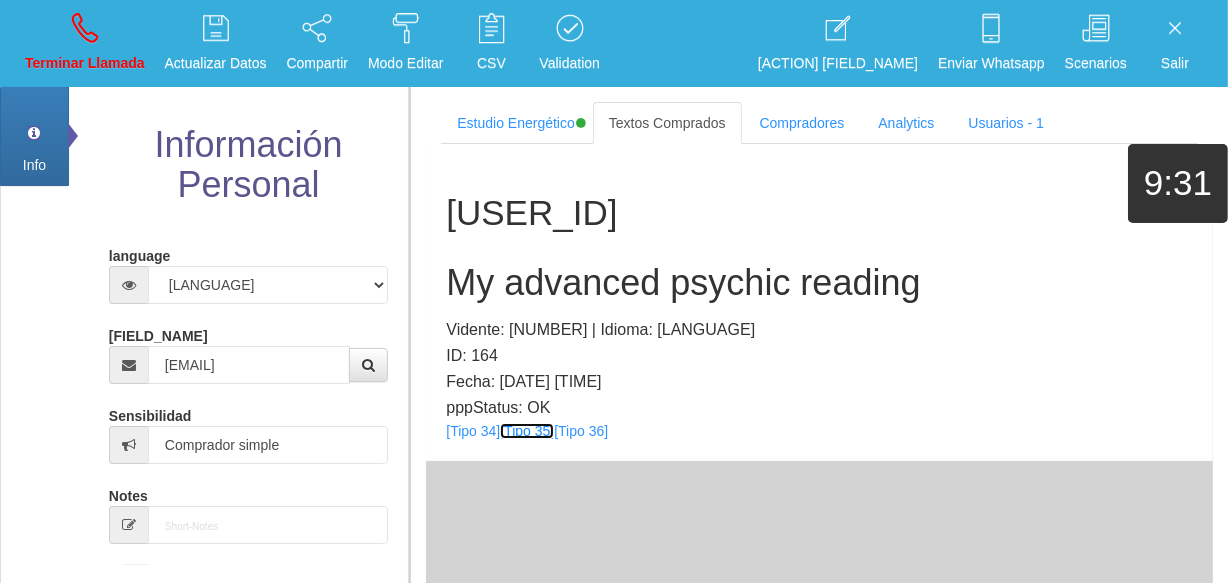 click on "[Tipo 35]" at bounding box center (527, 431) 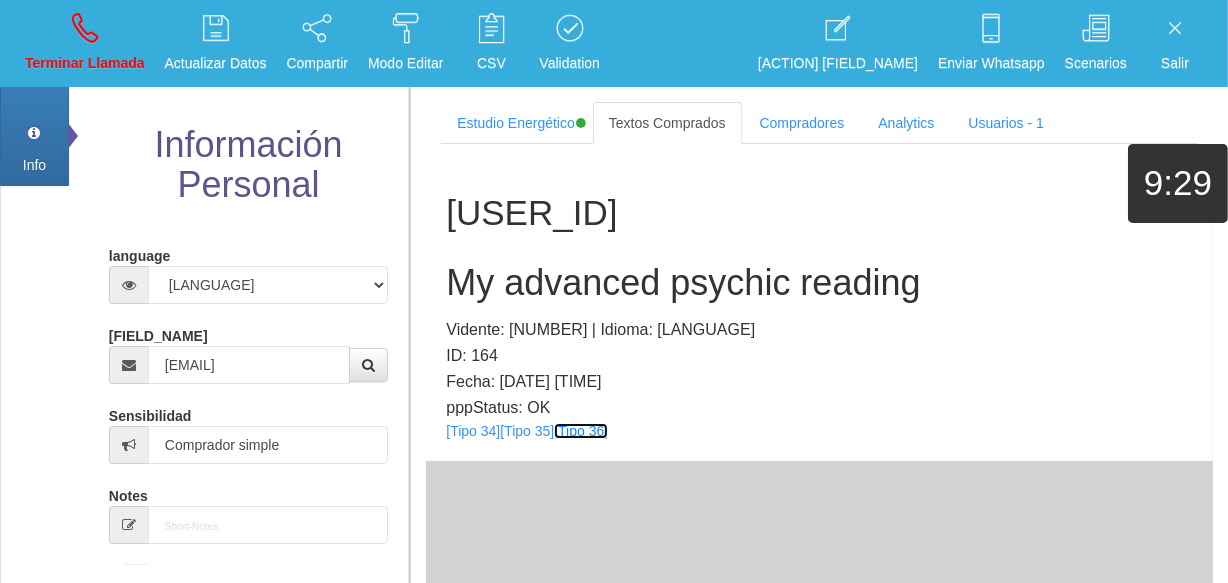 click on "[Tipo 36]" at bounding box center (581, 431) 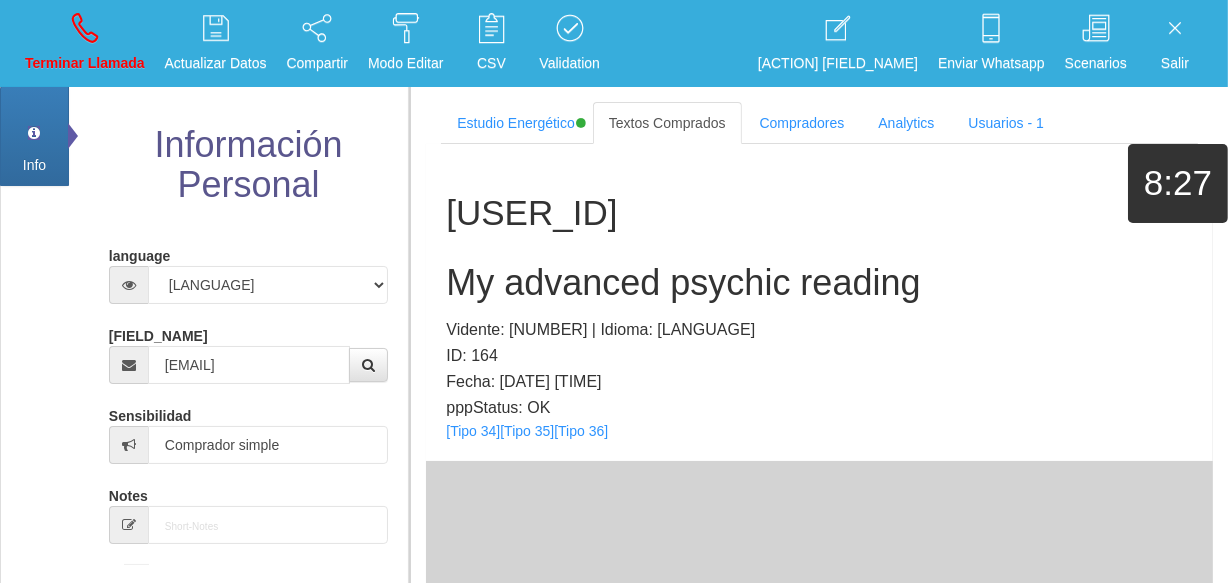 click on "My advanced psychic reading" at bounding box center (819, 283) 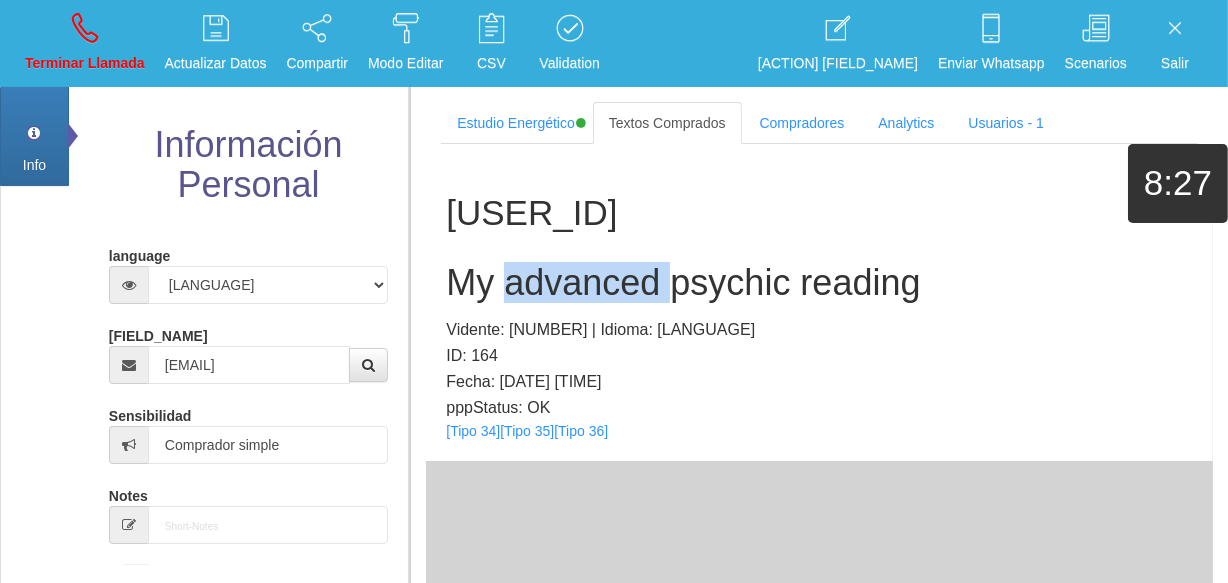 click on "My advanced psychic reading" at bounding box center (819, 283) 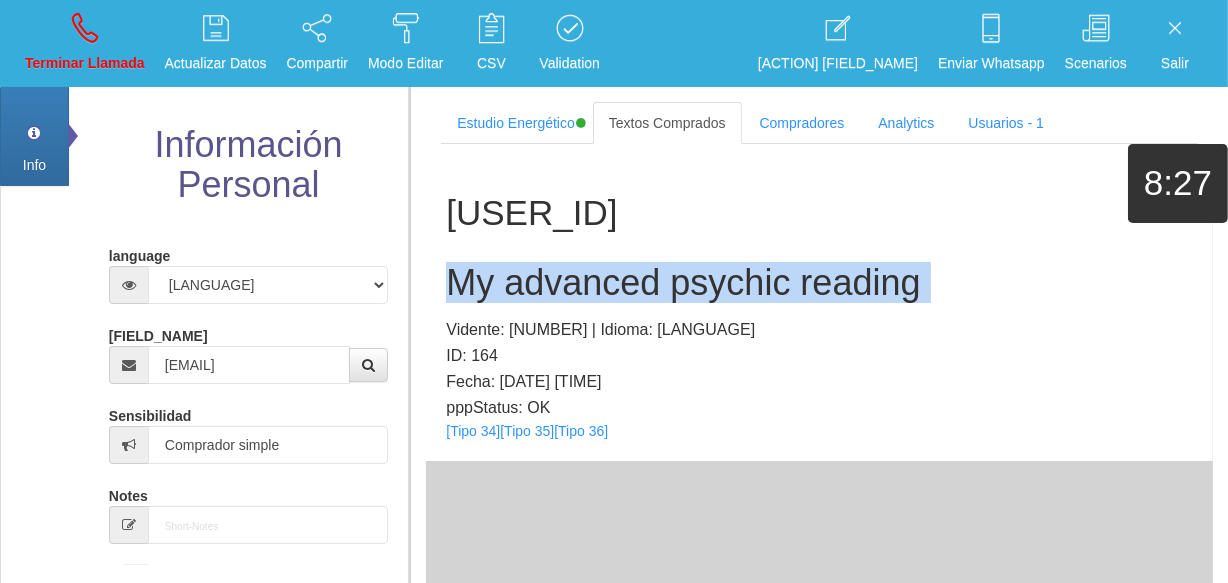 click on "My advanced psychic reading" at bounding box center [819, 283] 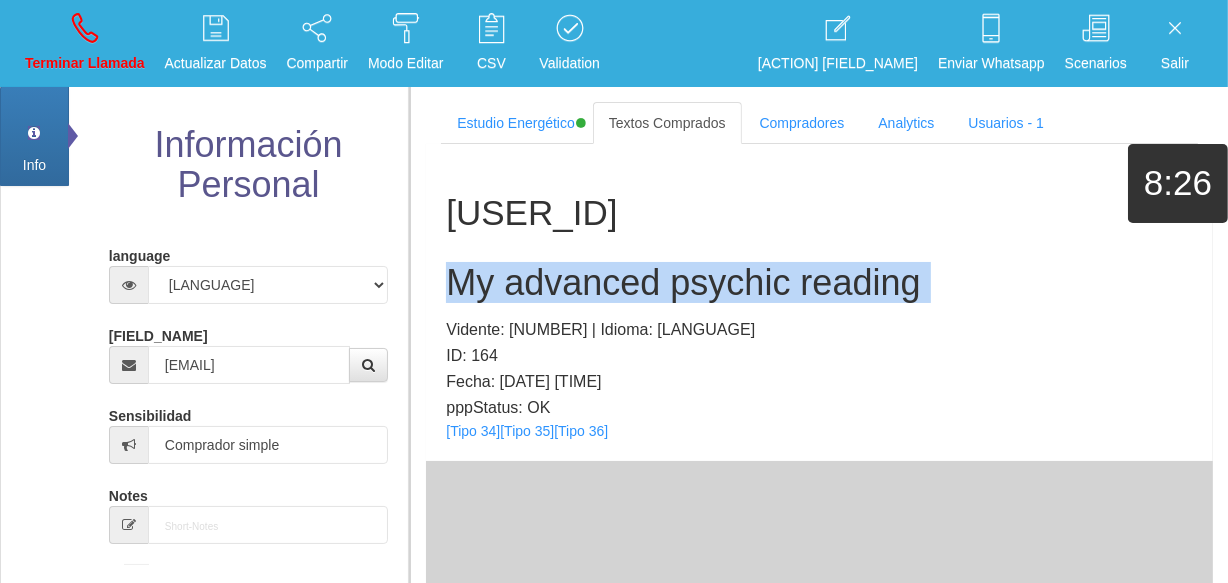 copy on "My advanced psychic reading" 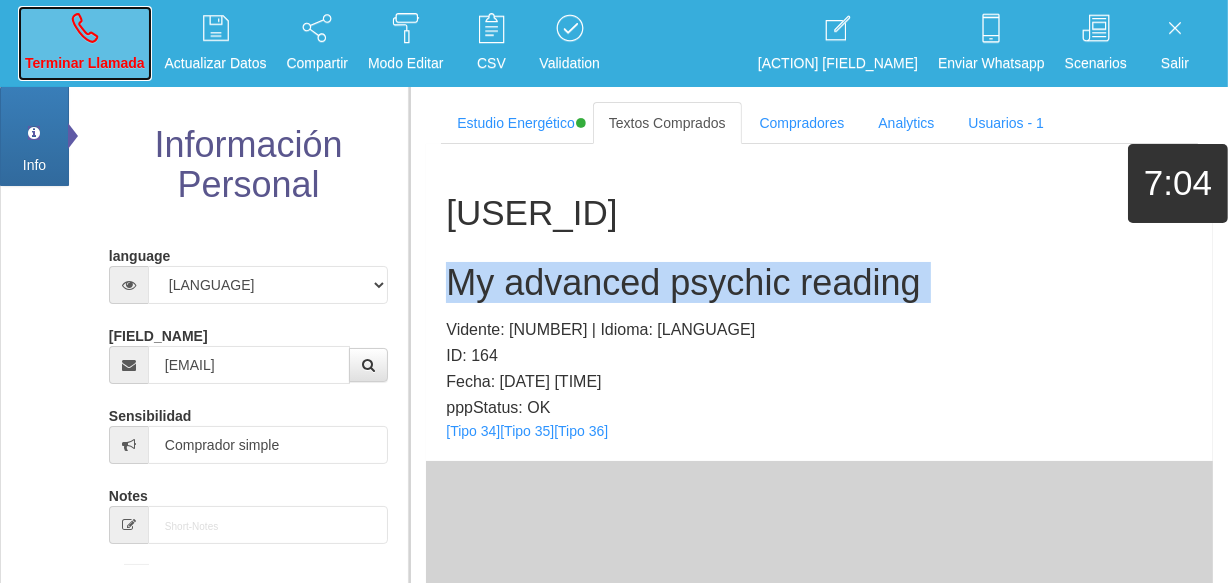 click at bounding box center (85, 28) 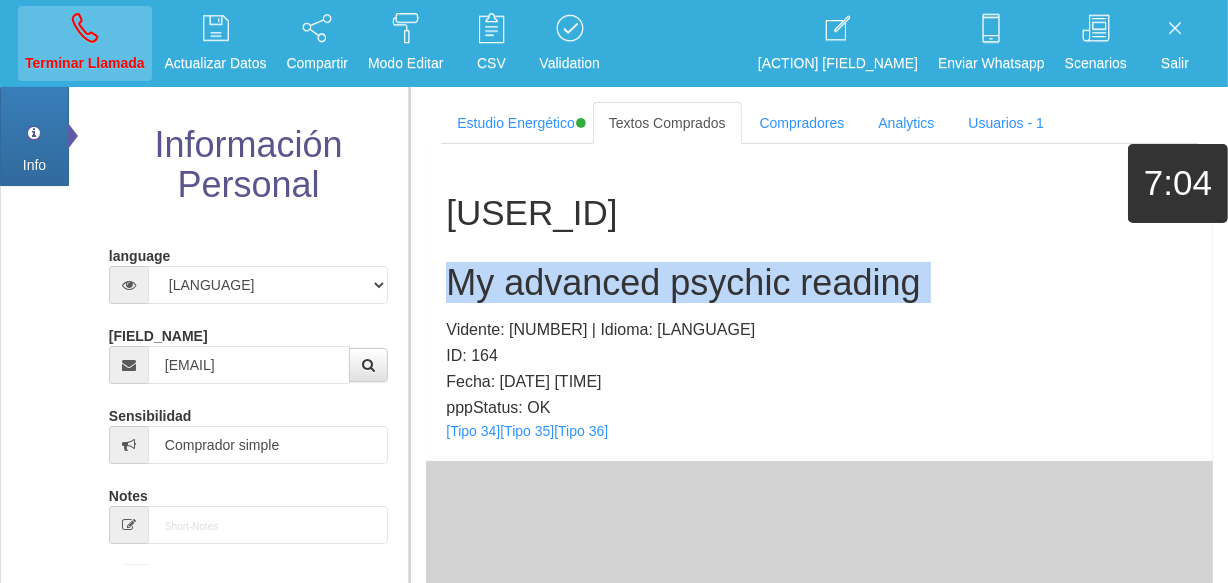 type 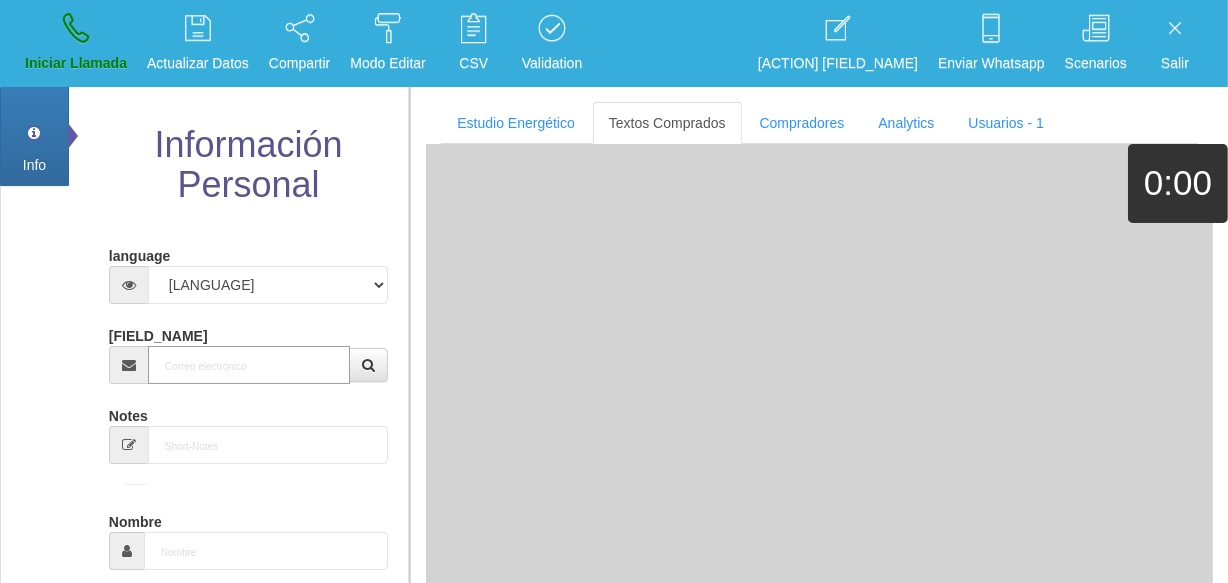 click on "[FIELD_NAME]" at bounding box center [249, 365] 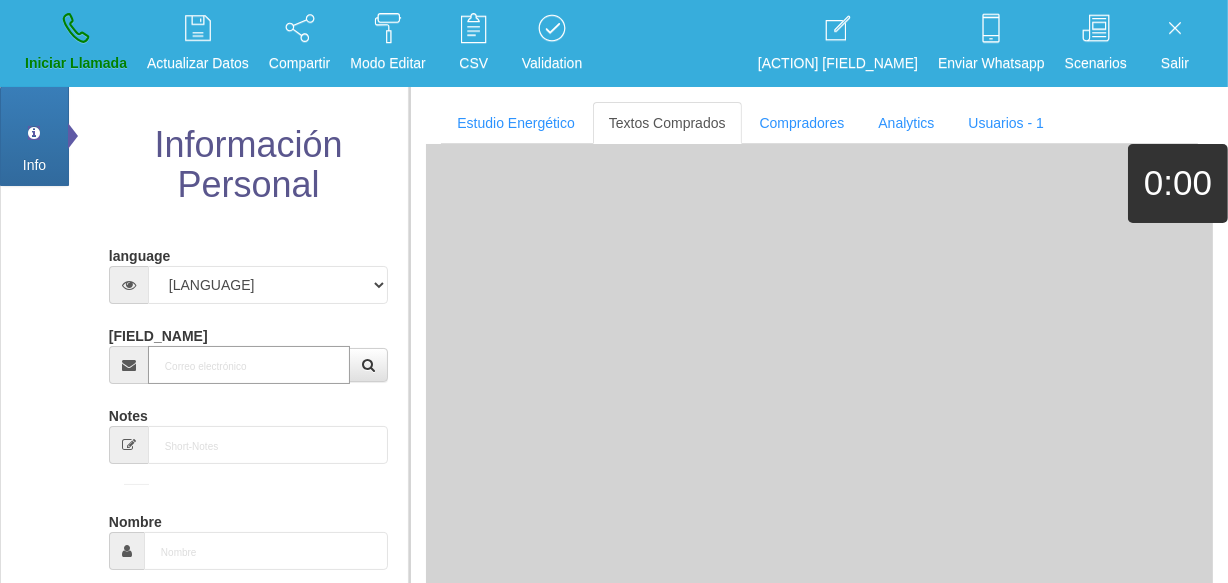 scroll, scrollTop: 0, scrollLeft: 0, axis: both 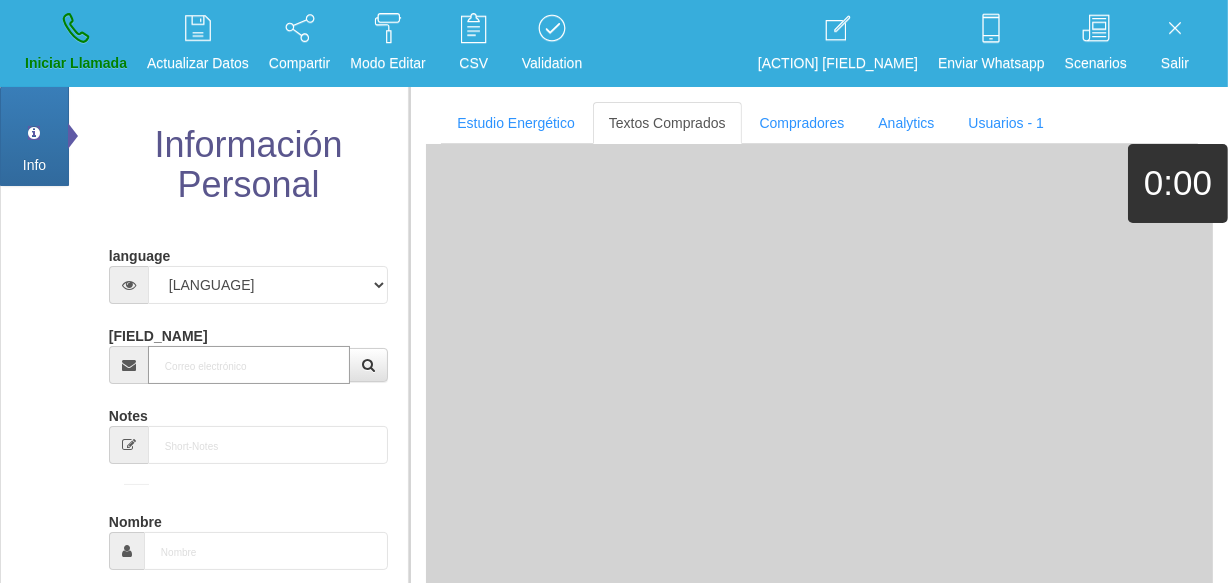 paste on "[EMAIL]" 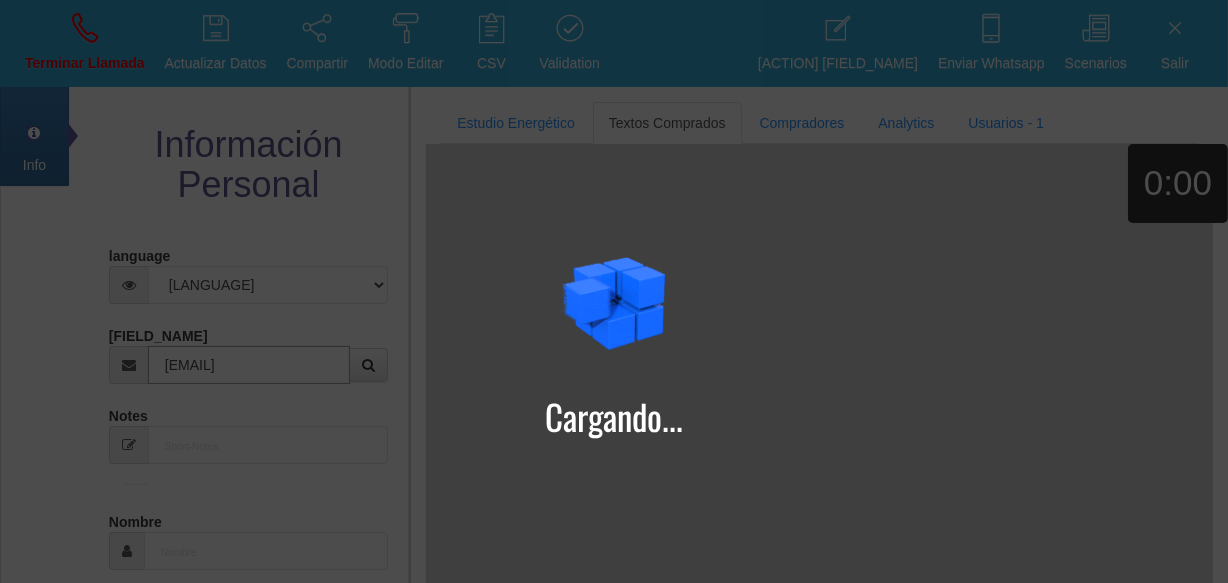 type on "[EMAIL]" 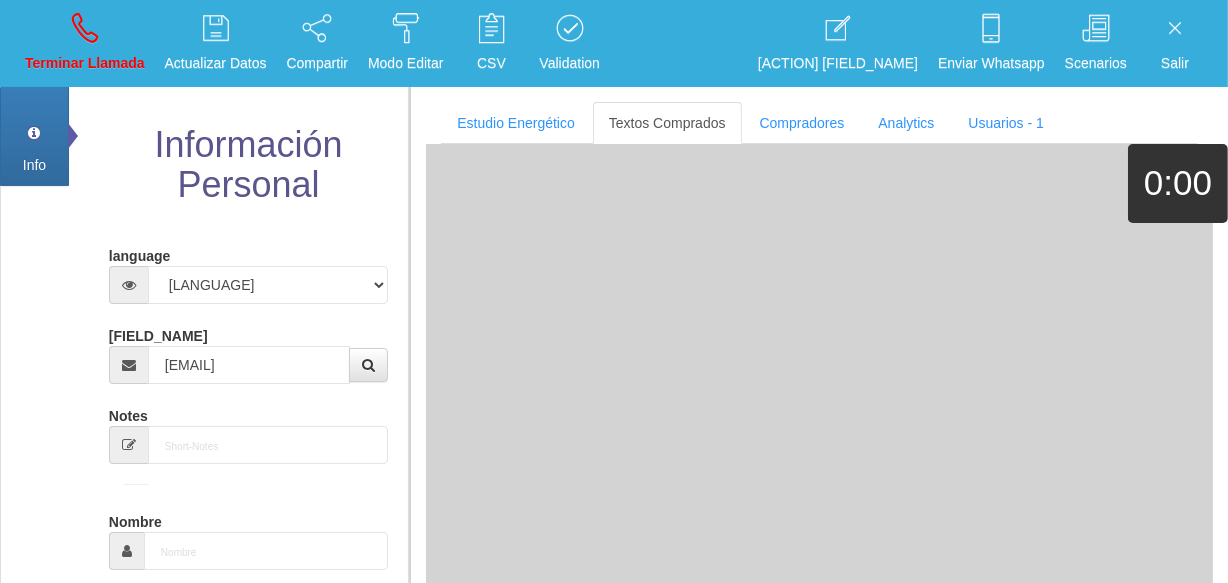 type on "[DAY] [MONTH] [YEAR]" 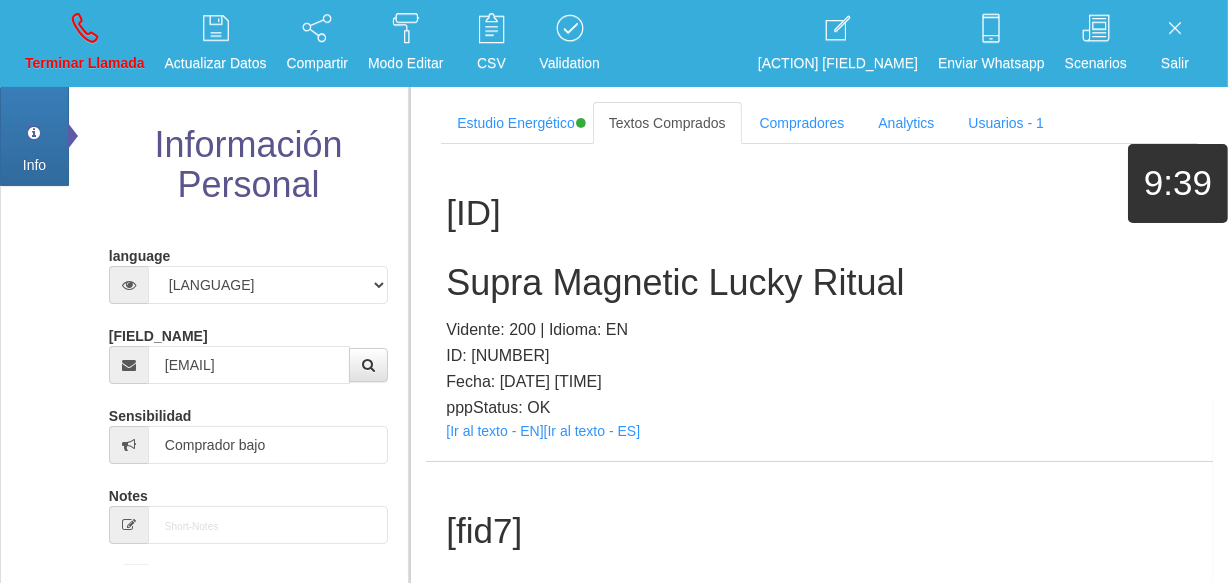 scroll, scrollTop: 596, scrollLeft: 0, axis: vertical 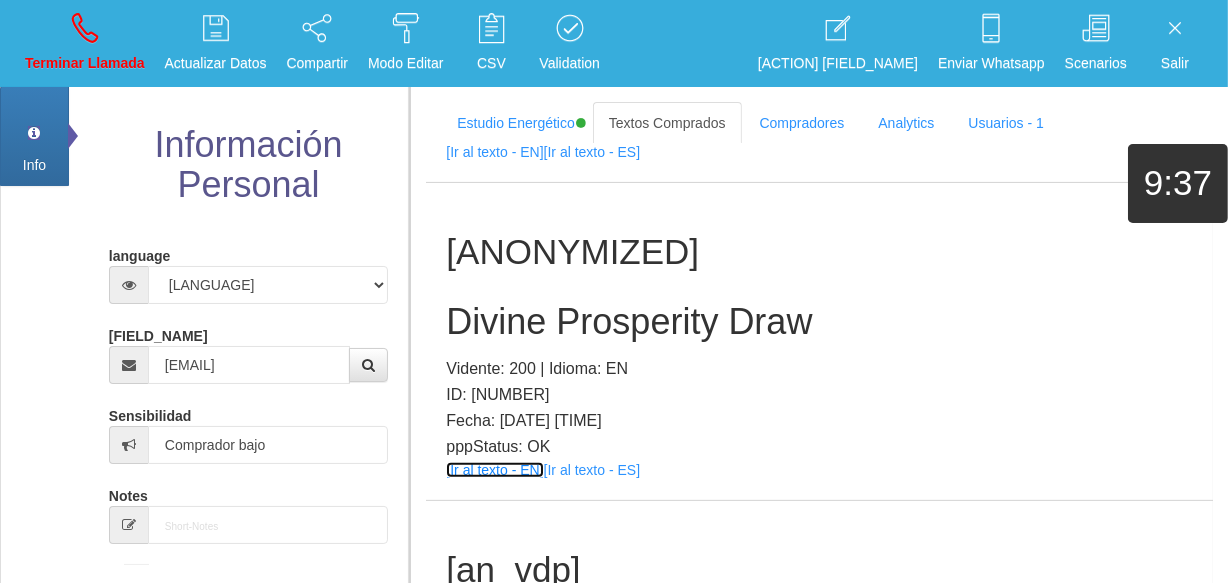 click on "[Ir al texto - EN]" at bounding box center (494, 470) 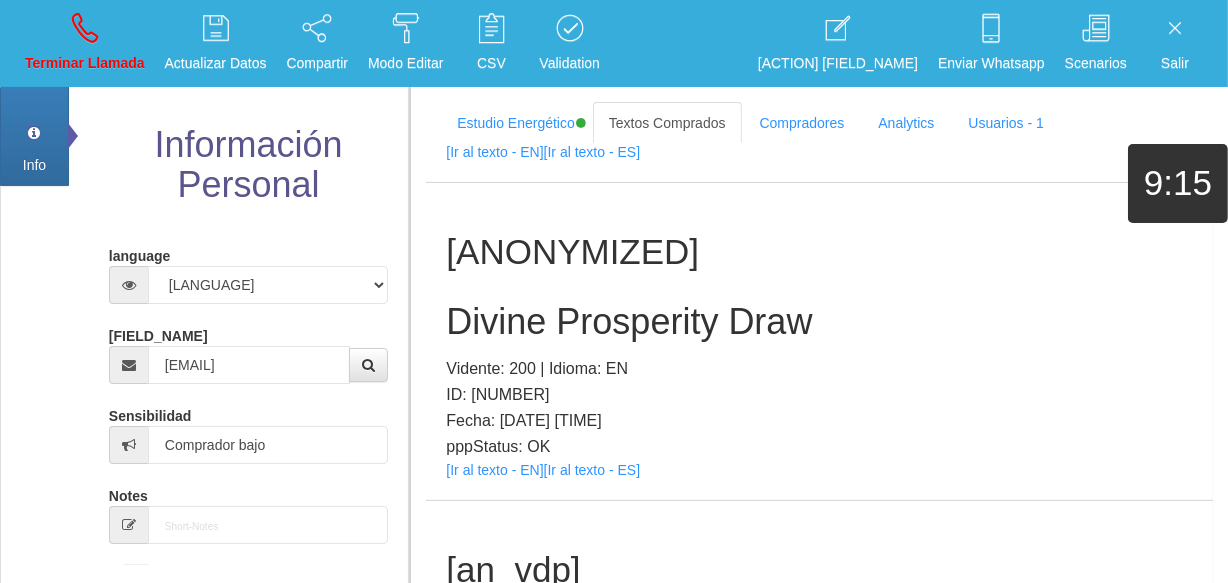 click on "Divine Prosperity Draw" at bounding box center (819, 322) 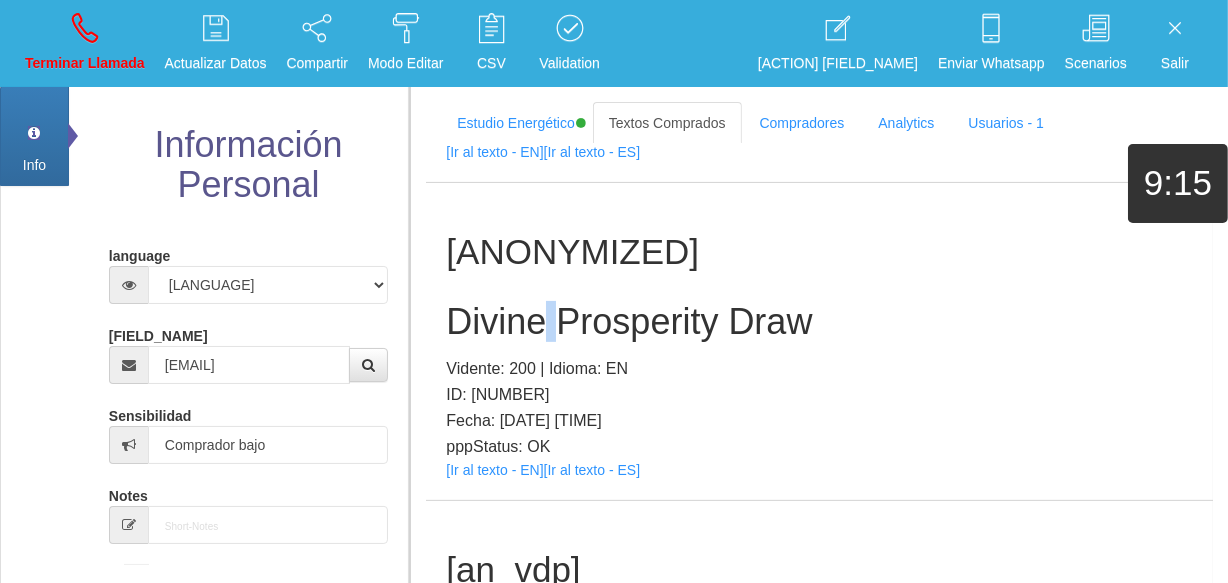 click on "Divine Prosperity Draw" at bounding box center [819, 322] 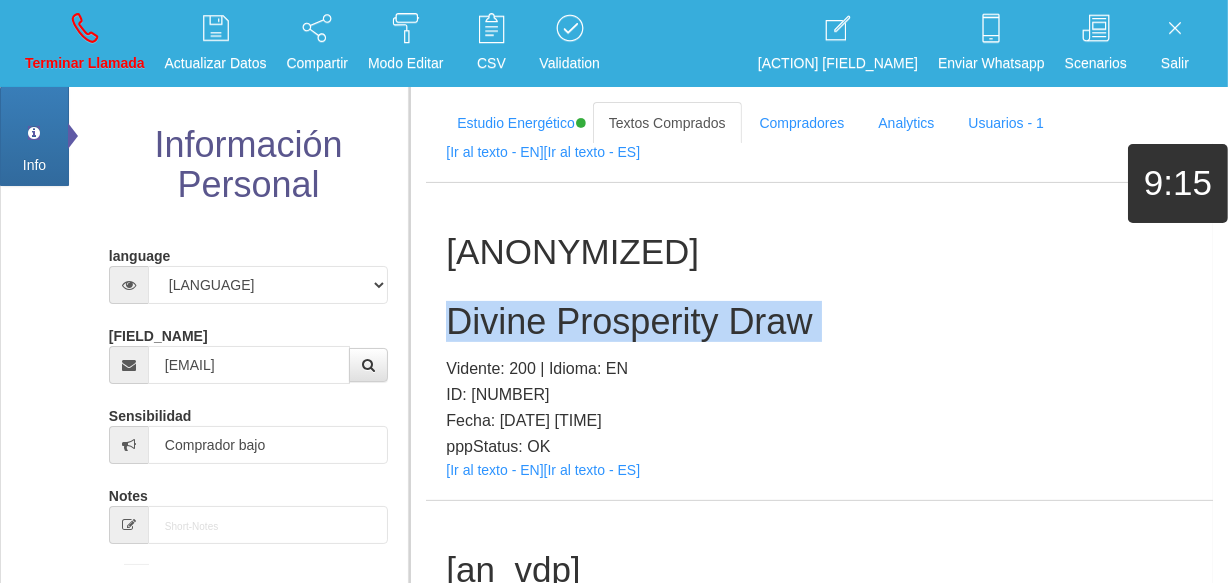 click on "Divine Prosperity Draw" at bounding box center (819, 322) 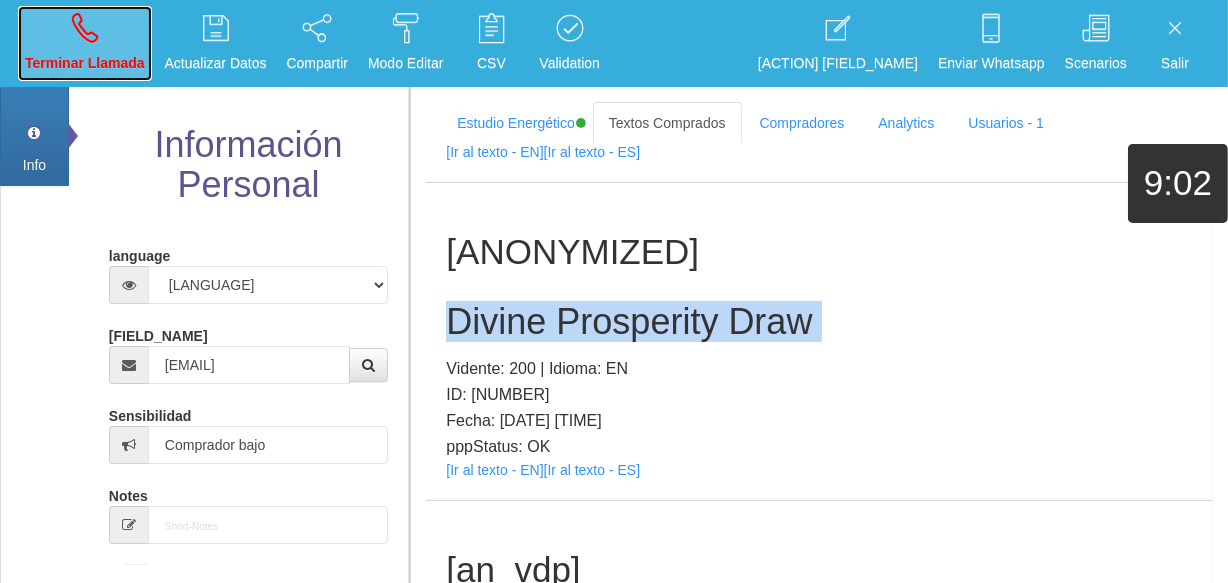 click on "Terminar Llamada" at bounding box center [85, 63] 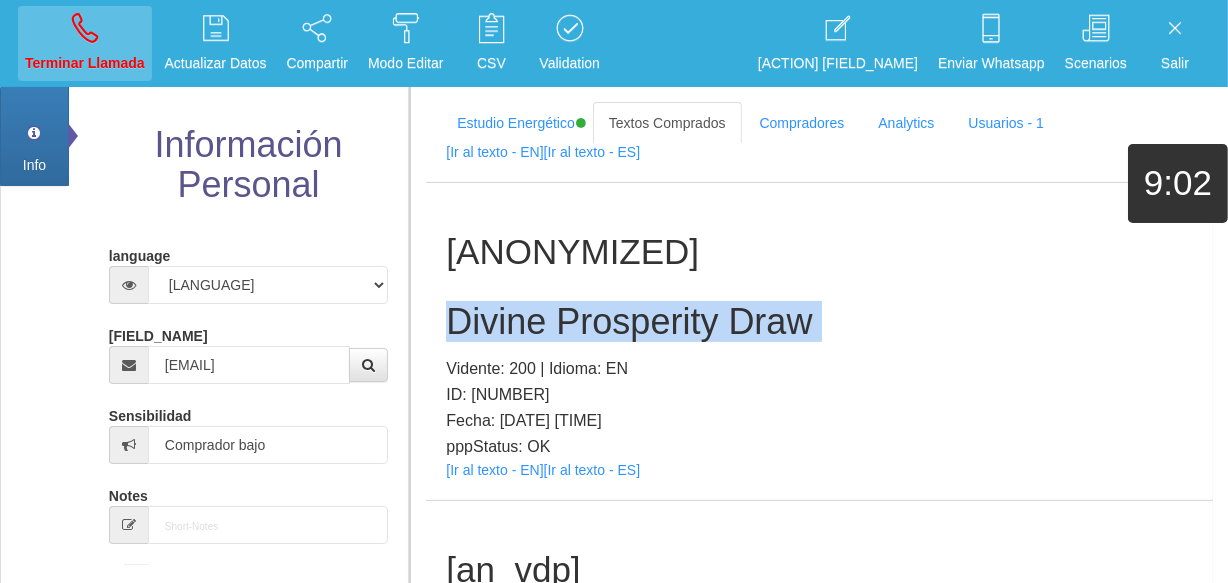 type 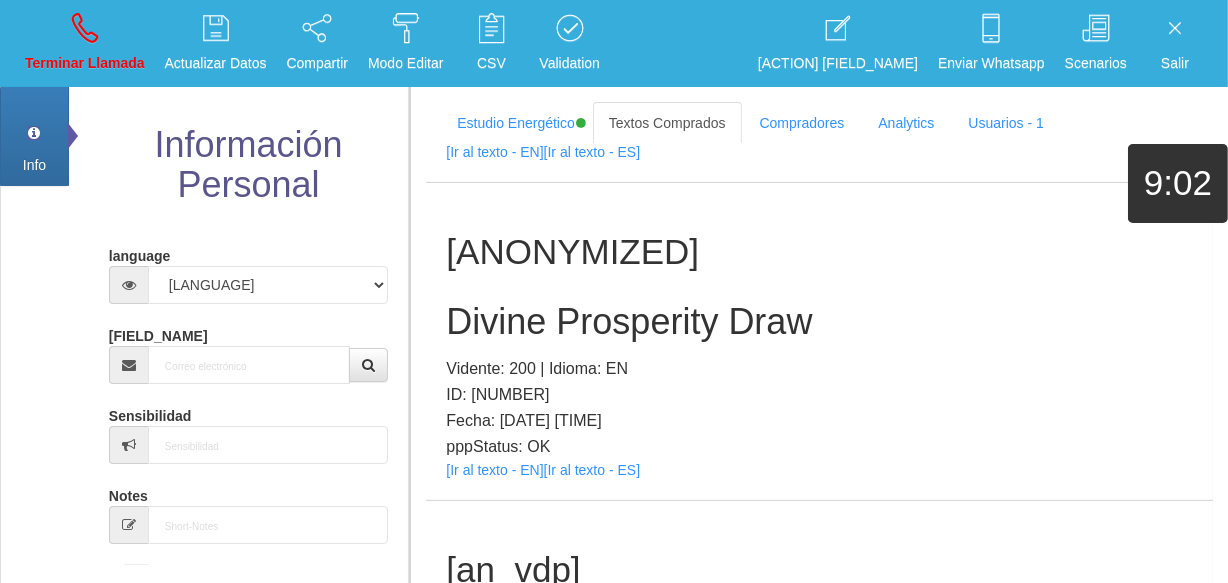 scroll, scrollTop: 0, scrollLeft: 0, axis: both 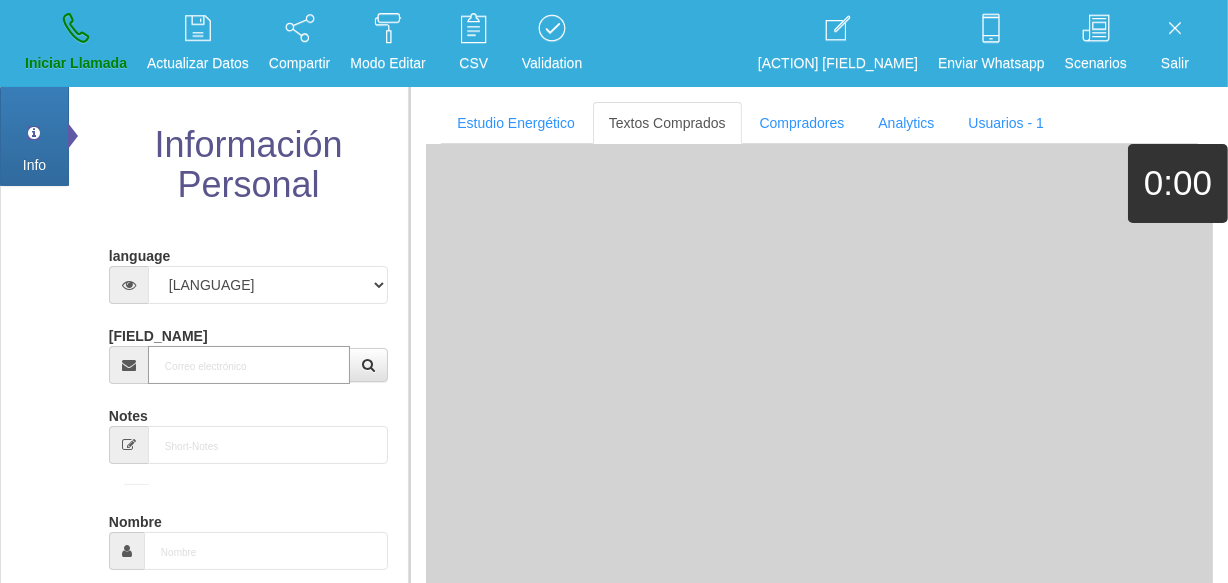 click on "[FIELD_NAME]" at bounding box center [249, 365] 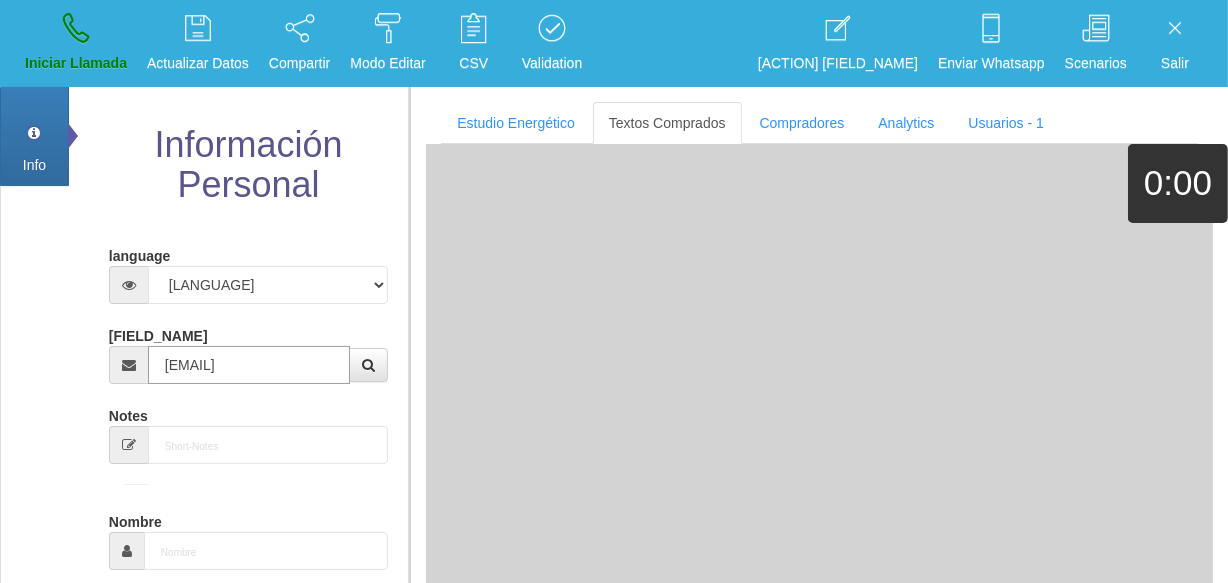 scroll, scrollTop: 0, scrollLeft: 16, axis: horizontal 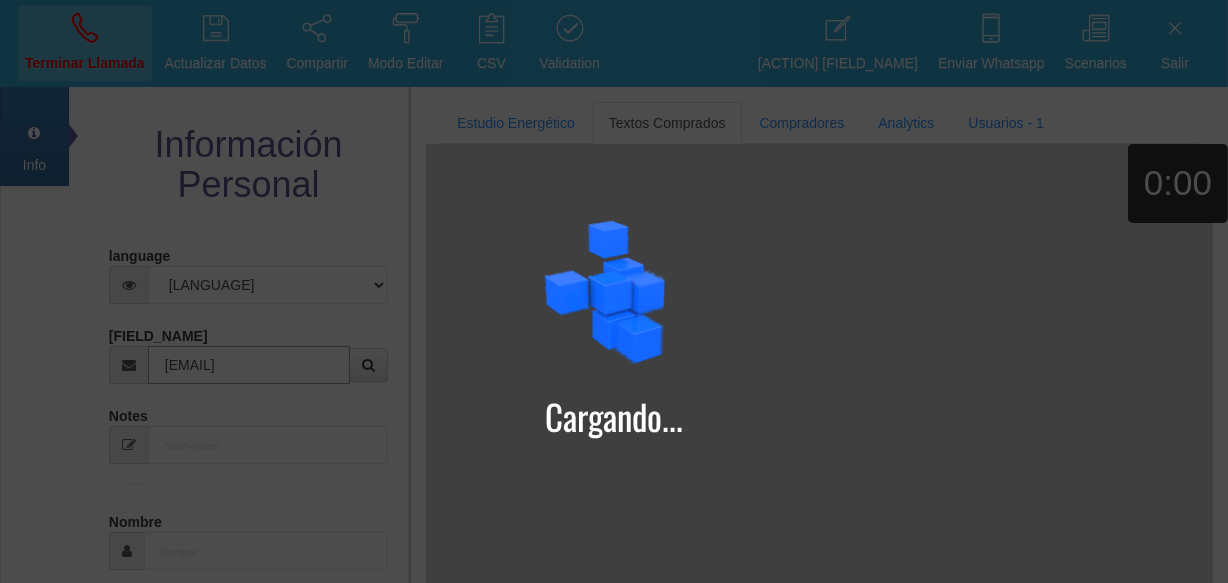 type on "[EMAIL]" 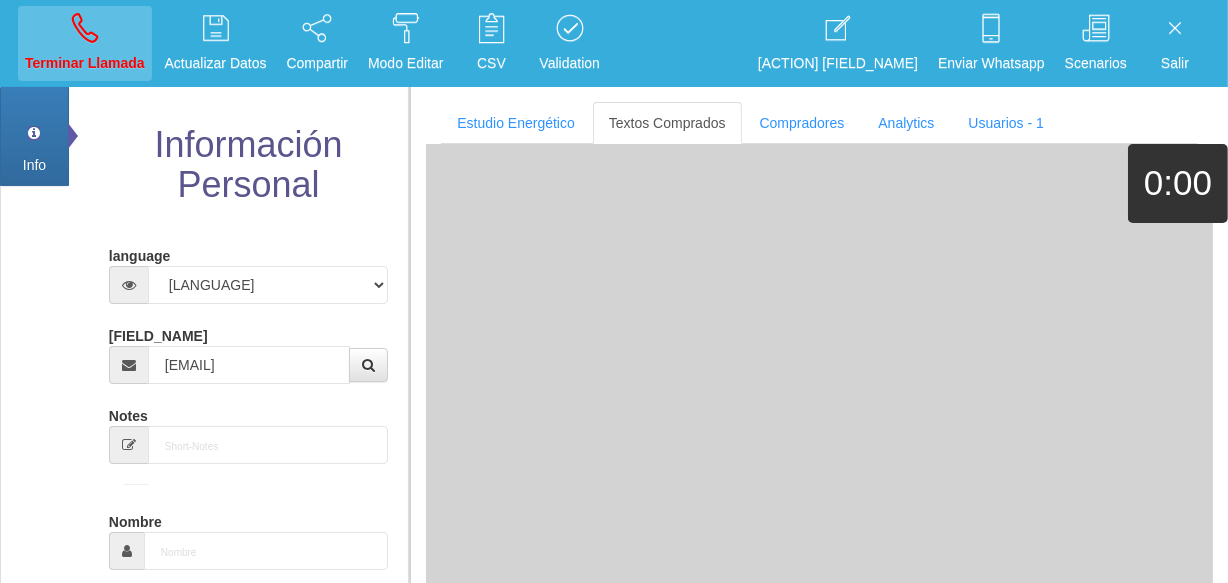 type on "[DD] [MON] [YYYY]" 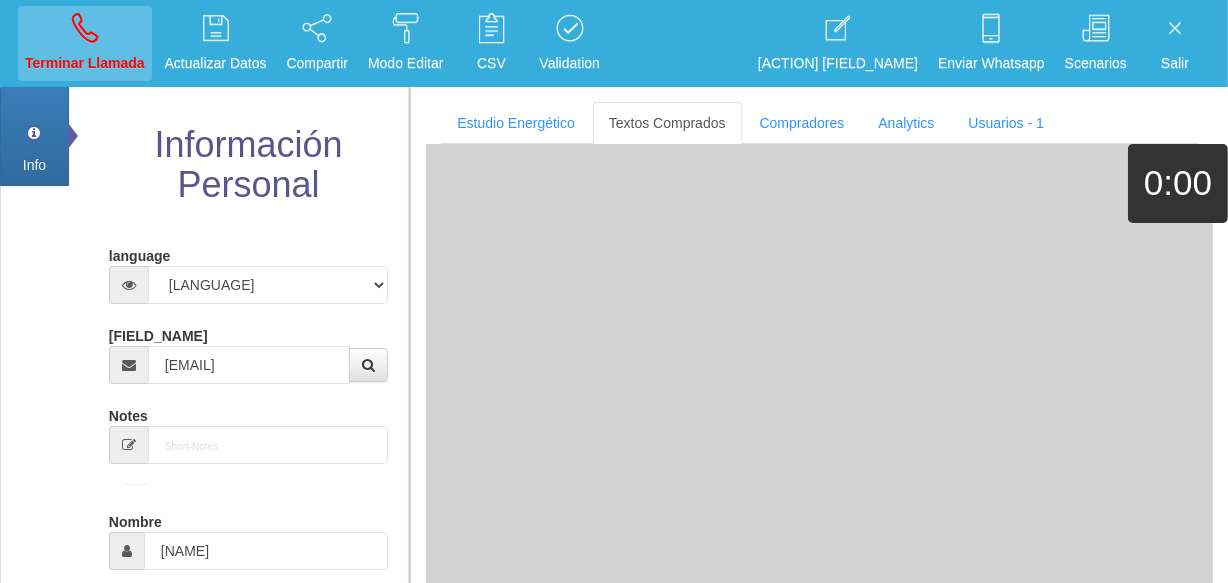 select on "2" 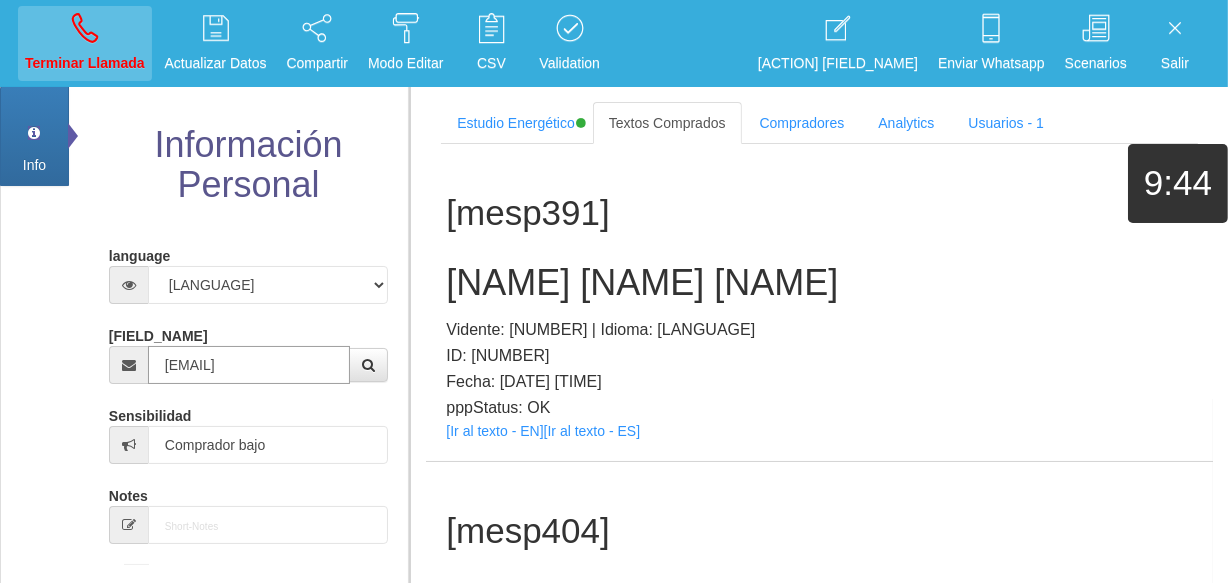 scroll, scrollTop: 0, scrollLeft: 0, axis: both 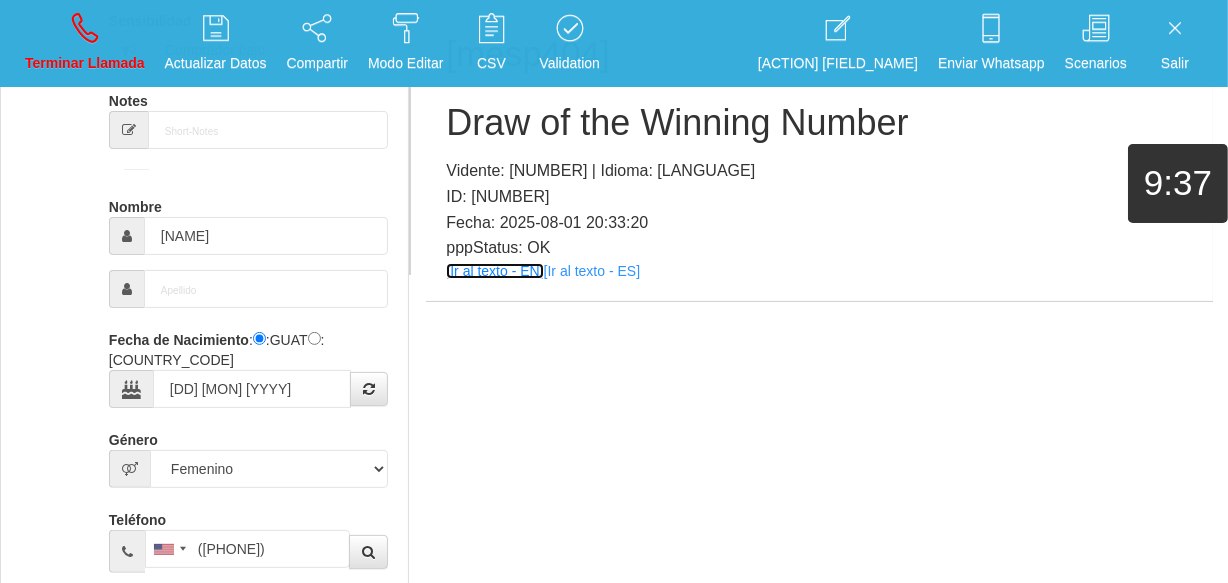 click on "[Ir al texto - EN]" at bounding box center [494, 271] 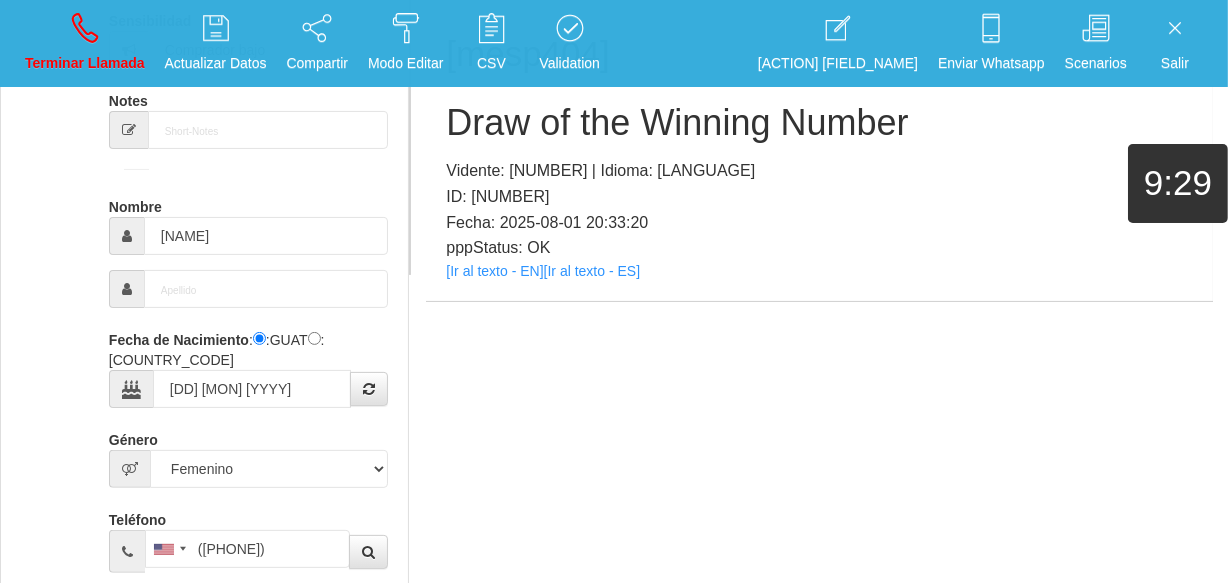 click on "Draw of the Winning Number" at bounding box center [819, 123] 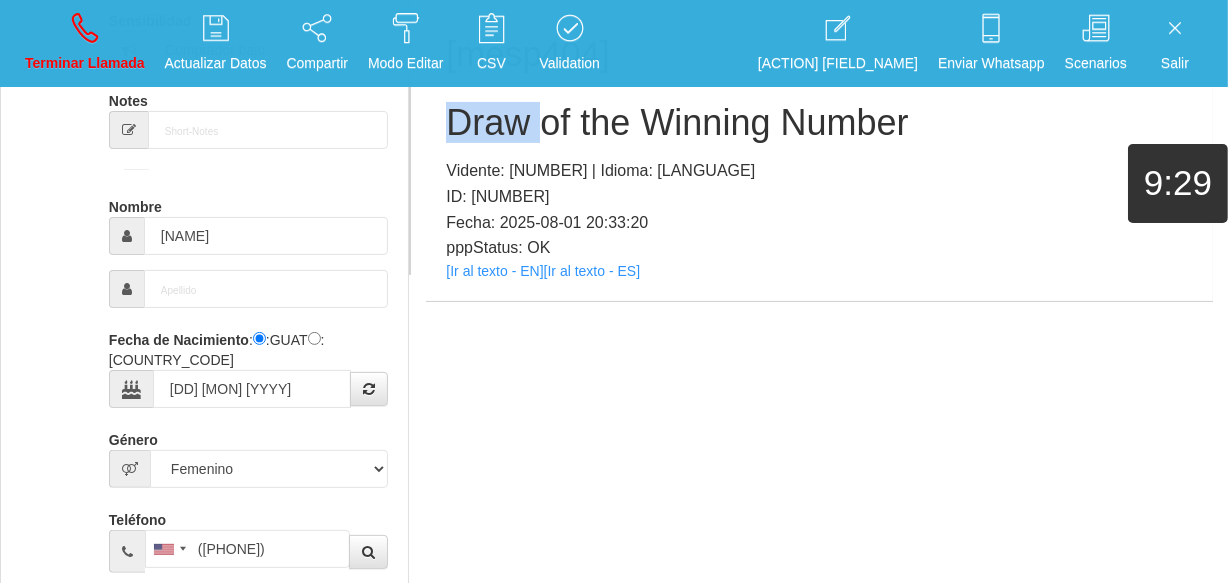 click on "Draw of the Winning Number" at bounding box center (819, 123) 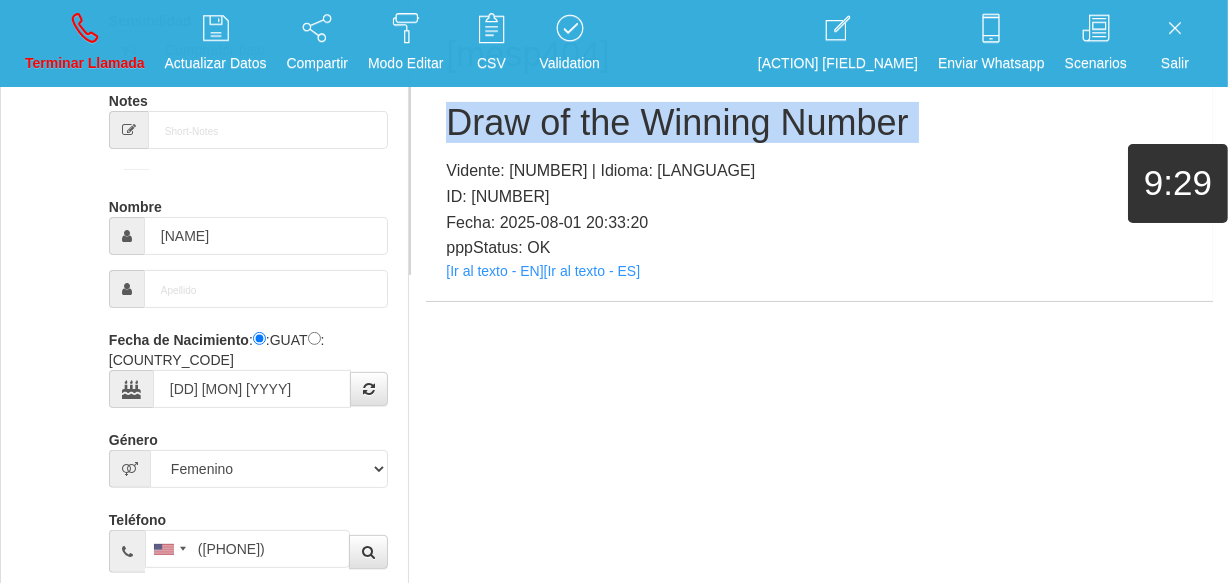 click on "Draw of the Winning Number" at bounding box center (819, 123) 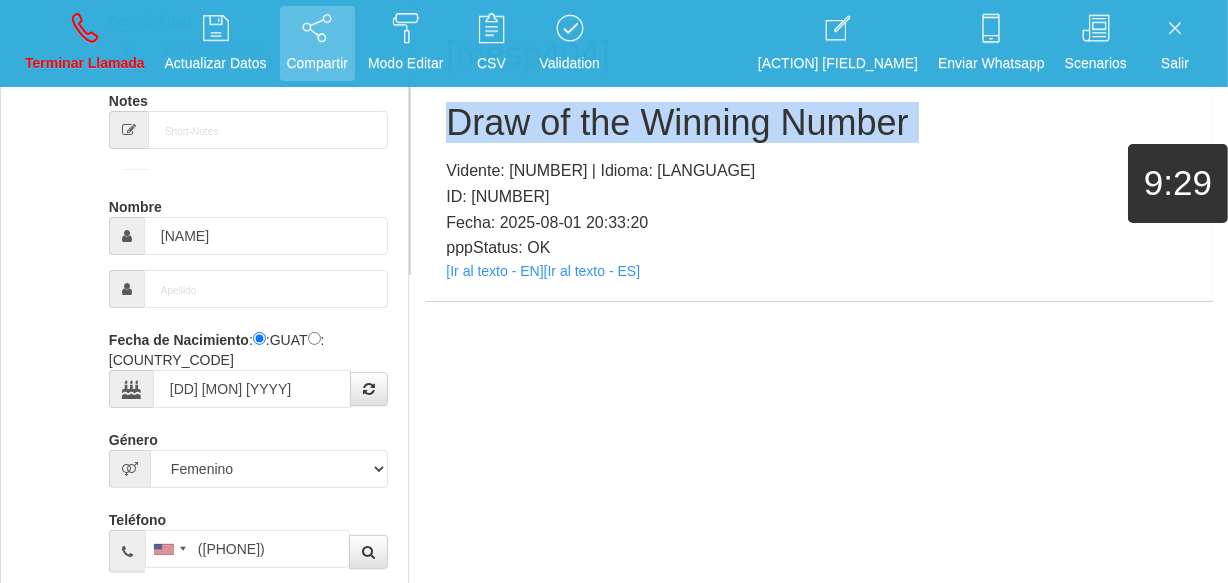 copy on "Draw of the Winning Number" 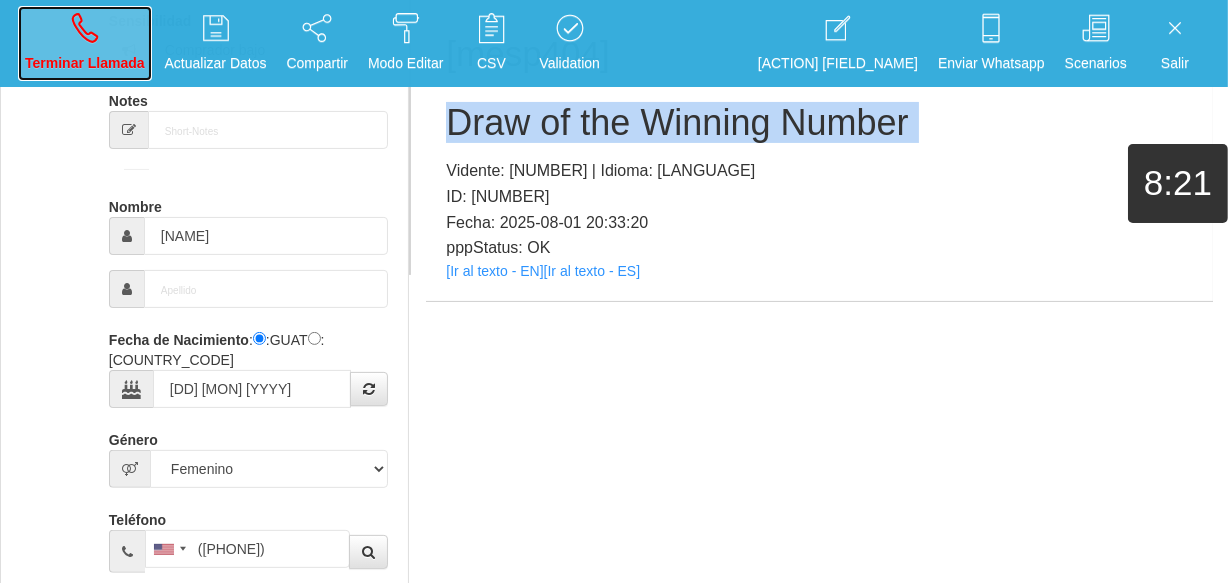 click on "Terminar Llamada" at bounding box center (85, 43) 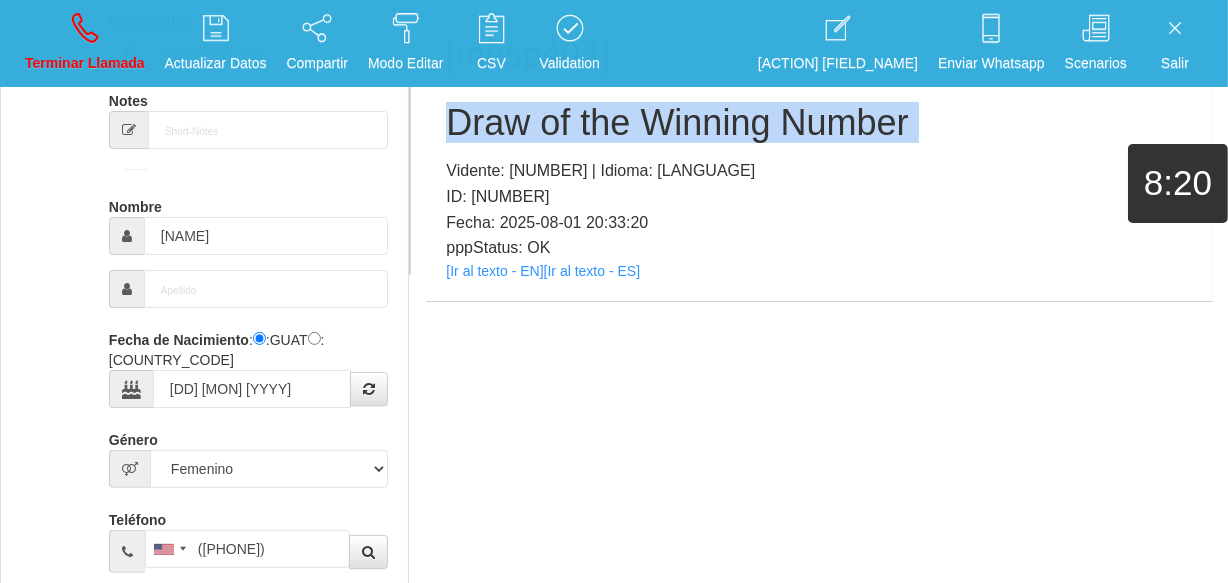 scroll, scrollTop: 0, scrollLeft: 0, axis: both 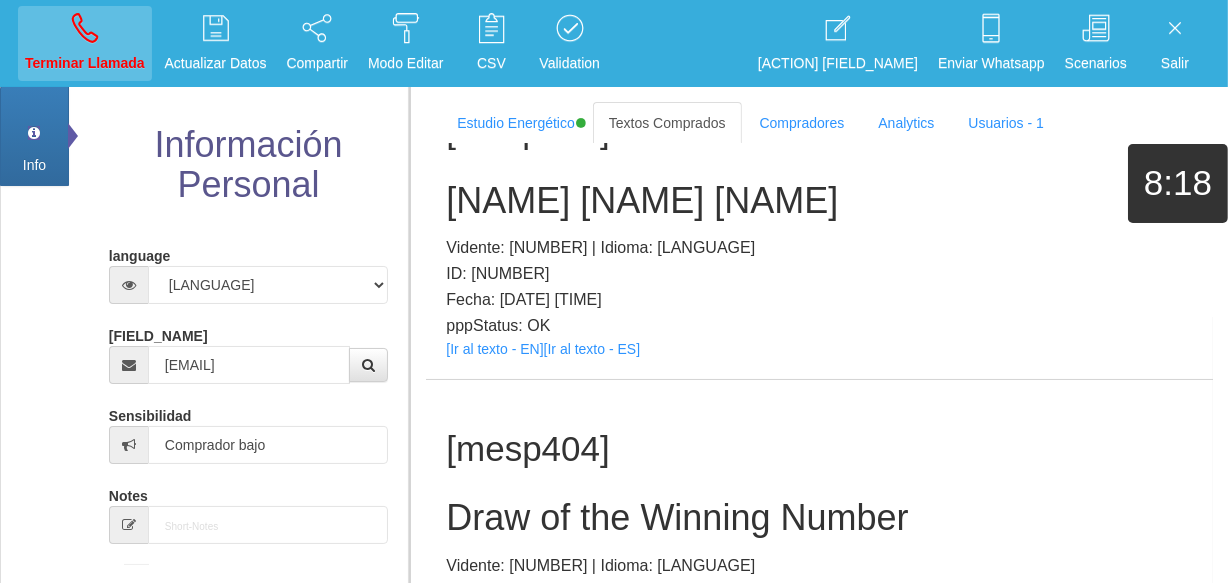 drag, startPoint x: 108, startPoint y: 86, endPoint x: 114, endPoint y: 50, distance: 36.496574 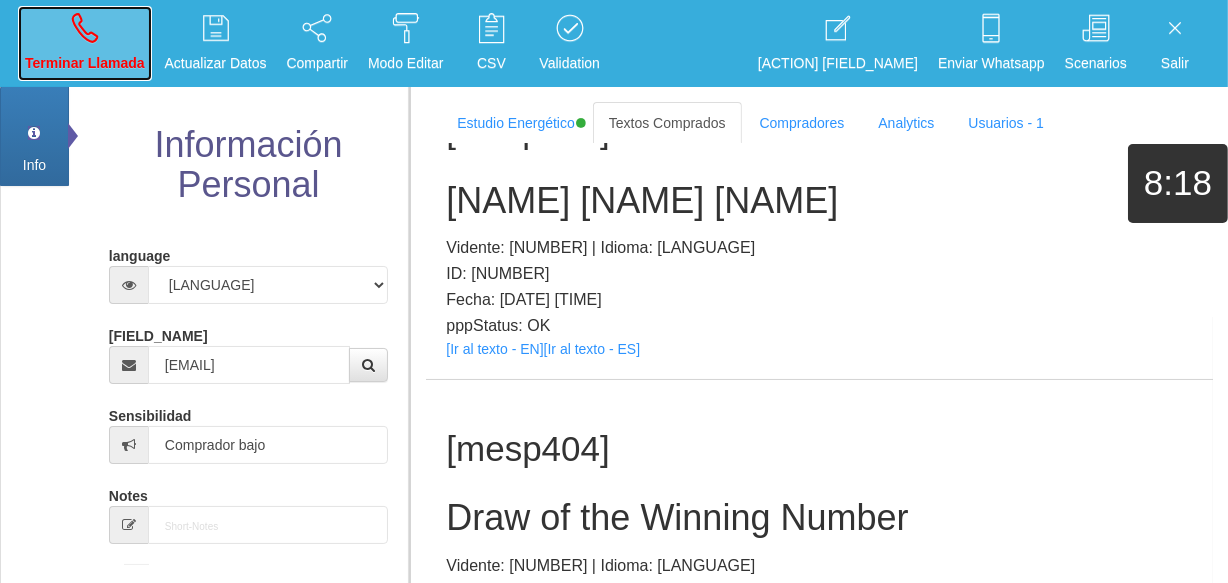click on "Terminar Llamada" at bounding box center [85, 43] 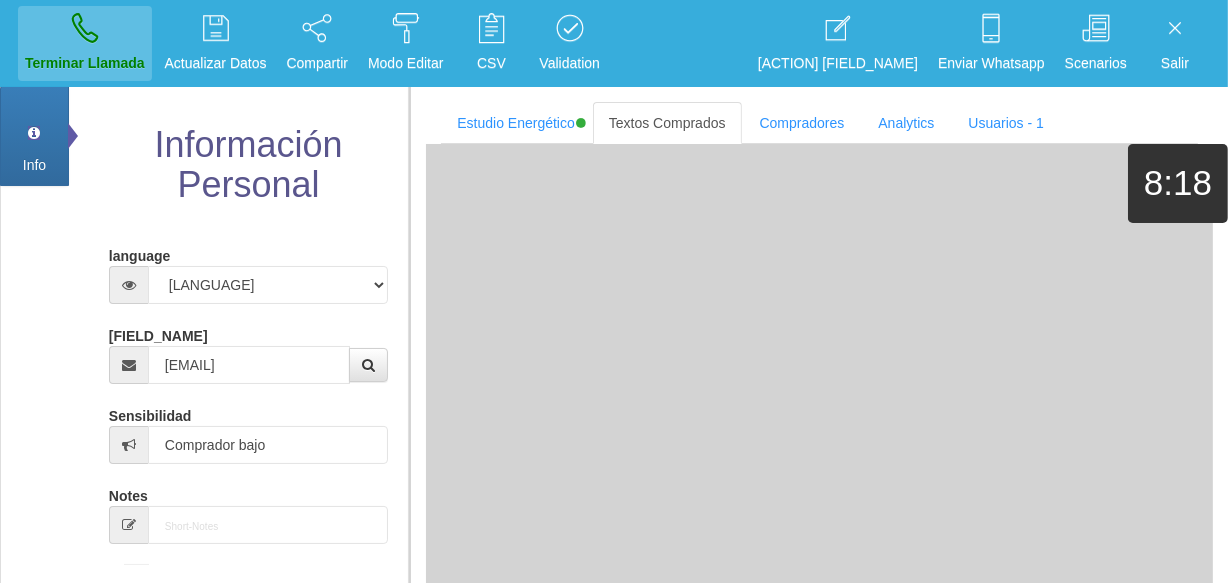 type 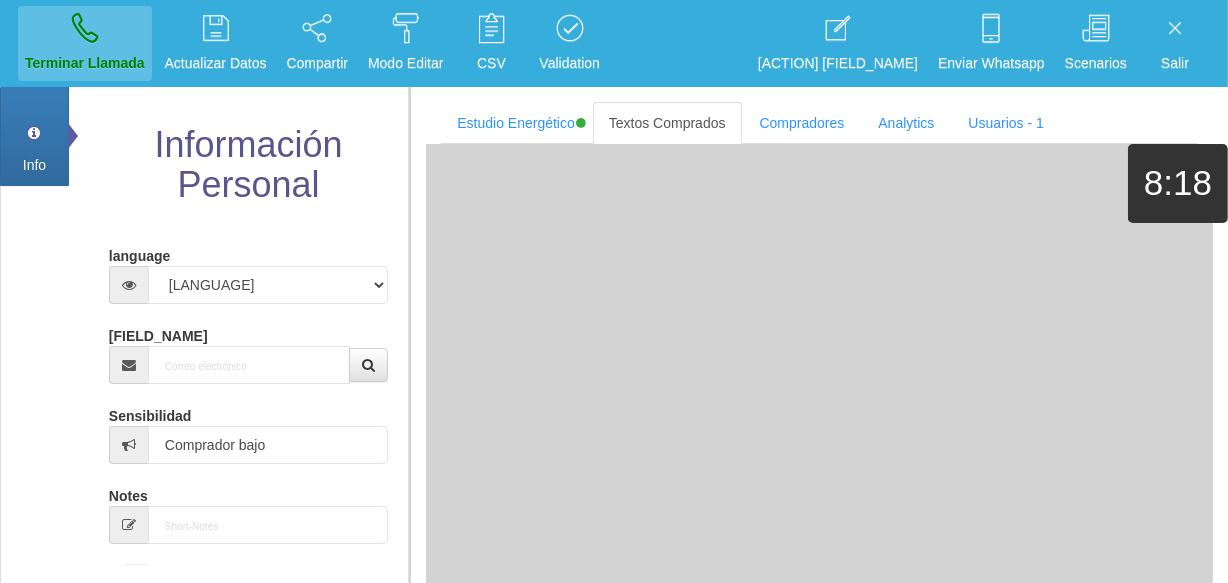 type 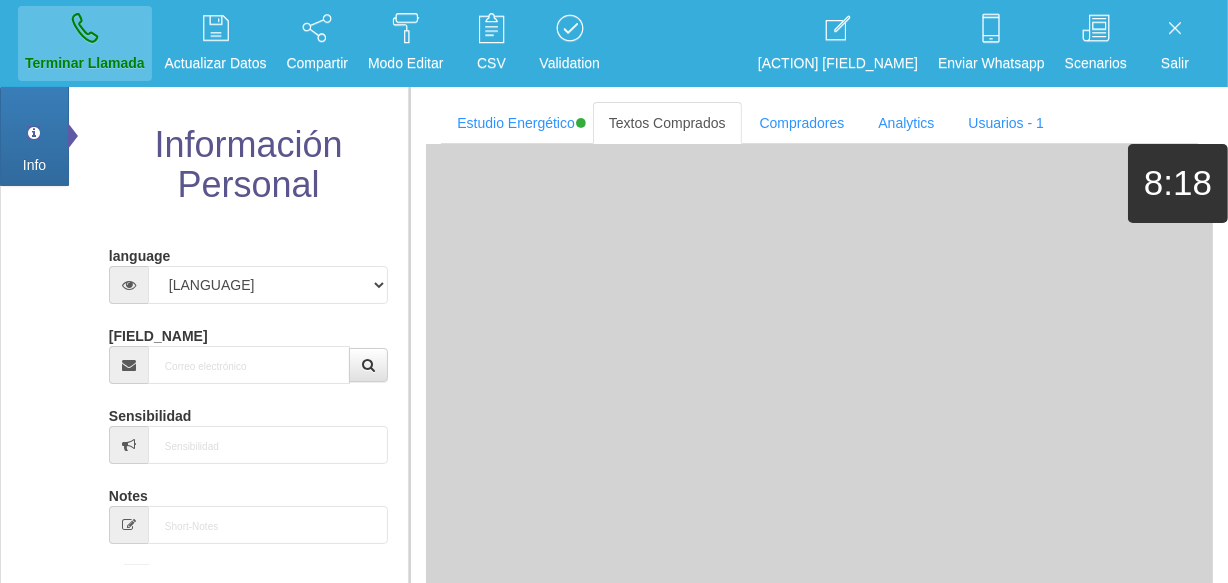 scroll, scrollTop: 0, scrollLeft: 0, axis: both 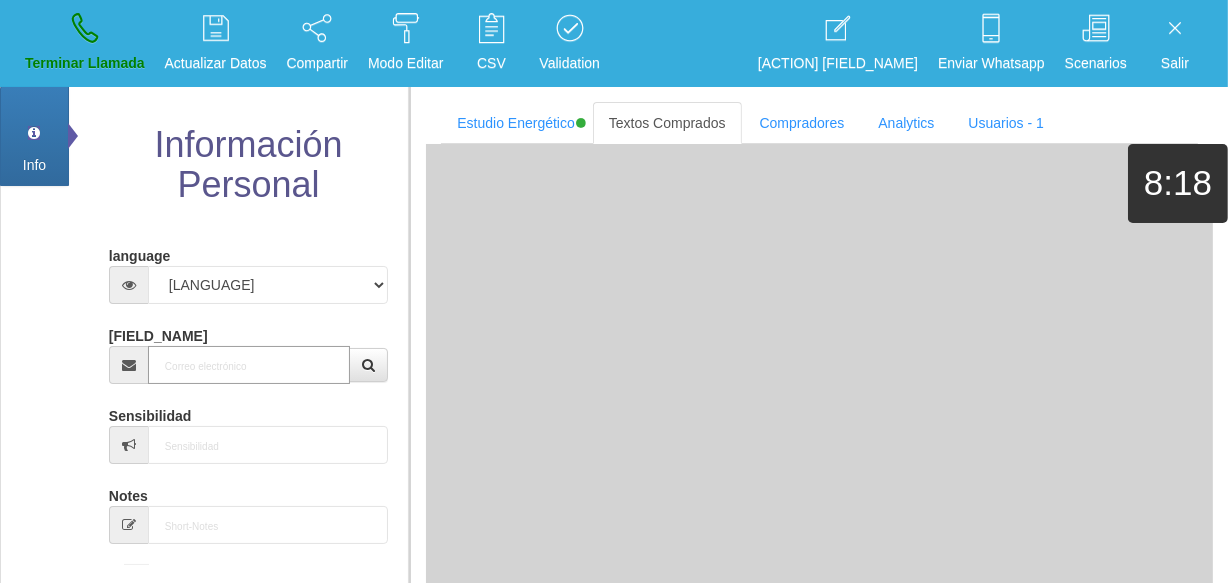 click on "[FIELD_NAME]" at bounding box center [249, 365] 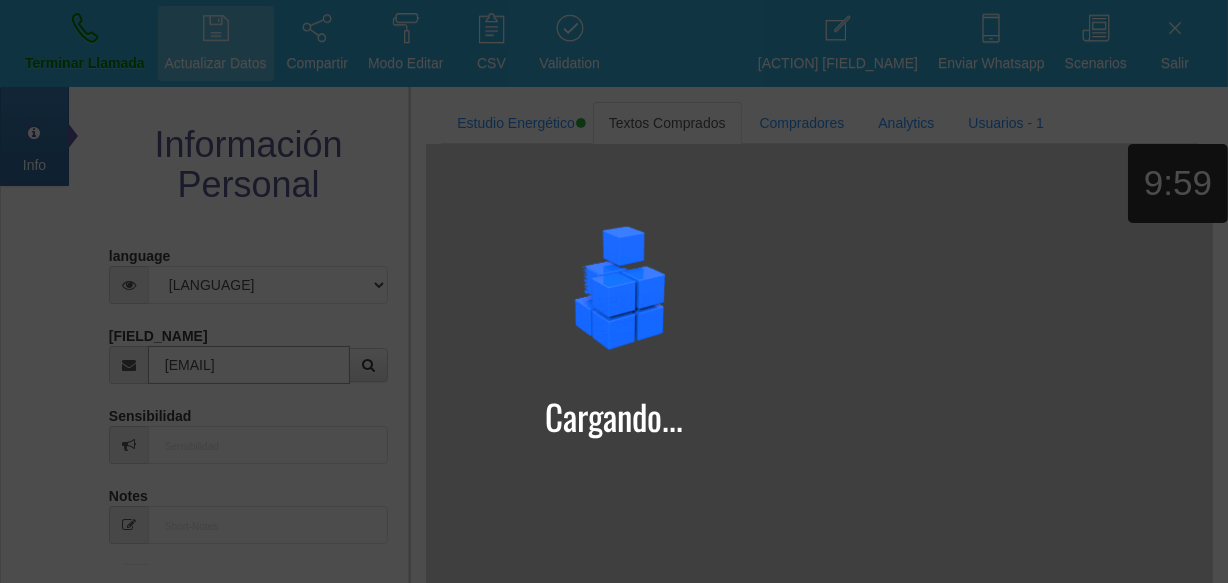 type on "[EMAIL]" 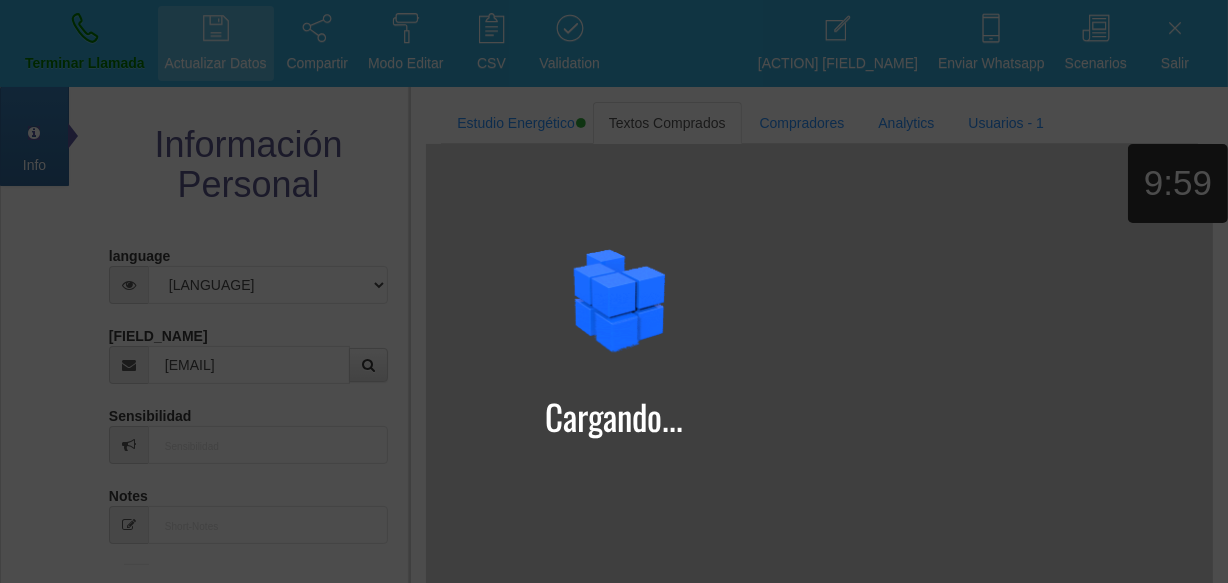 type on "[DAY] [MONTH] [YEAR]" 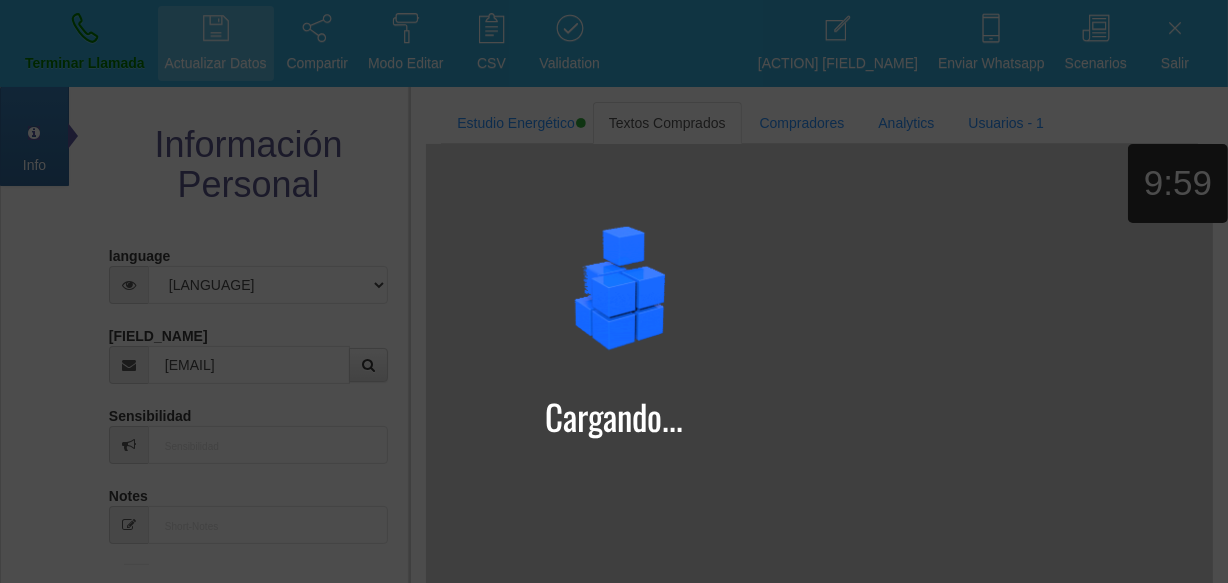 type on "Comprador simple" 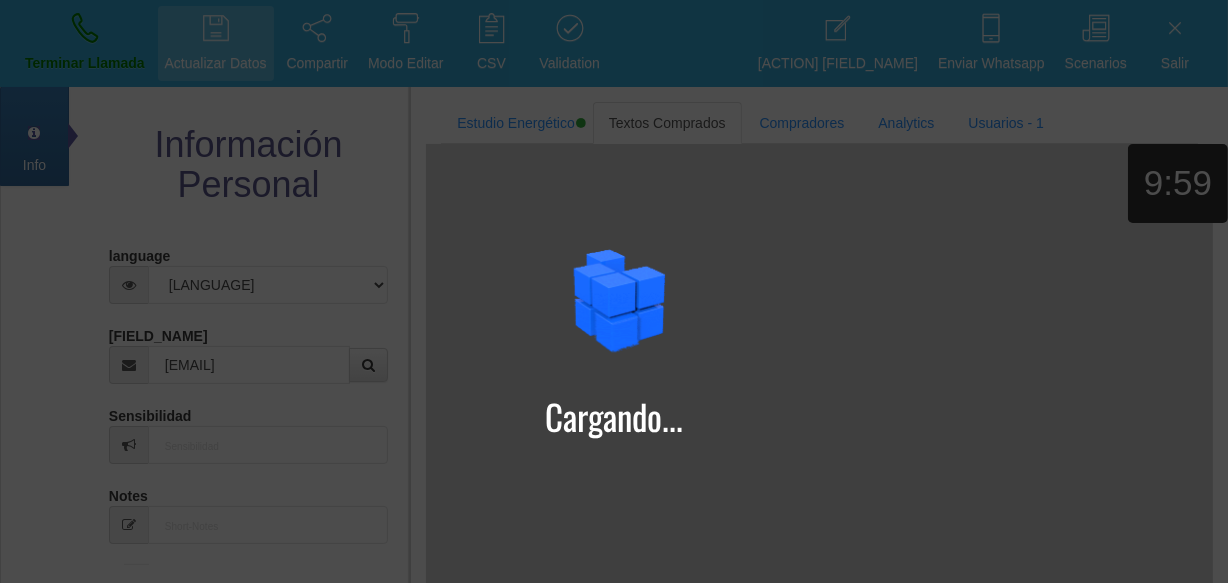 type on "Jewel" 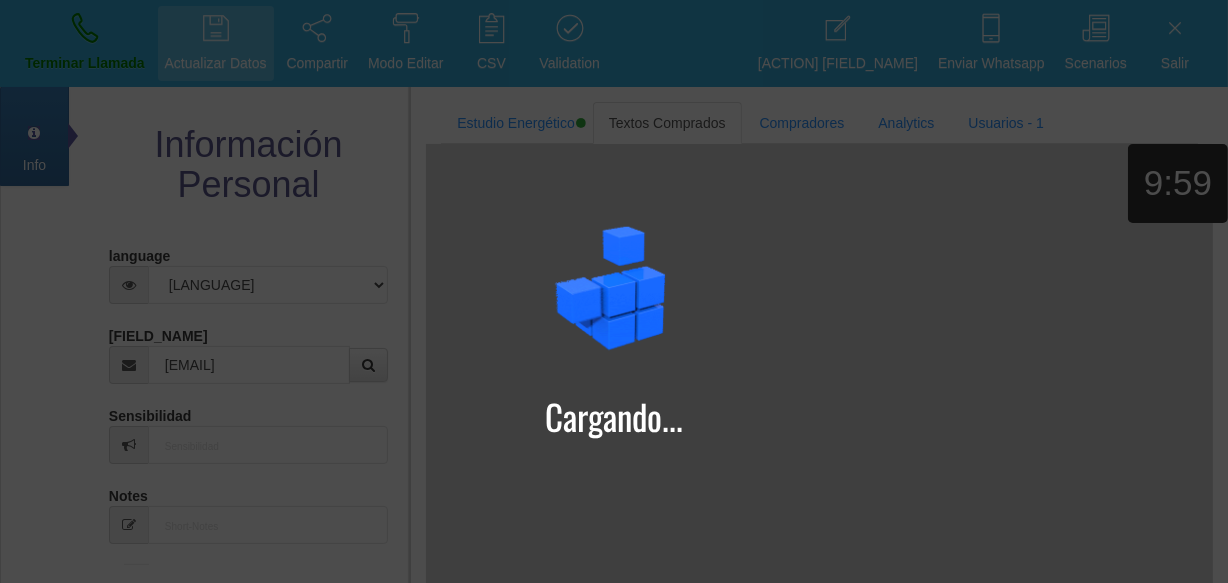 select on "2" 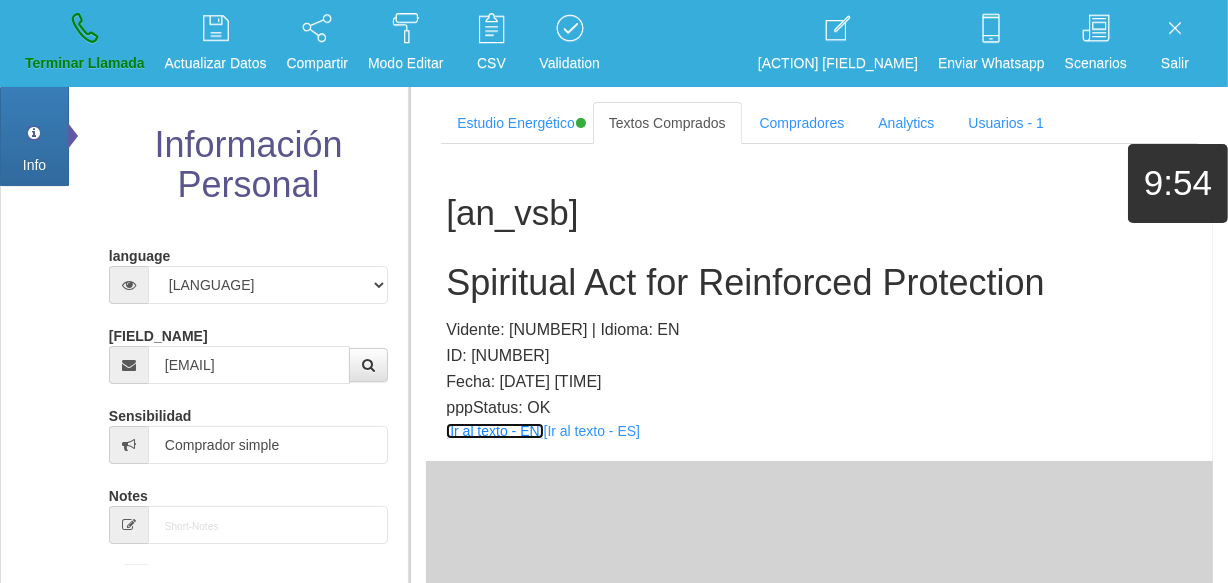 click on "[Ir al texto - EN]" at bounding box center (494, 431) 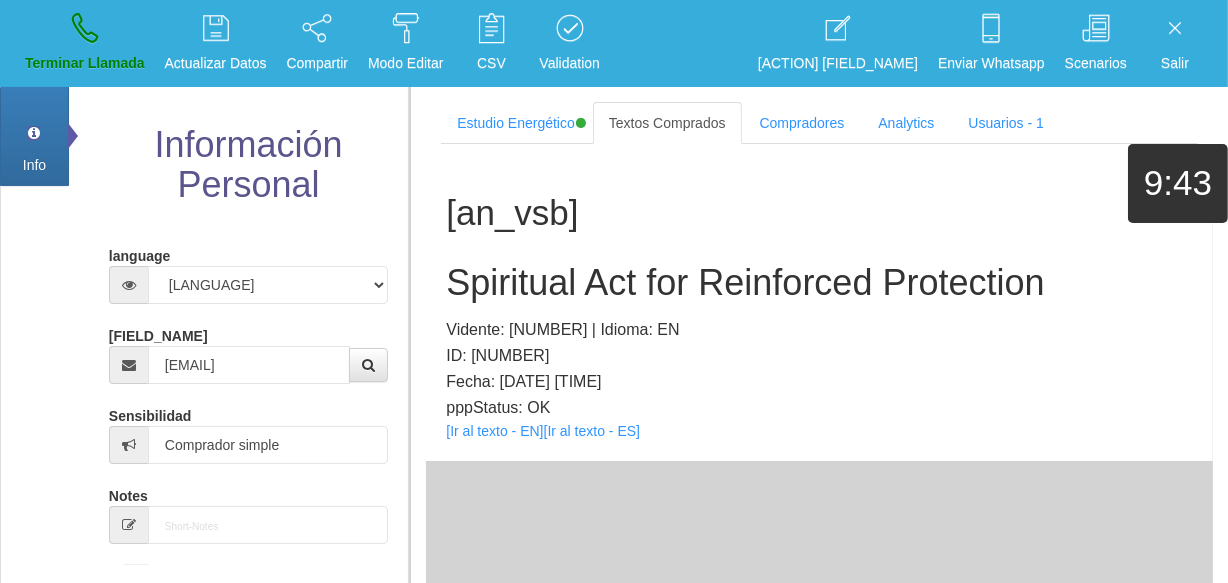click on "Spiritual Act for Reinforced Protection" at bounding box center [819, 283] 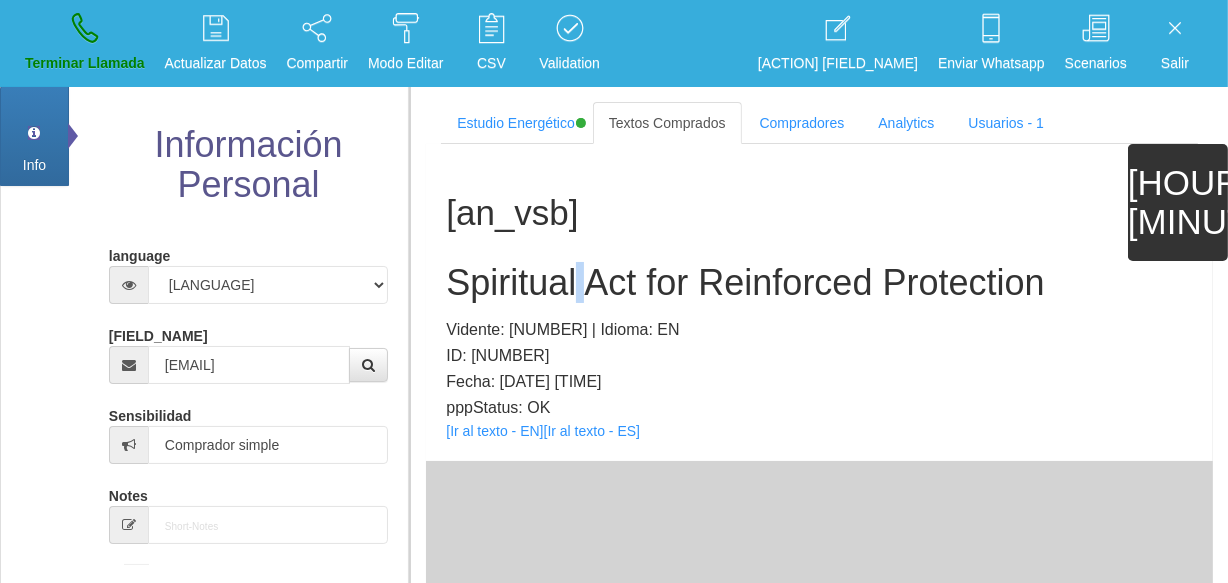 click on "Spiritual Act for Reinforced Protection" at bounding box center (819, 283) 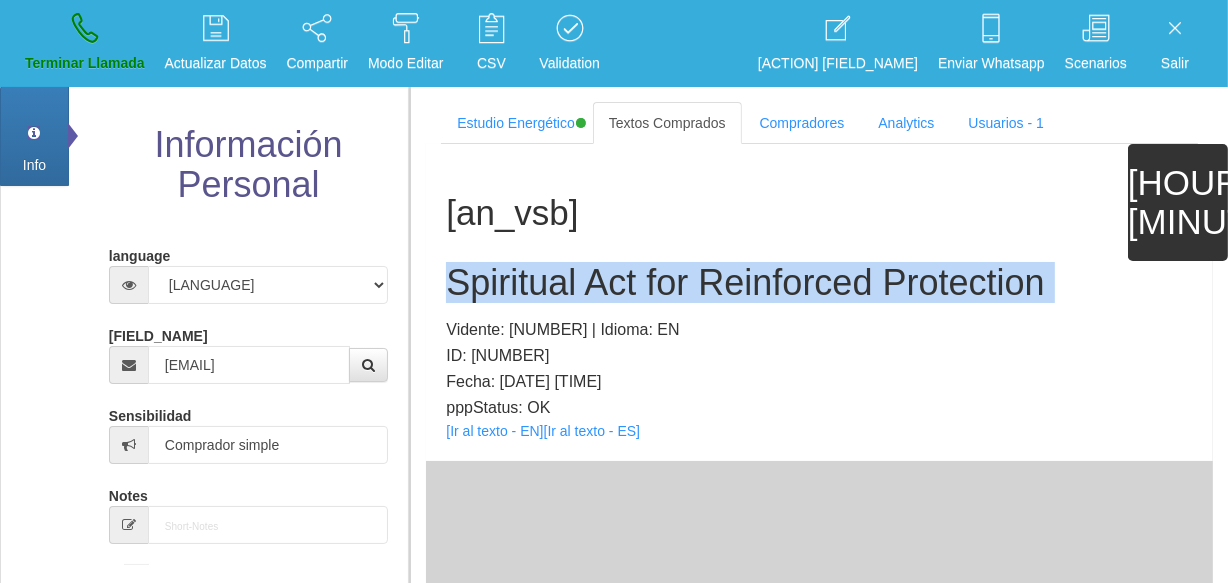click on "Spiritual Act for Reinforced Protection" at bounding box center [819, 283] 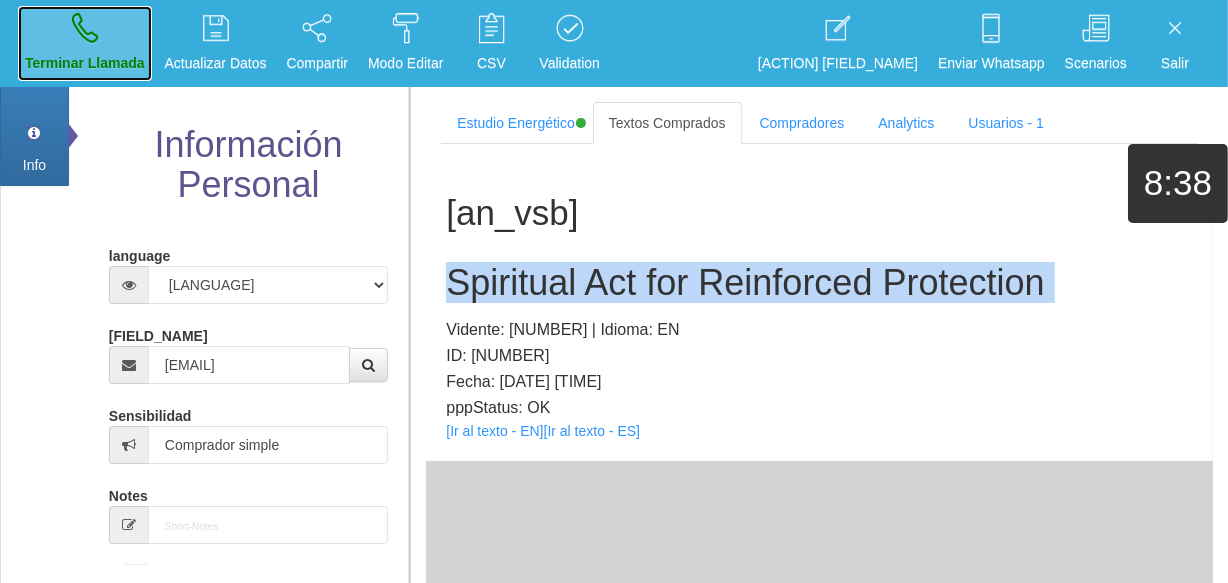click on "Terminar Llamada" at bounding box center [85, 63] 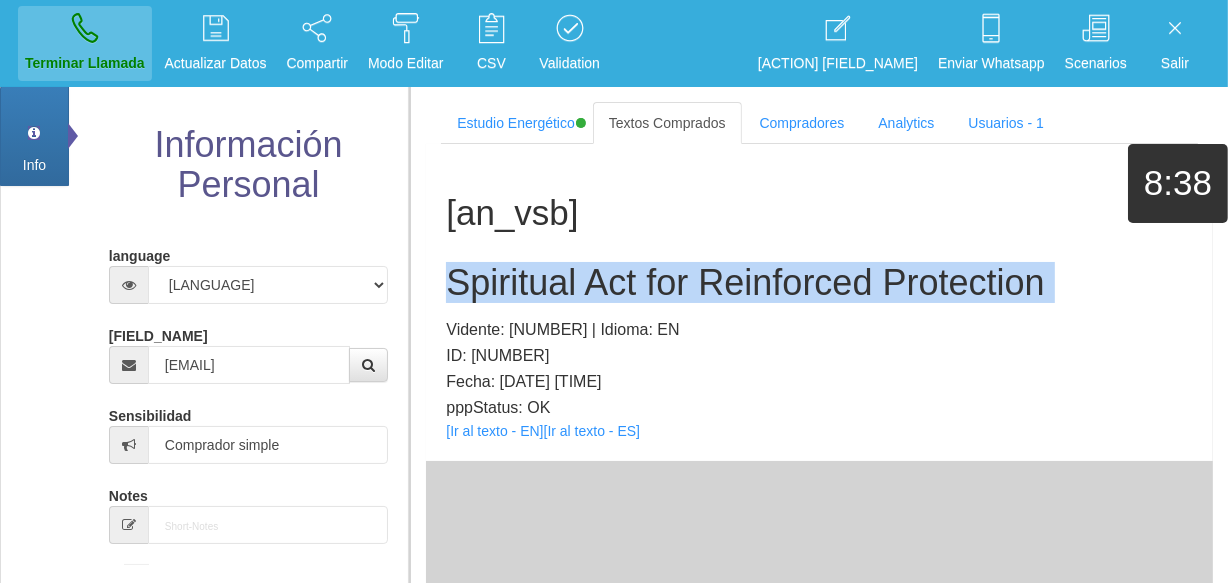 type 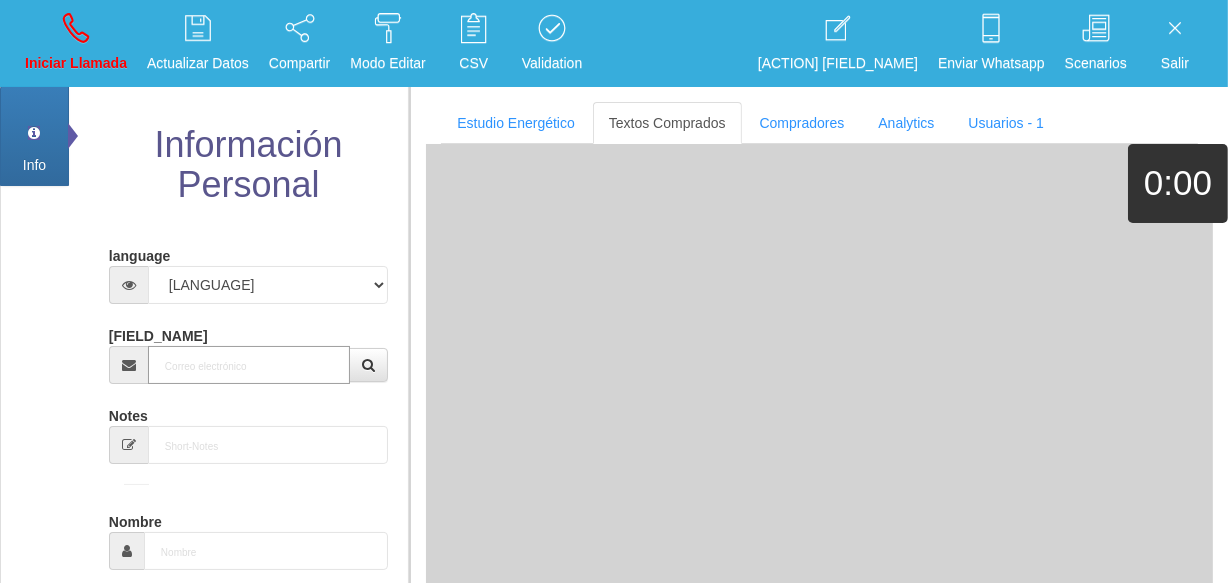 click on "[FIELD_NAME]" at bounding box center (249, 365) 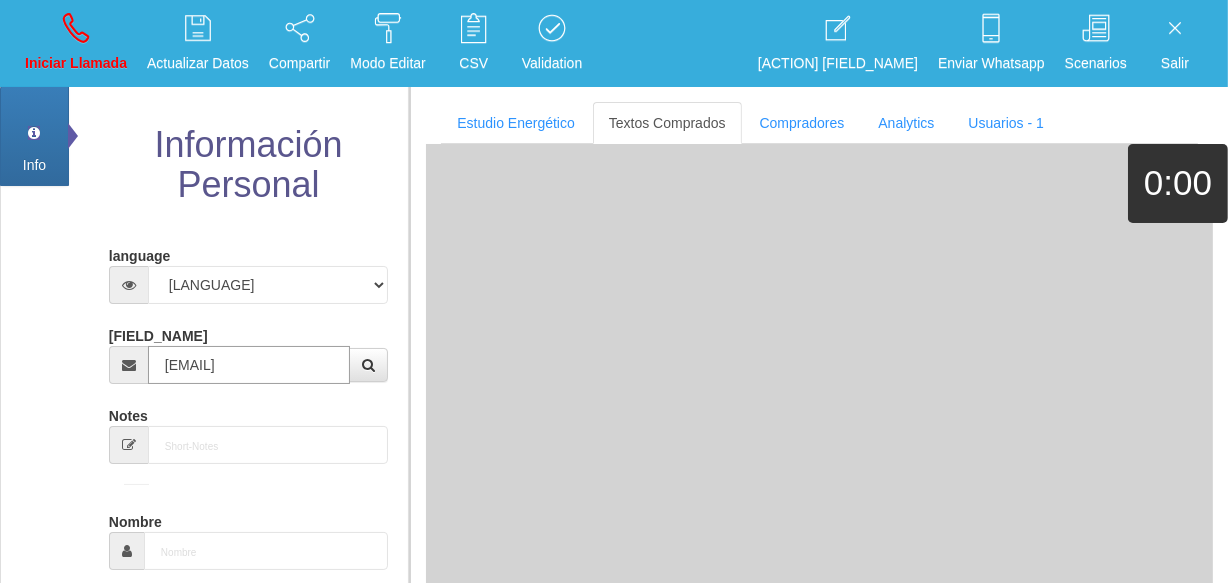 scroll, scrollTop: 0, scrollLeft: 50, axis: horizontal 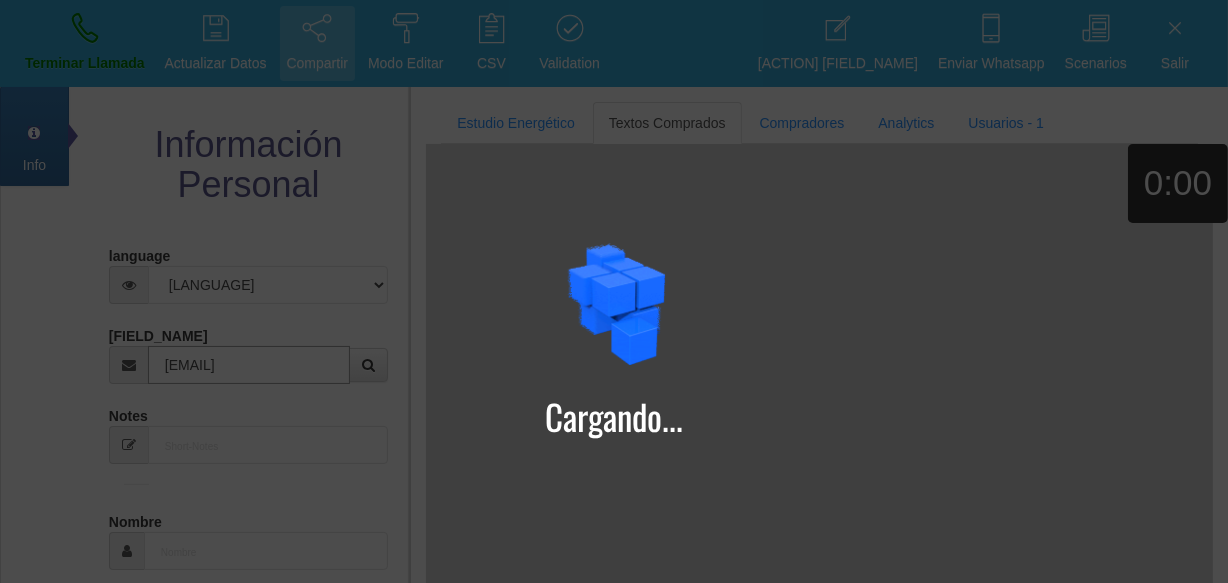 type on "[EMAIL]" 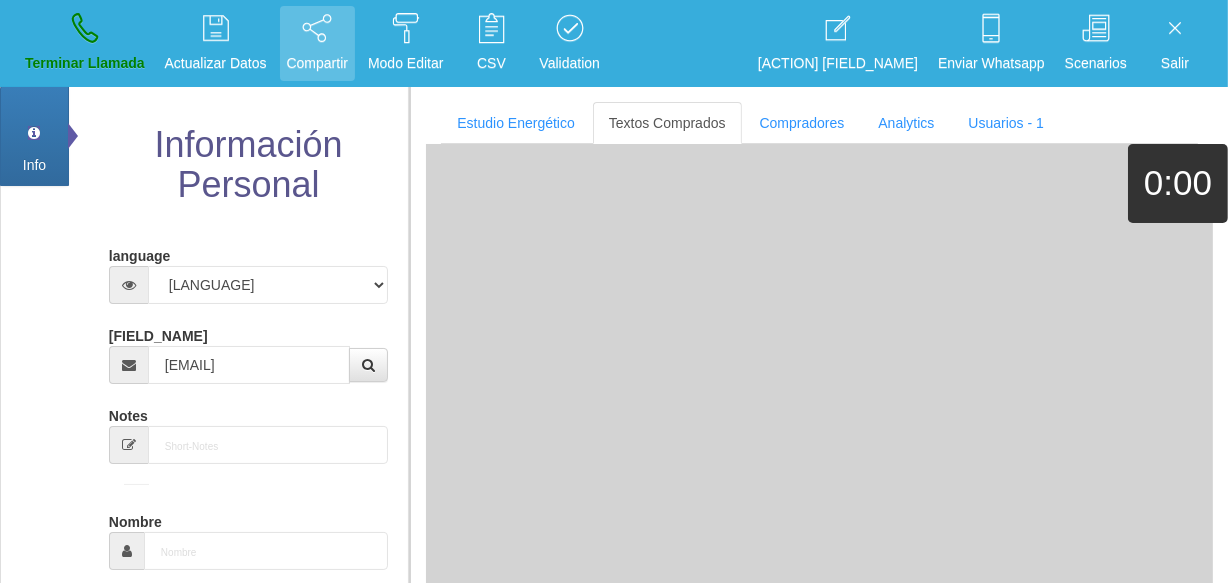 type on "[DD] [MONTH] [YYYY]" 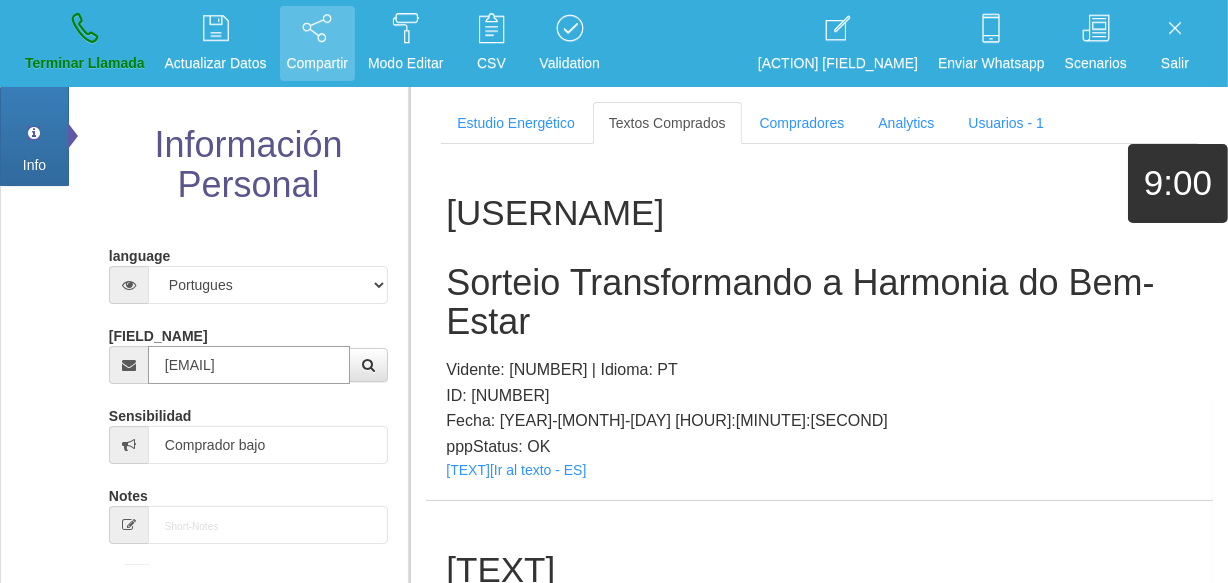 scroll, scrollTop: 0, scrollLeft: 0, axis: both 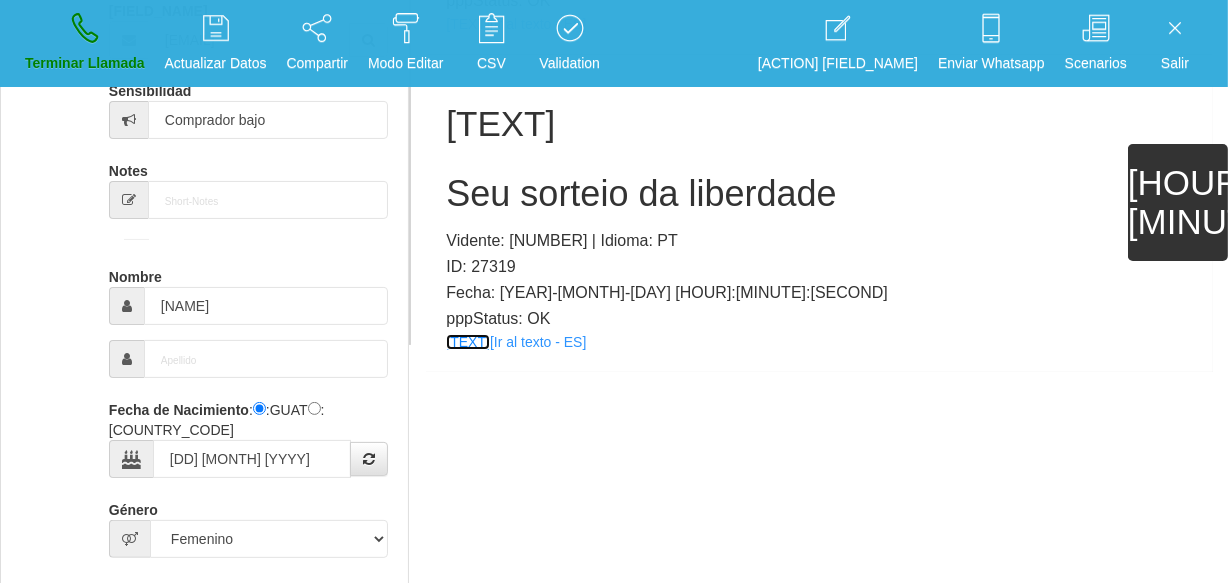 click on "[TEXT]" at bounding box center [468, 342] 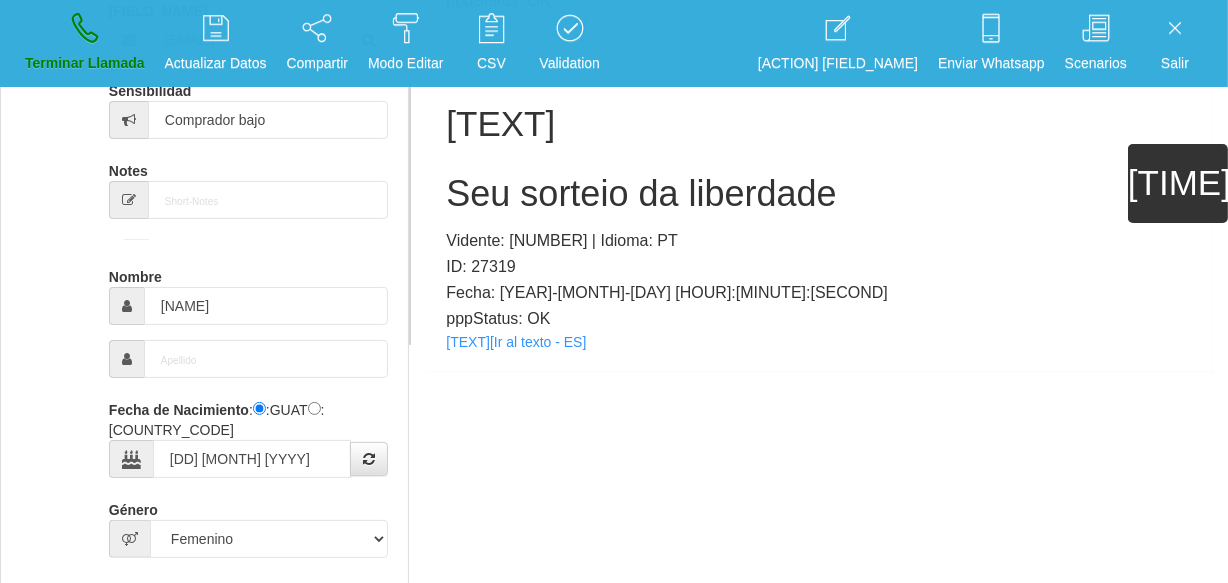 click on "Seu sorteio da liberdade" at bounding box center (819, 194) 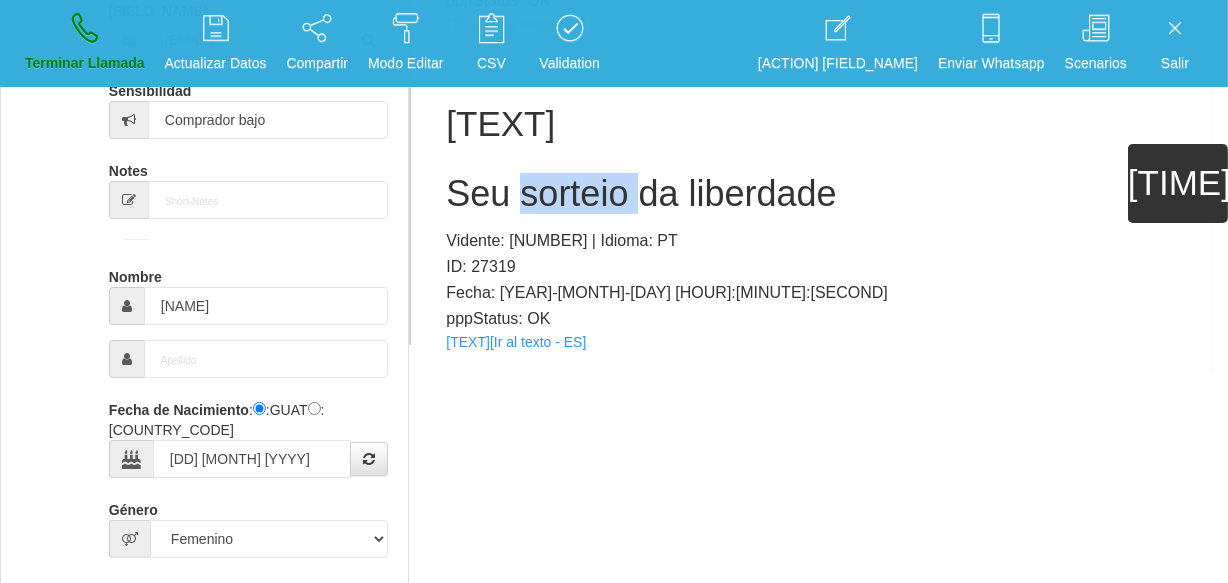 click on "Seu sorteio da liberdade" at bounding box center [819, 194] 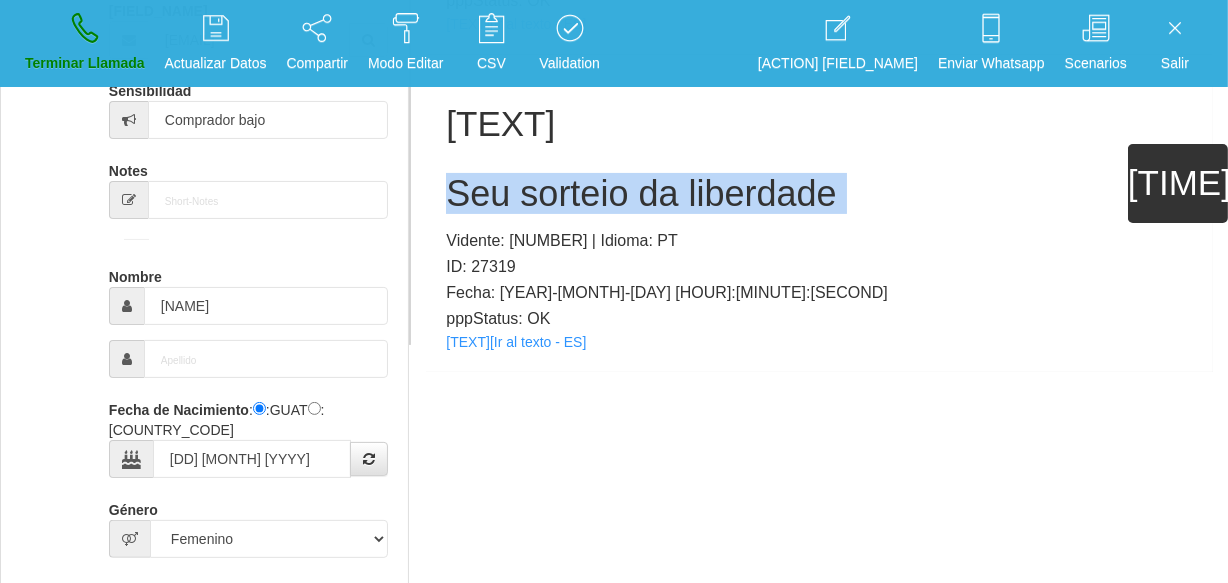 click on "Seu sorteio da liberdade" at bounding box center (819, 194) 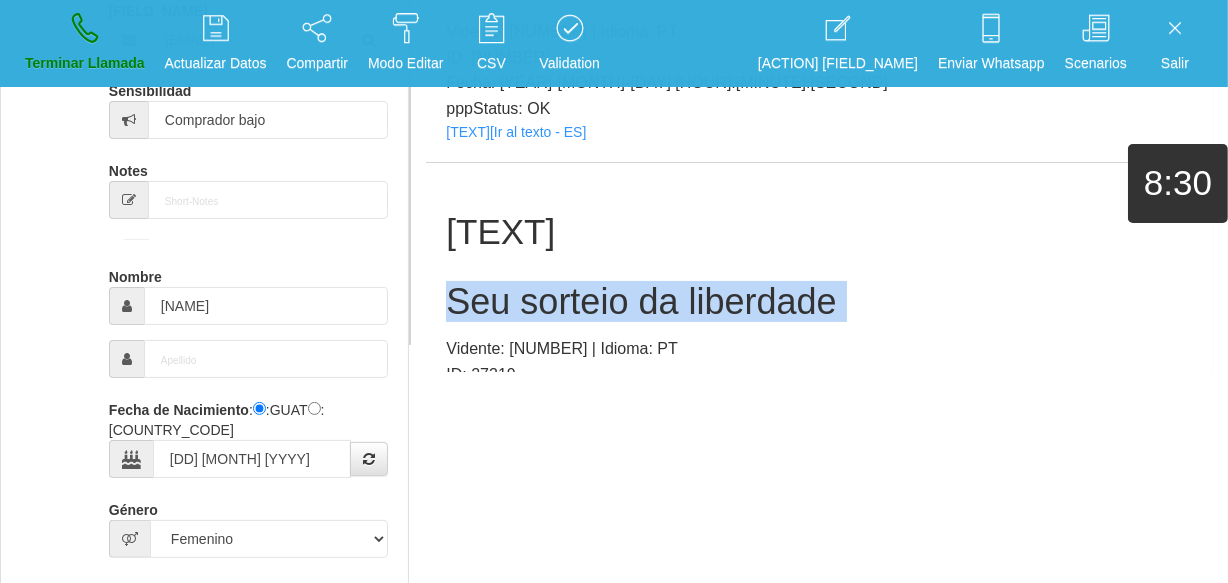 scroll, scrollTop: 0, scrollLeft: 0, axis: both 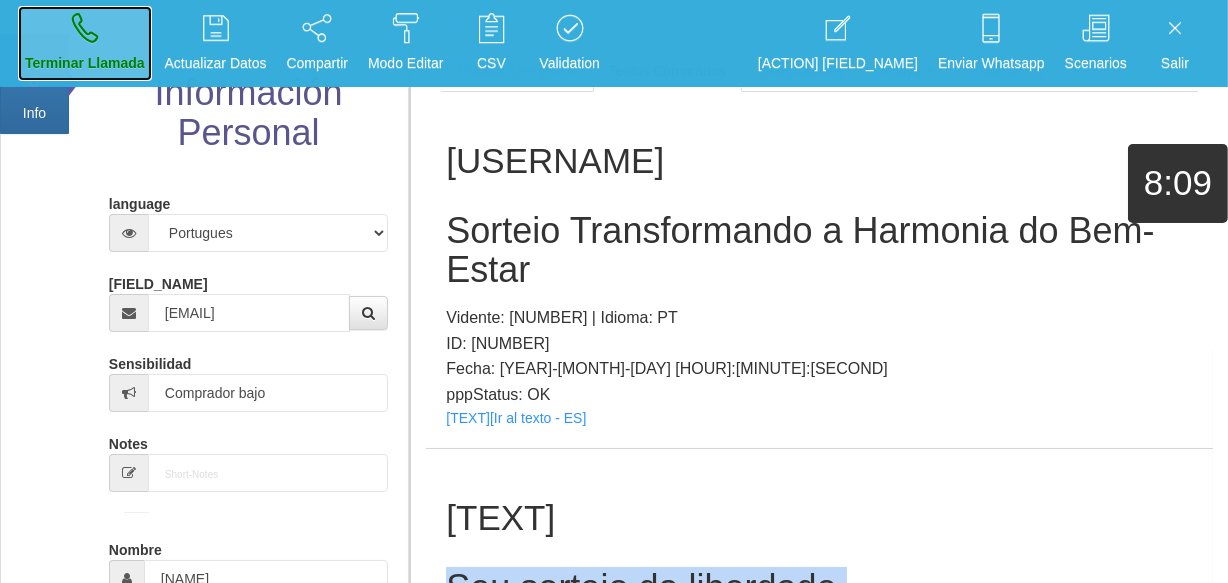click on "Terminar Llamada" at bounding box center (85, 63) 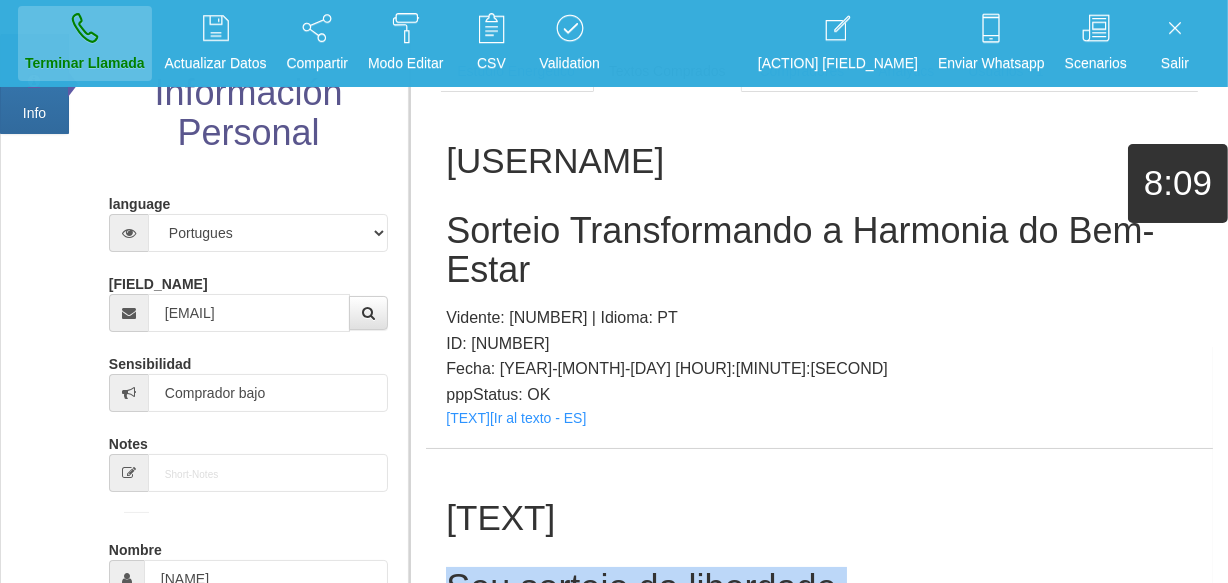 type 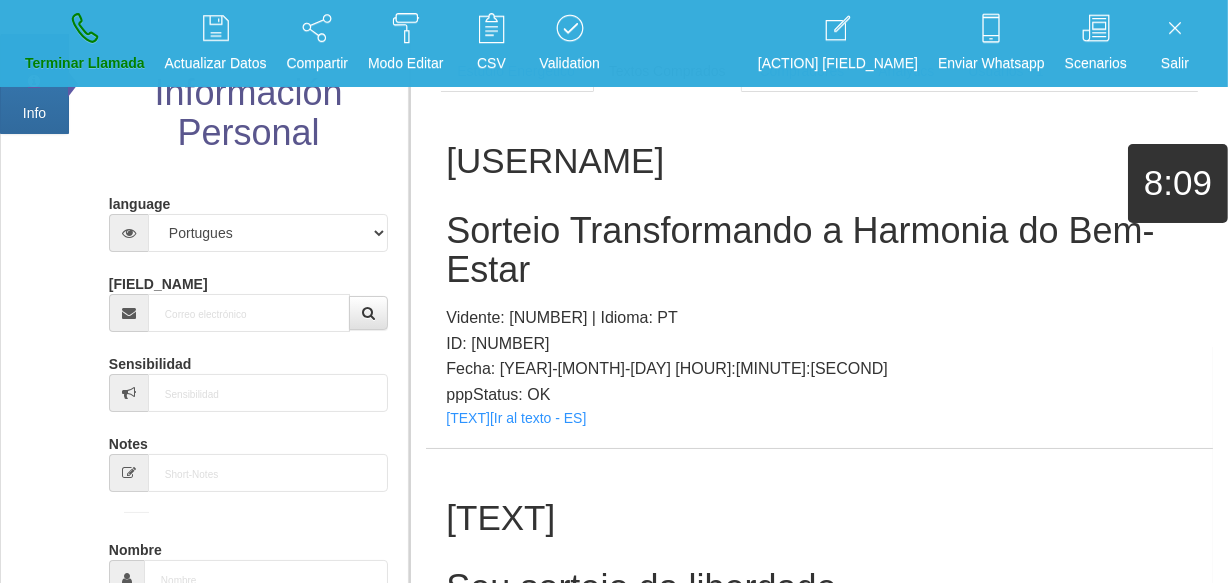 scroll, scrollTop: 0, scrollLeft: 0, axis: both 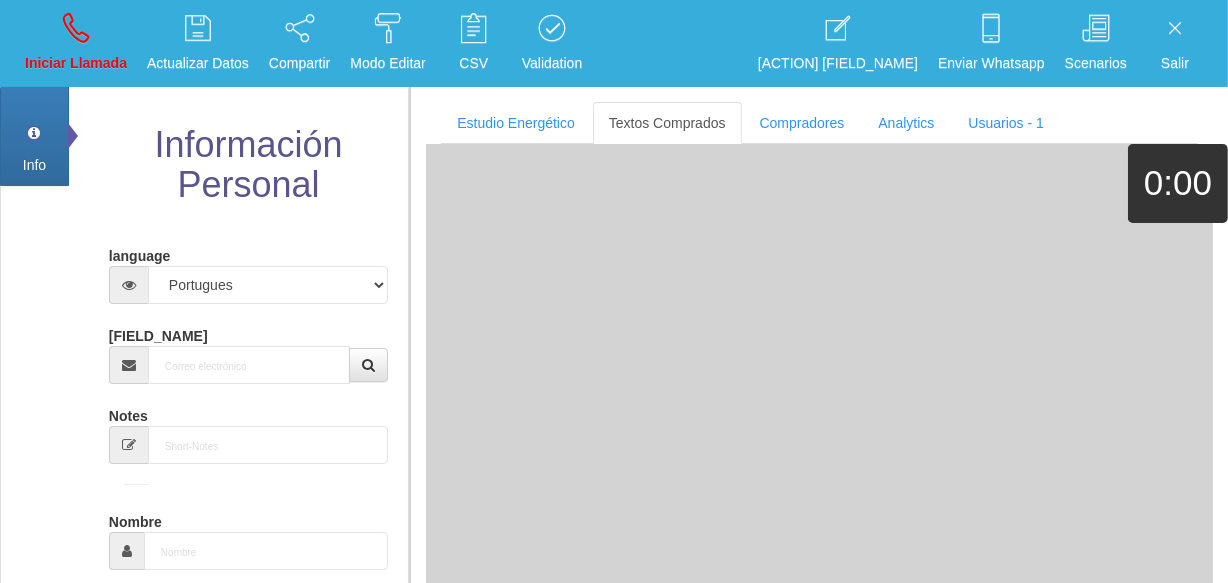 click on "language Español Portugues Frances Ingles
Email
Sensibilidad
Notes
Comprador de lotería
Nombre
Fecha de Nacimiento :  :[COUNTRYCODE]  :[COUNTRYCODE]
Género
-seleccionar-
Masculino
Femenino
Teléfono
United States +1 United Kingdom +44 Afghanistan (‫افغانستان‬‎) +93 Albania (Shqipëri) +355 +213 American Samoa +1684 +54" at bounding box center [248, 709] 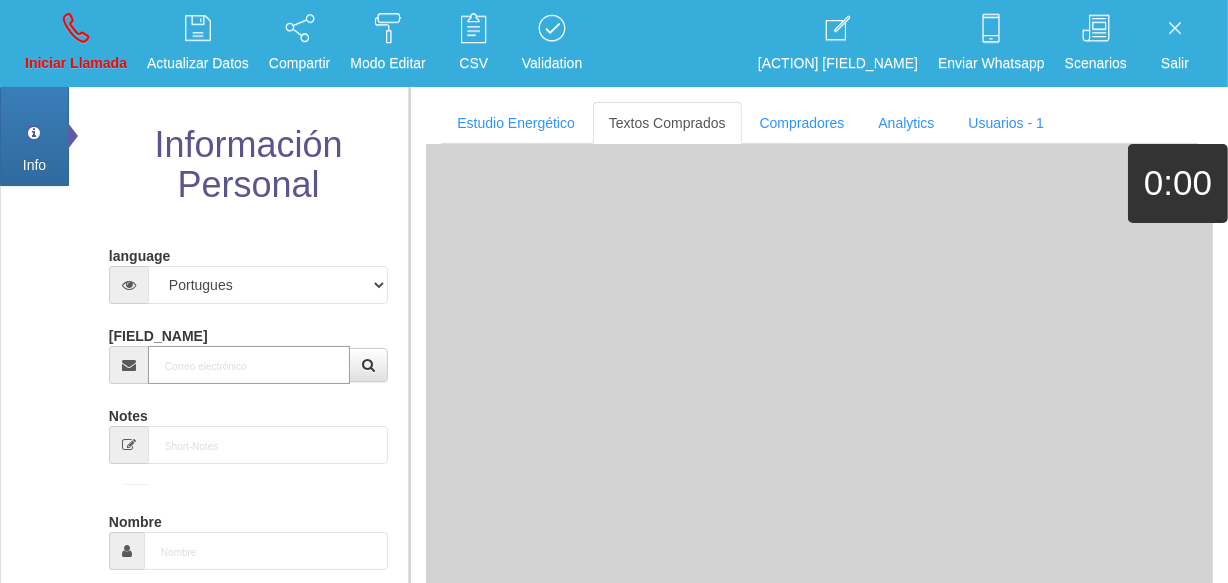 click on "[FIELD_NAME]" at bounding box center [249, 365] 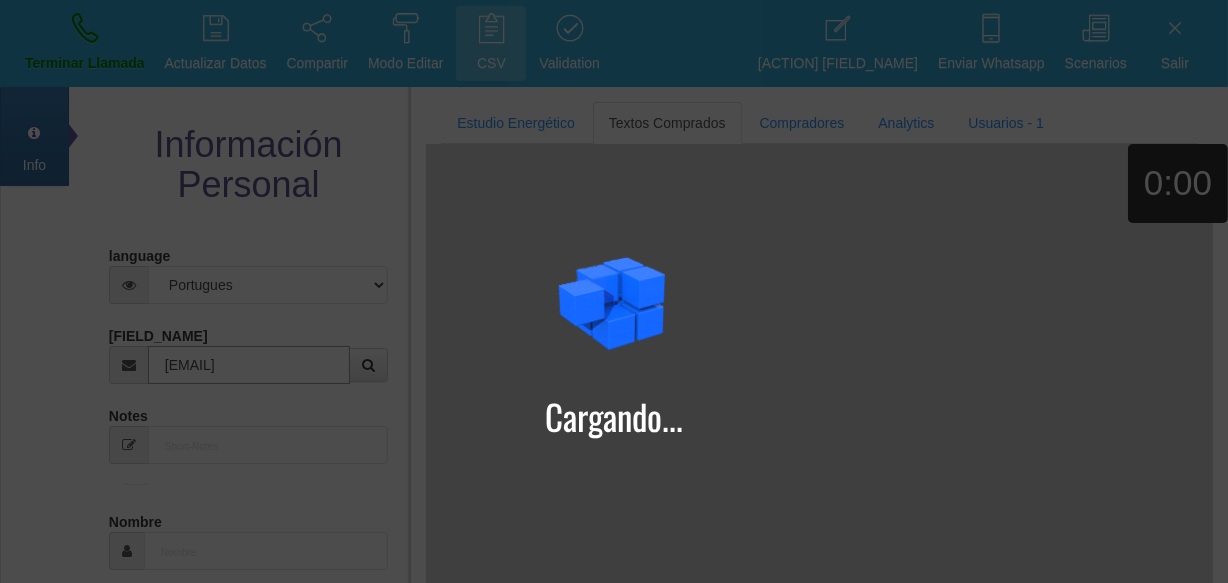 type on "[EMAIL]" 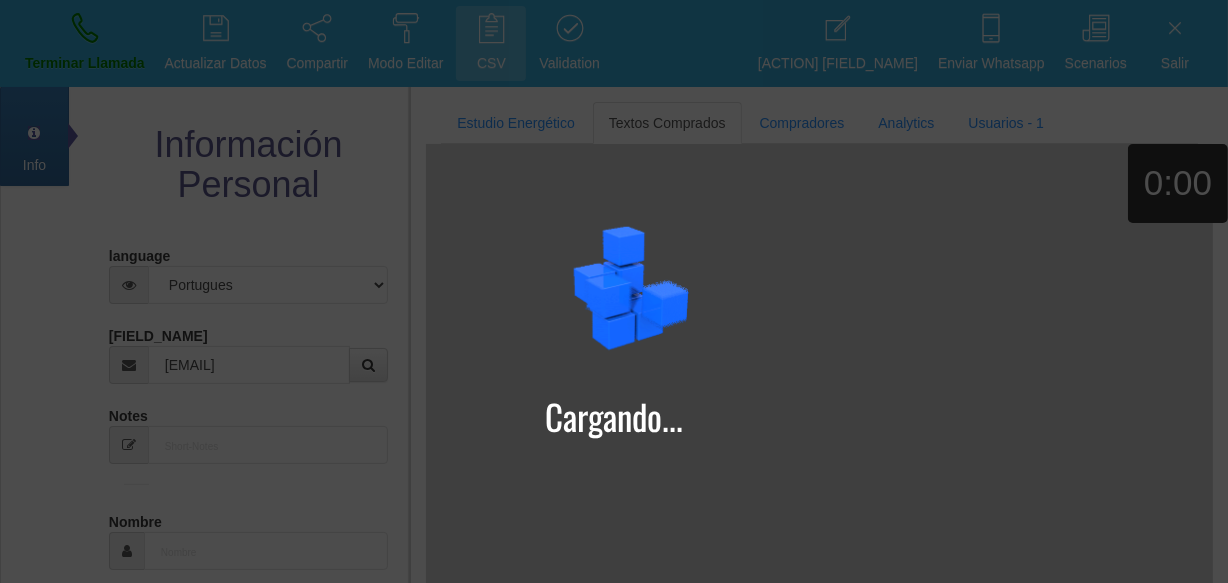 type on "[DATE]" 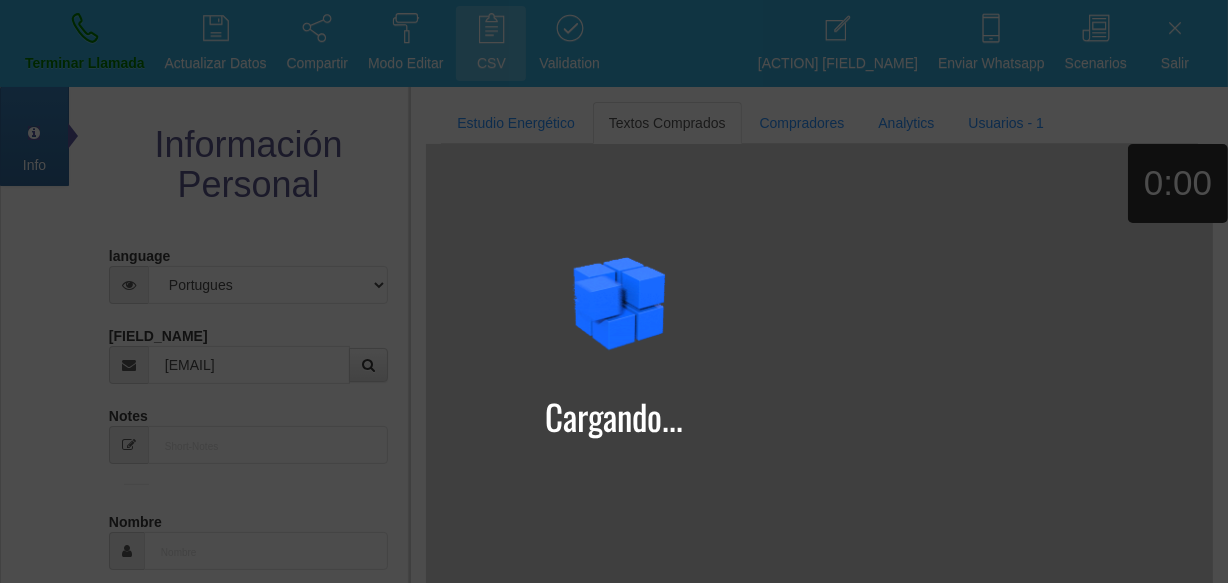 select on "1" 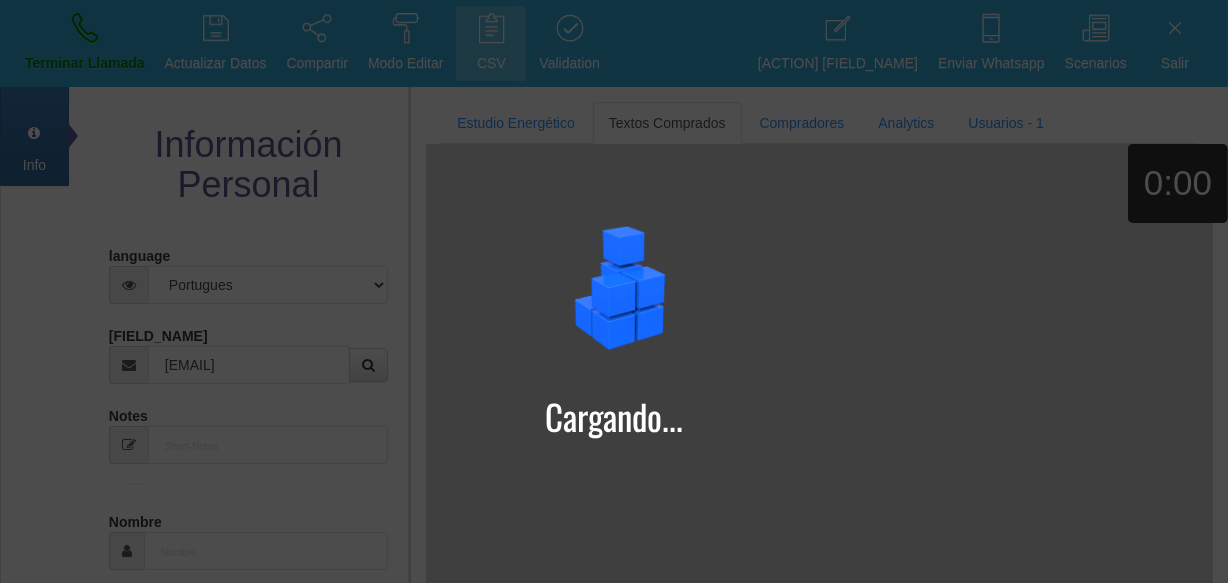 type on "Excelente Comprador" 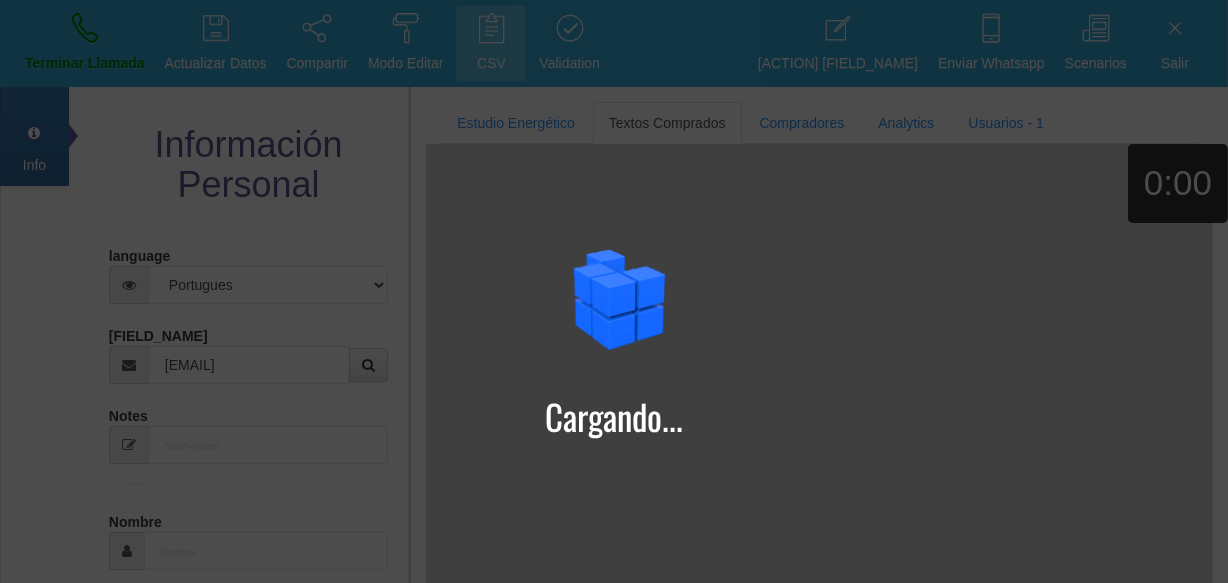 type on "[FIRST_NAME] [LAST_NAME]" 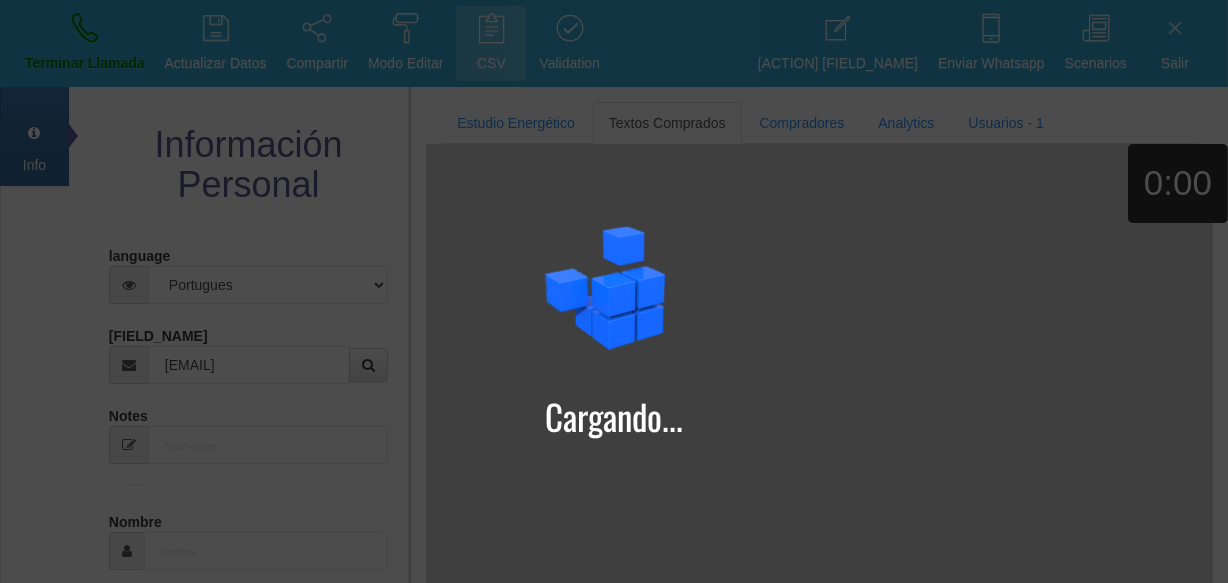 select on "1" 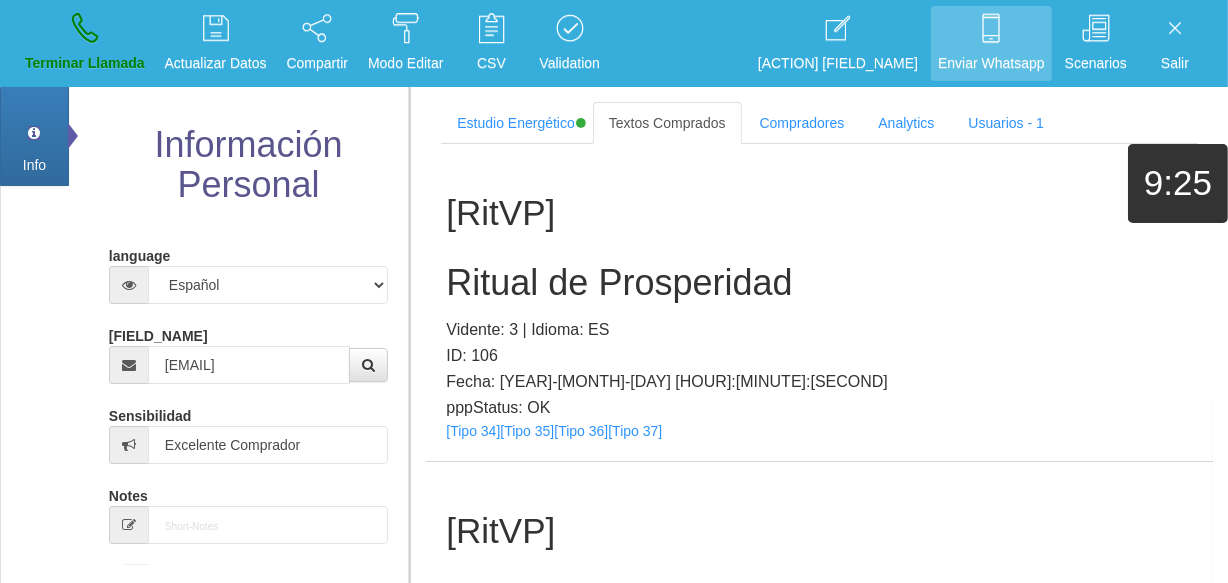 scroll, scrollTop: 2941, scrollLeft: 0, axis: vertical 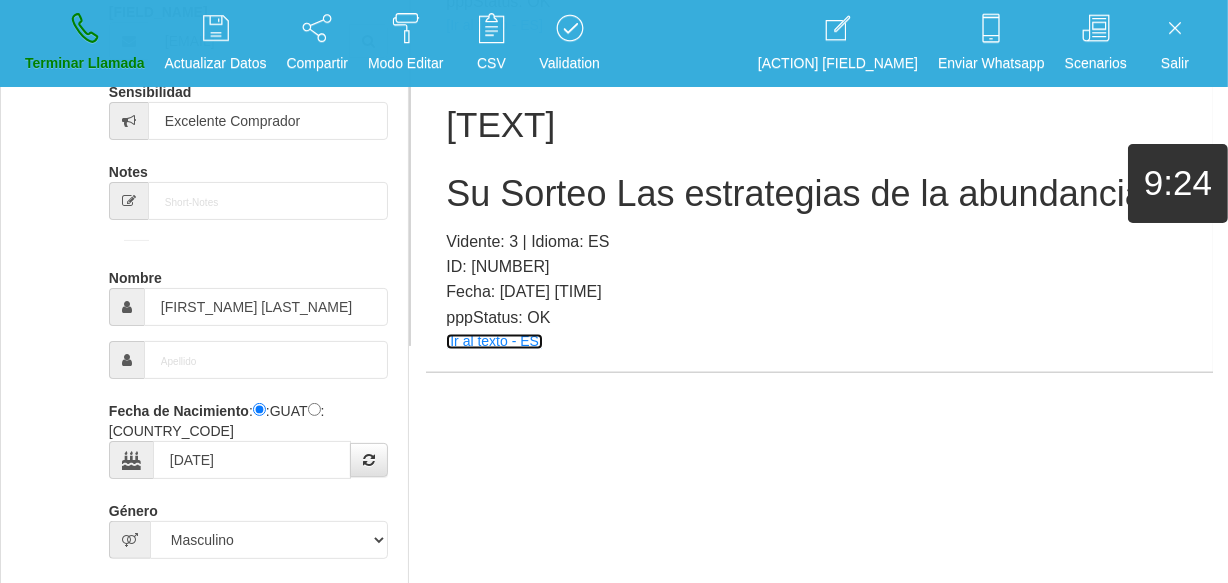 click on "[Ir al texto - ES]" at bounding box center (494, 342) 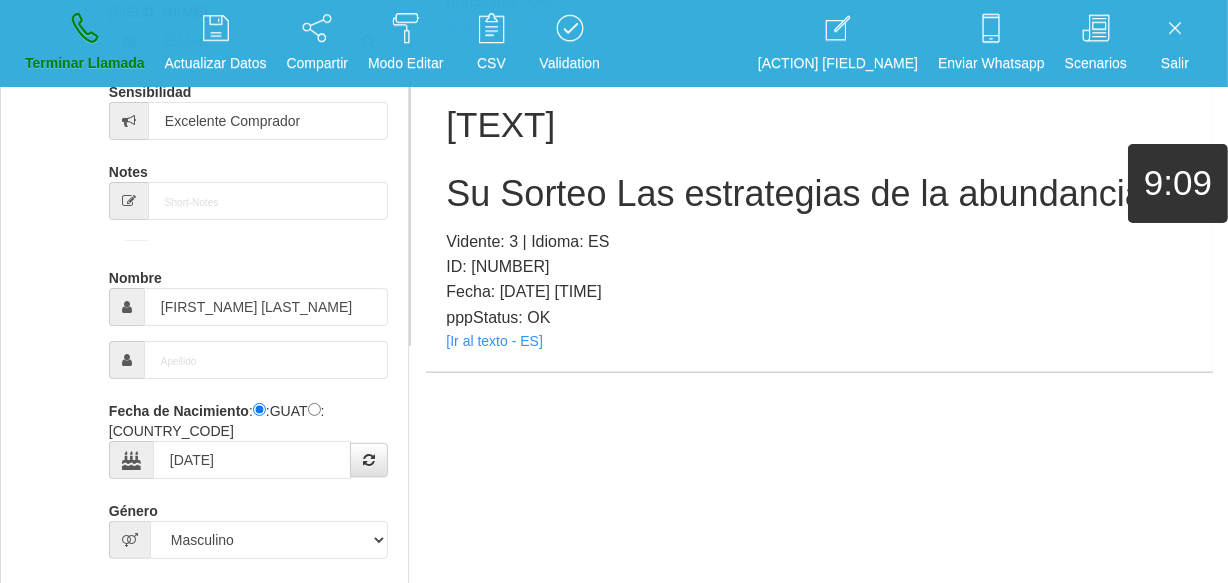 click on "Su Sorteo Las estrategias de la abundancia" at bounding box center (819, 194) 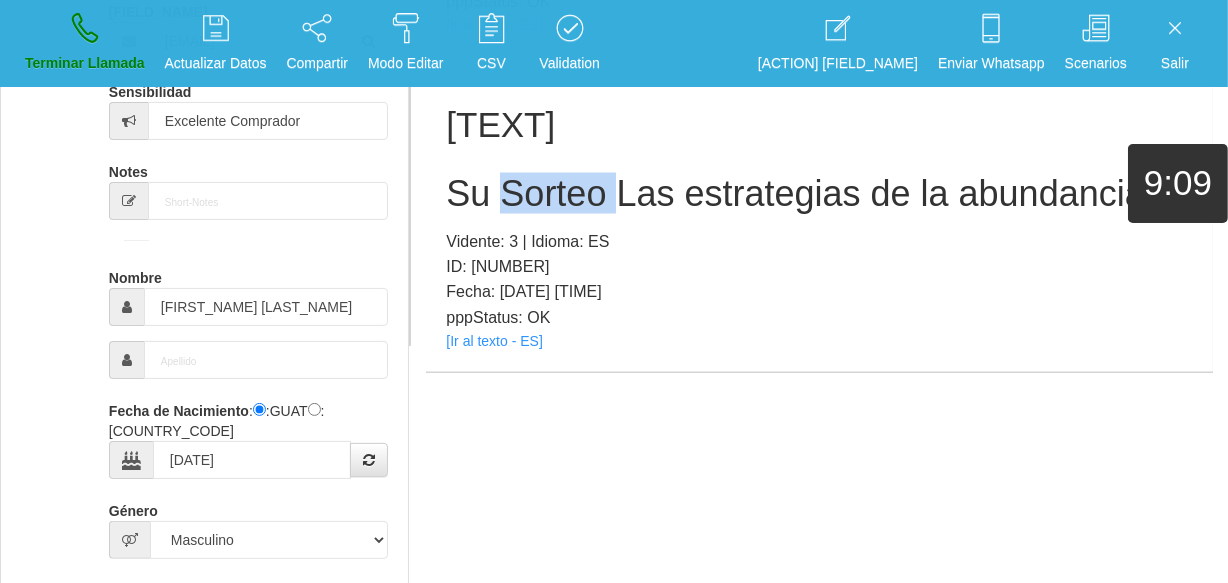 click on "Su Sorteo Las estrategias de la abundancia" at bounding box center (819, 194) 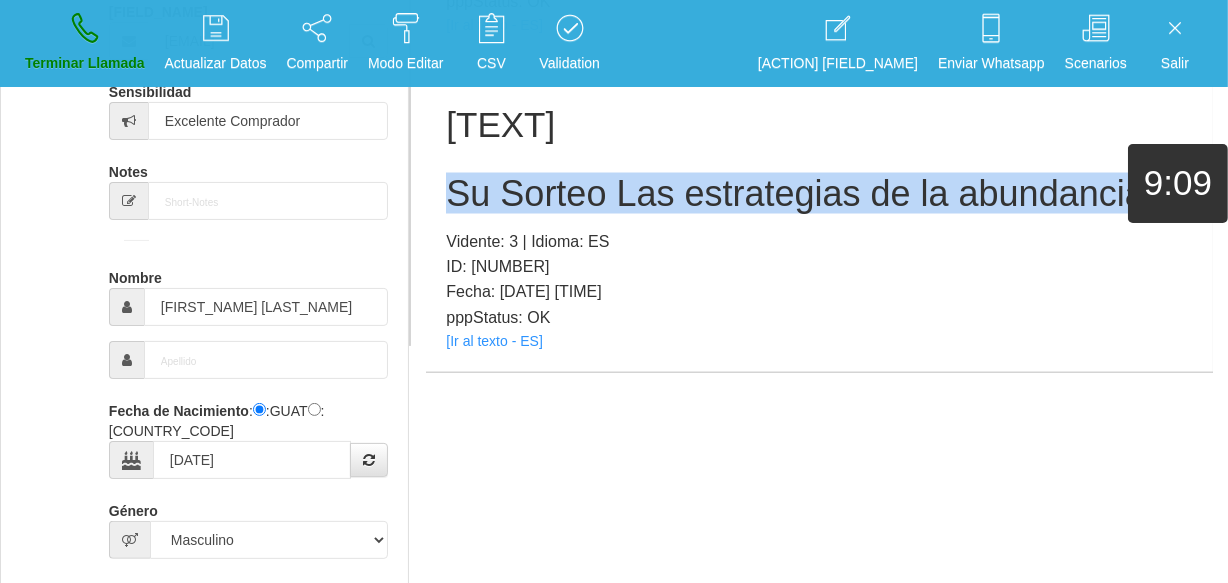 click on "Su Sorteo Las estrategias de la abundancia" at bounding box center [819, 194] 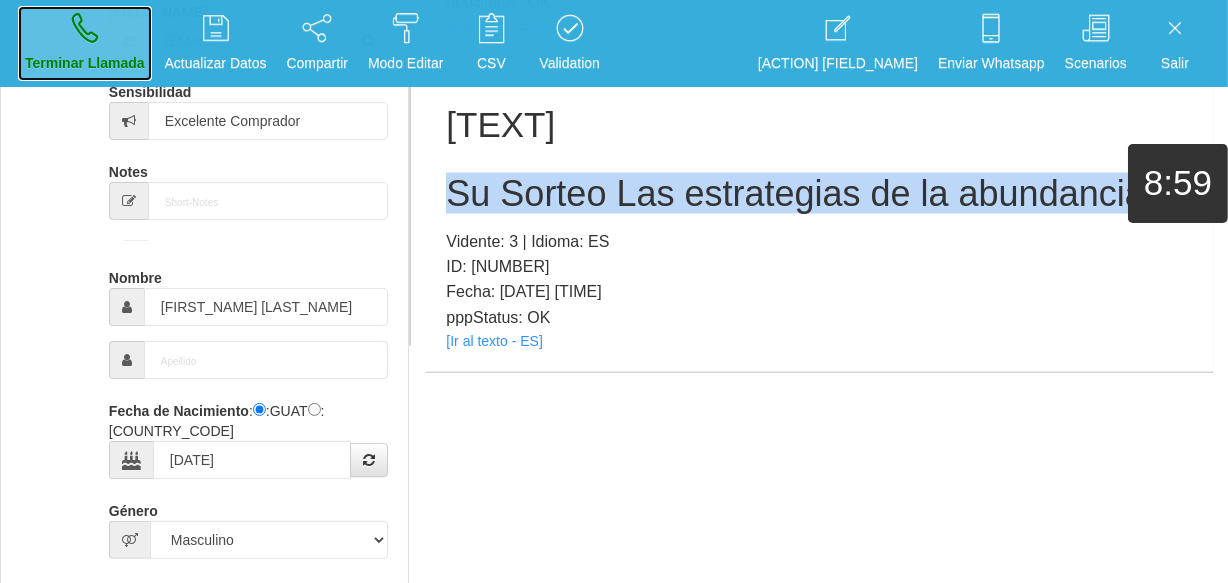 click at bounding box center (85, 28) 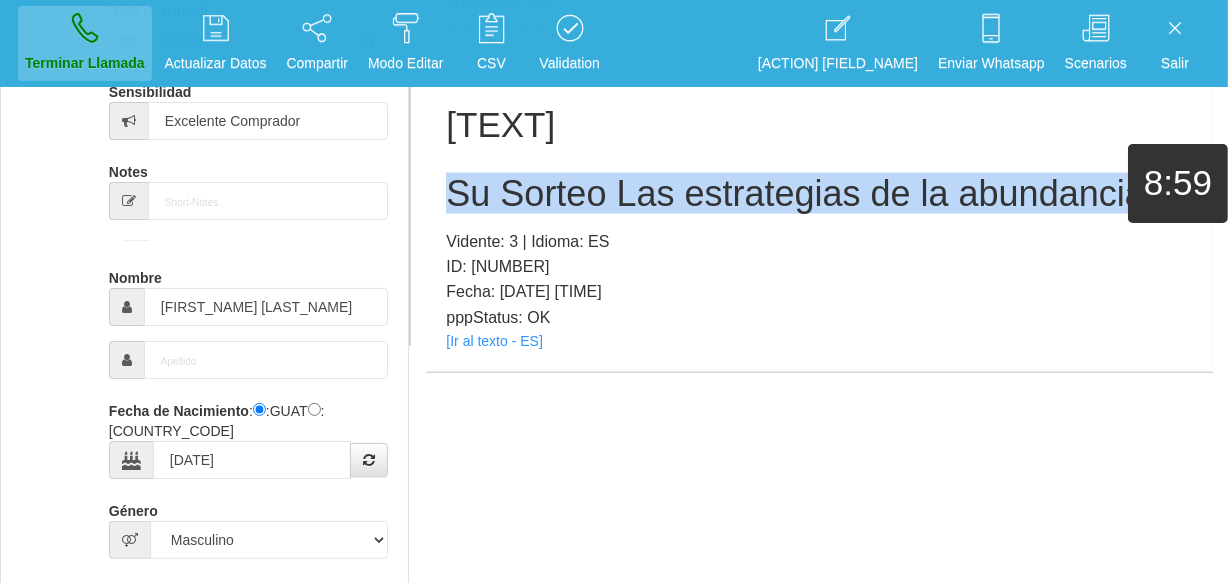 type 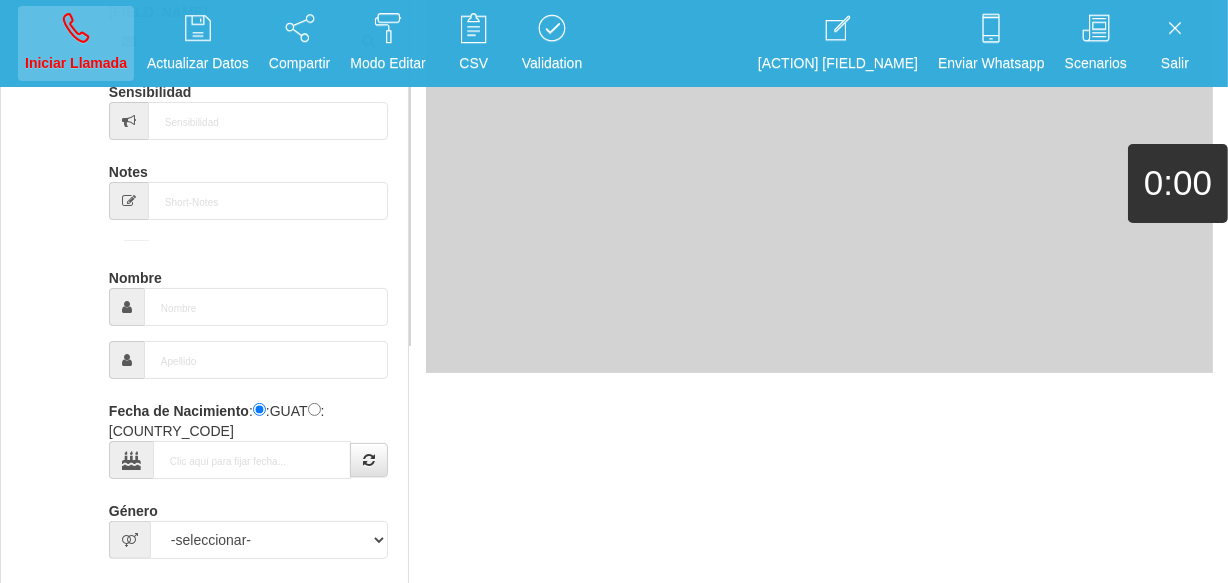 scroll, scrollTop: 0, scrollLeft: 0, axis: both 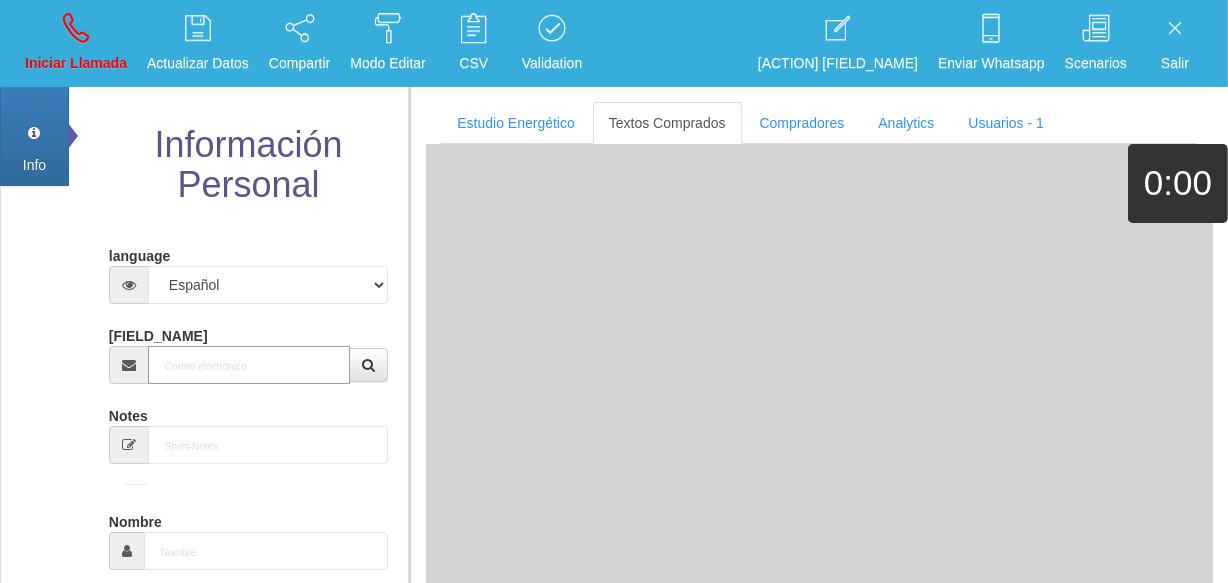paste on "[USERNAME]@example.com" 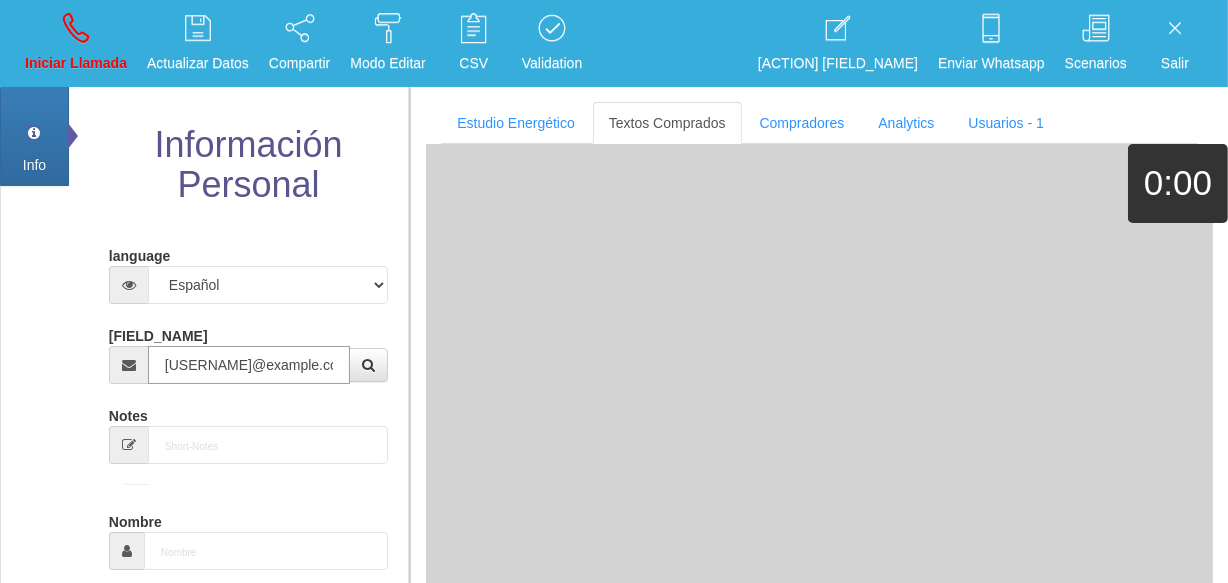 click on "[USERNAME]@example.com" at bounding box center [249, 365] 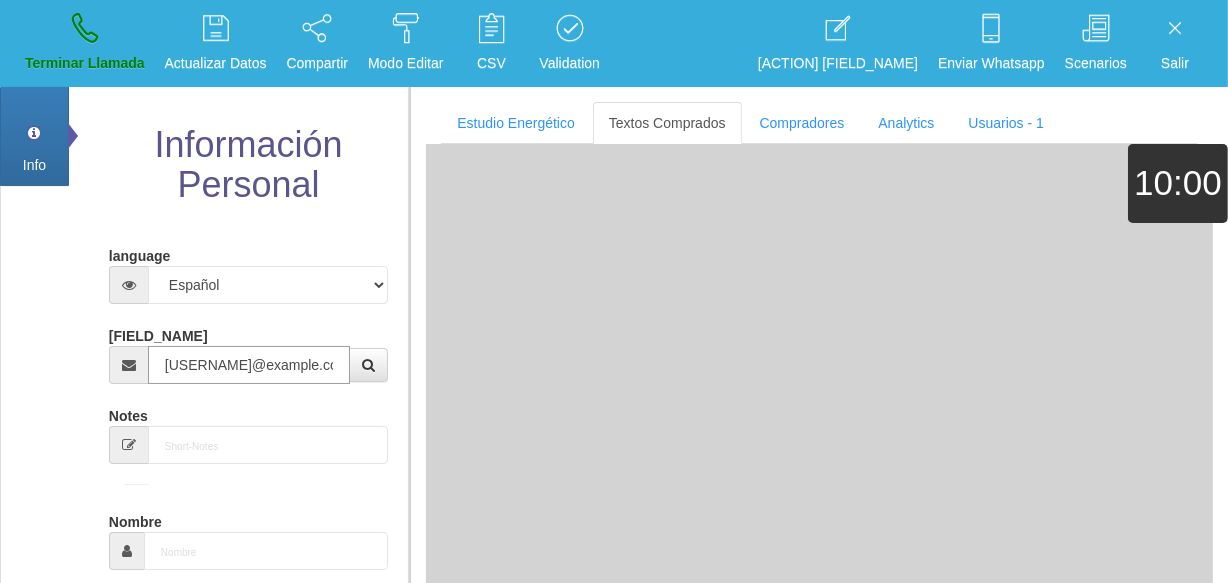 type on "[DAY] [MONTH] [YEAR]" 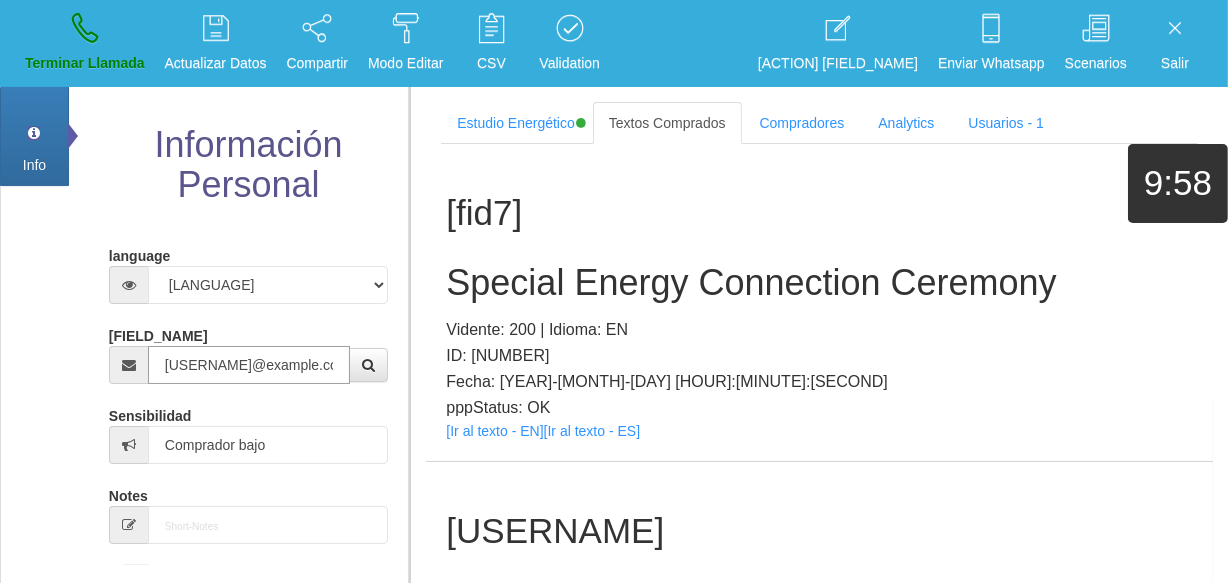 type on "[USERNAME]@example.com" 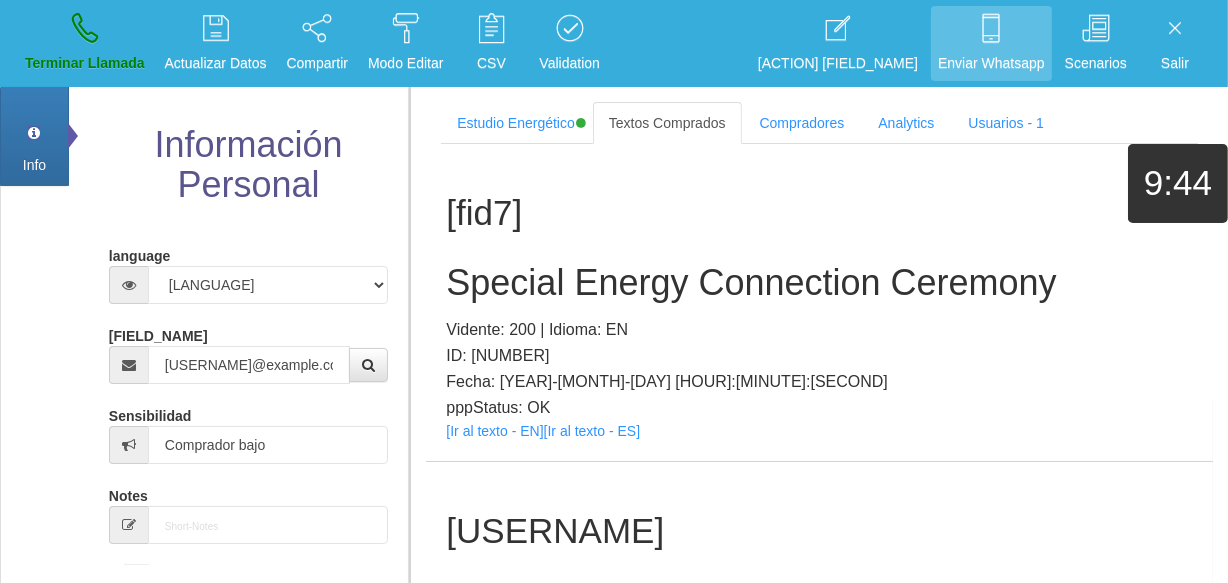 scroll, scrollTop: 395, scrollLeft: 0, axis: vertical 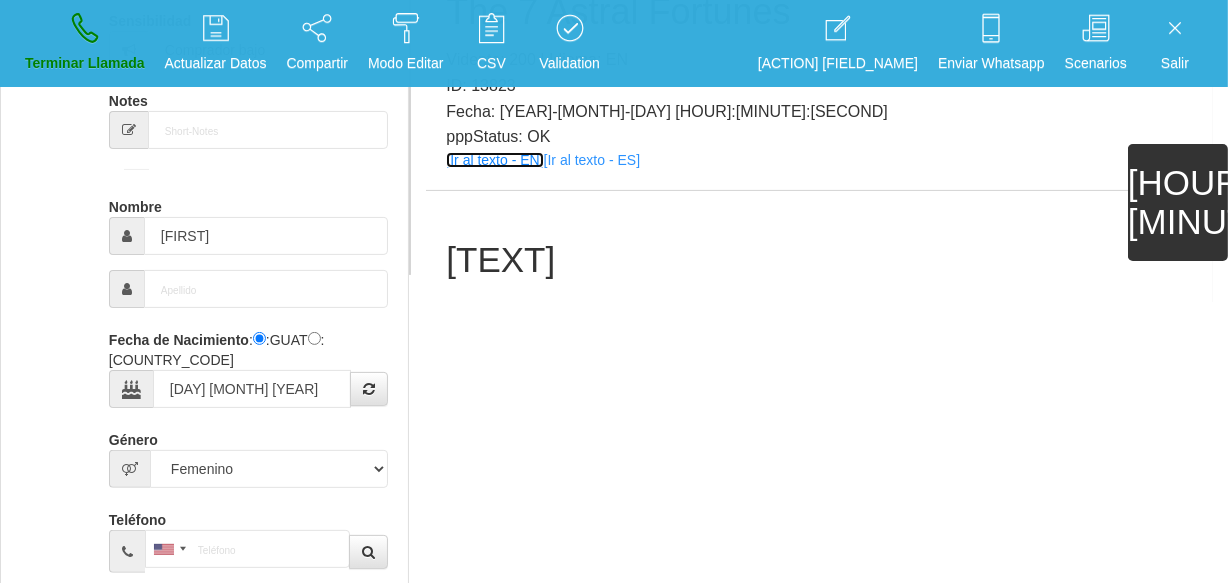 click on "[Ir al texto - EN]" at bounding box center (494, 160) 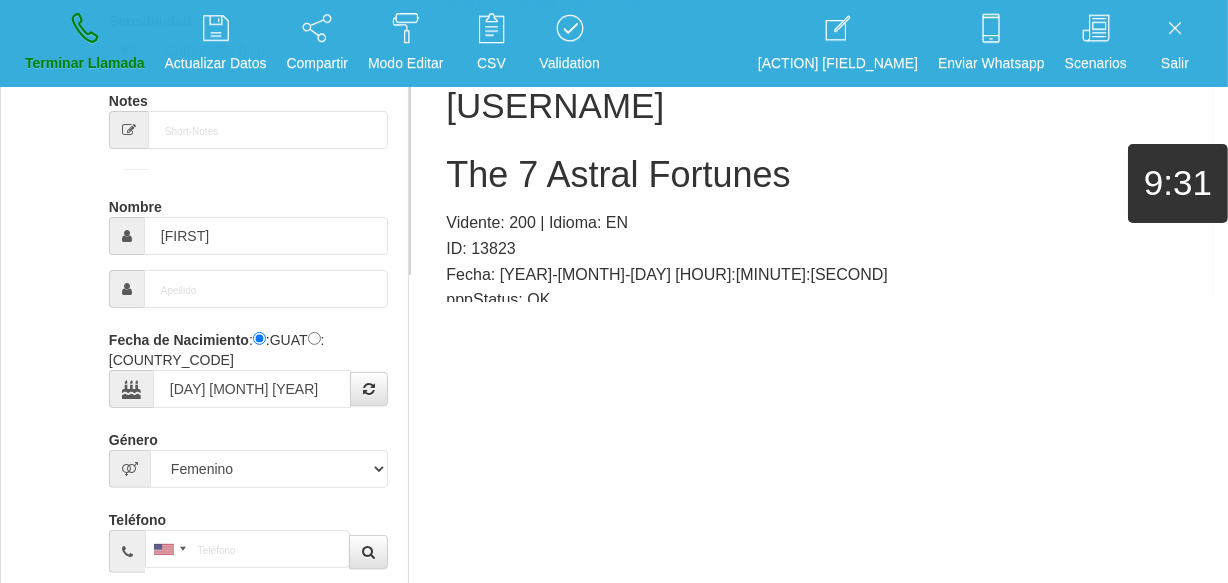 scroll, scrollTop: 11, scrollLeft: 0, axis: vertical 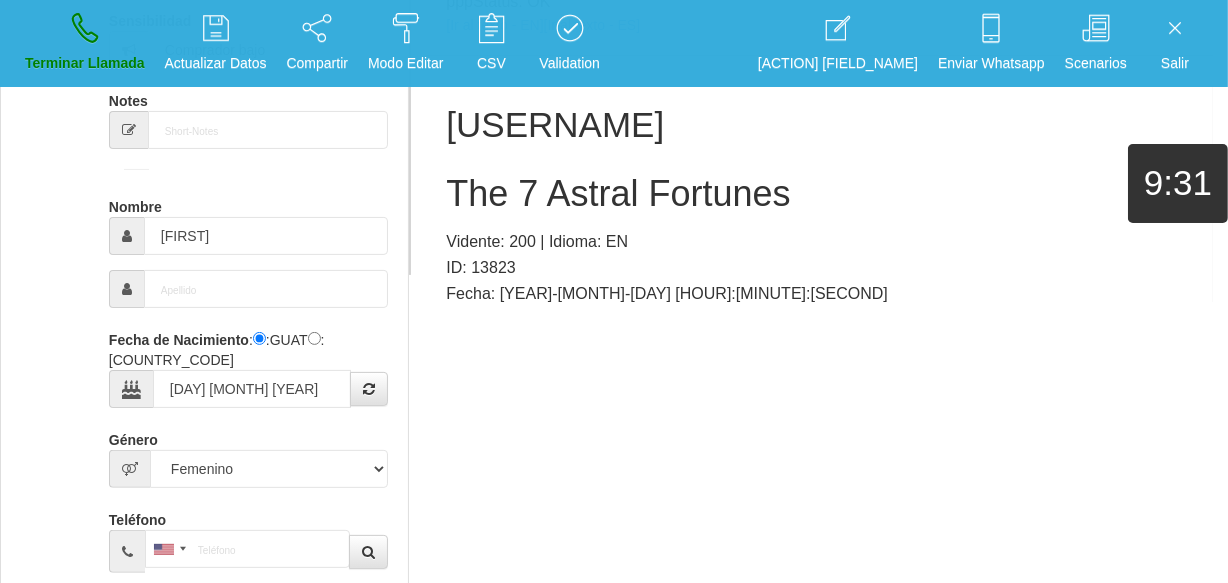 click on "The 7 Astral Fortunes" at bounding box center (819, 194) 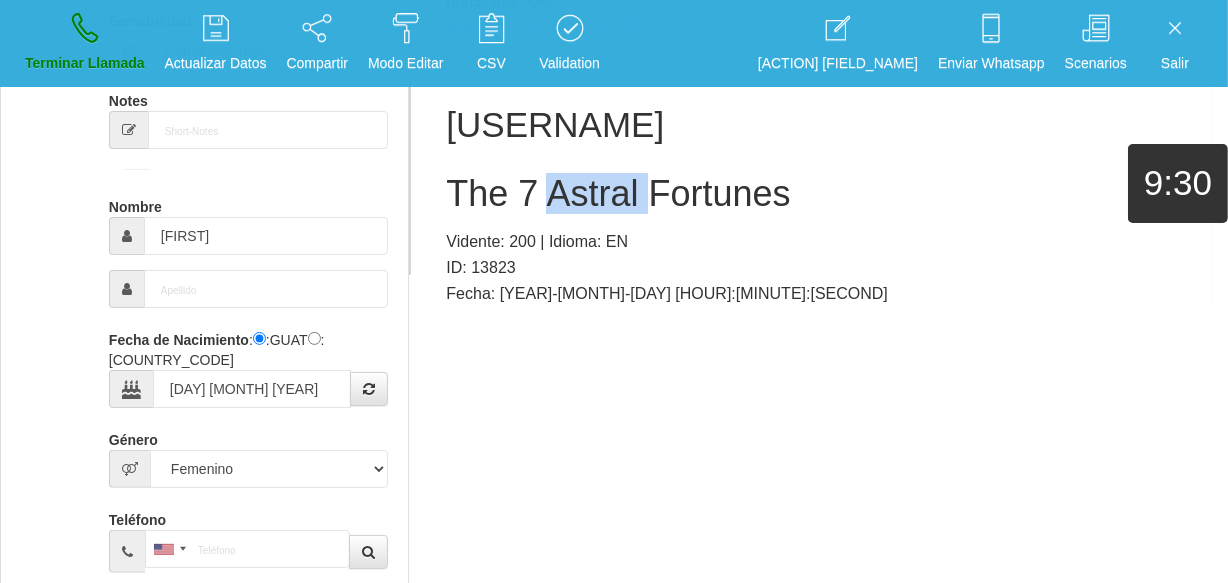click on "The 7 Astral Fortunes" at bounding box center [819, 194] 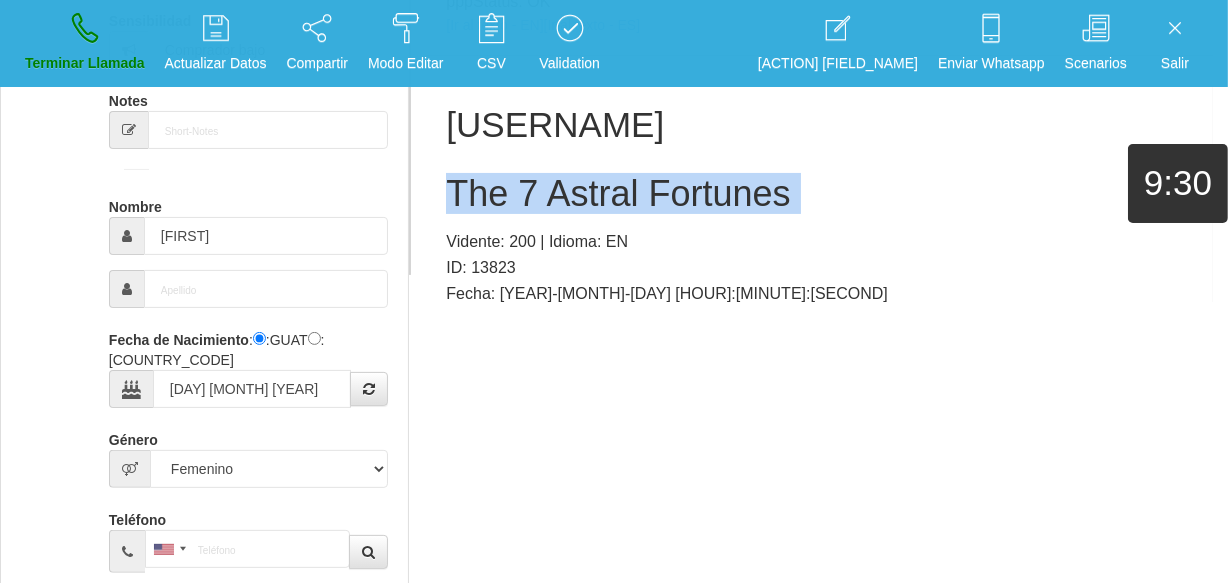 click on "The 7 Astral Fortunes" at bounding box center (819, 194) 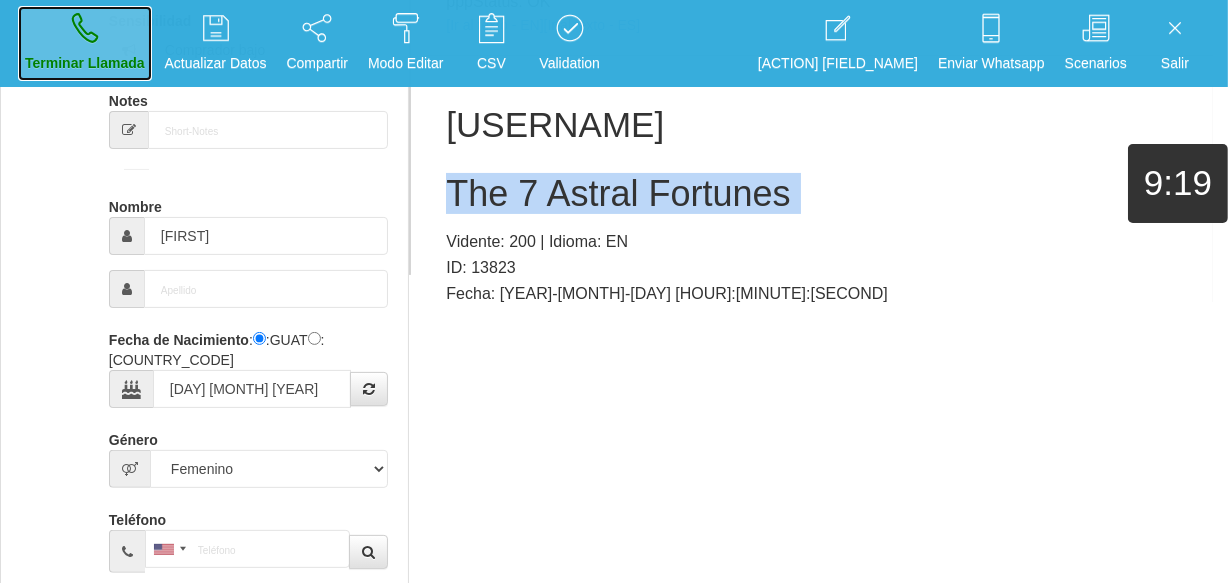 click at bounding box center [85, 28] 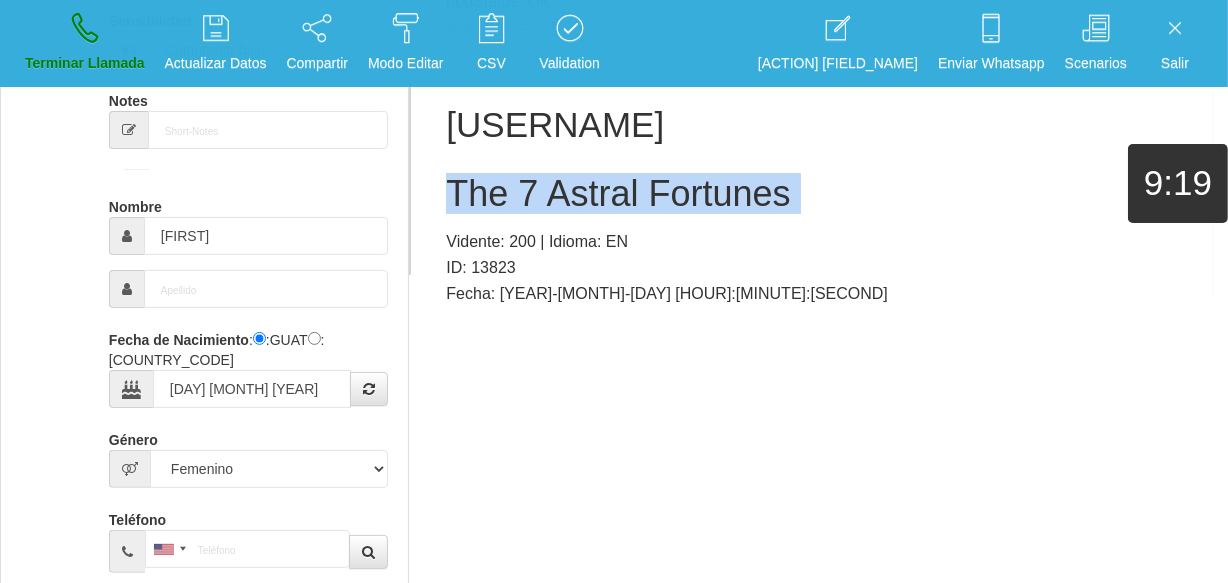 type 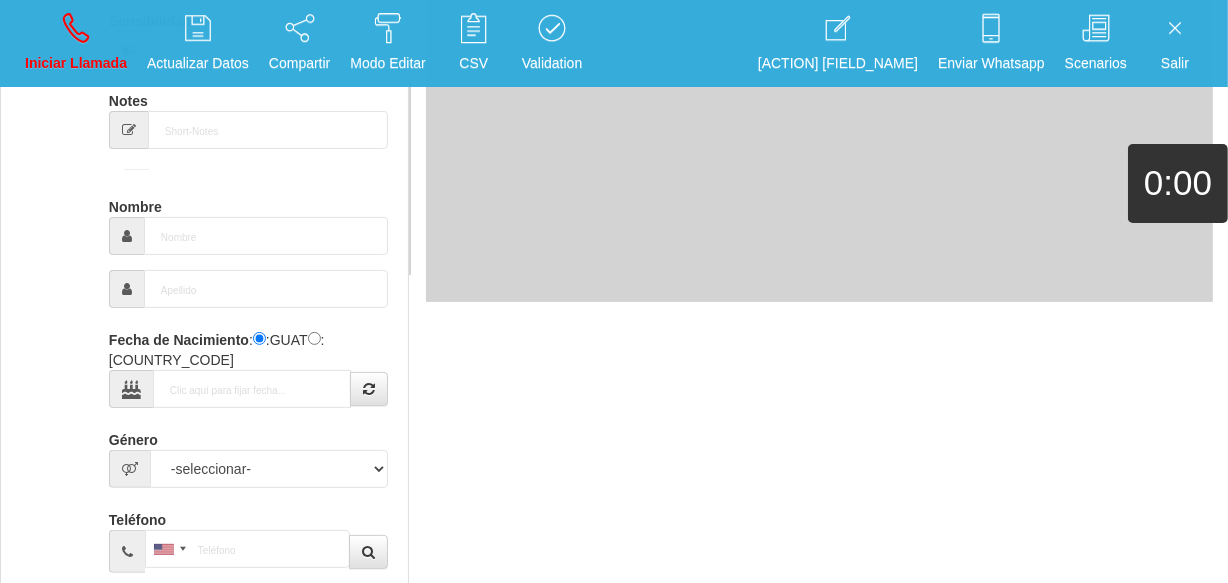 scroll, scrollTop: 0, scrollLeft: 0, axis: both 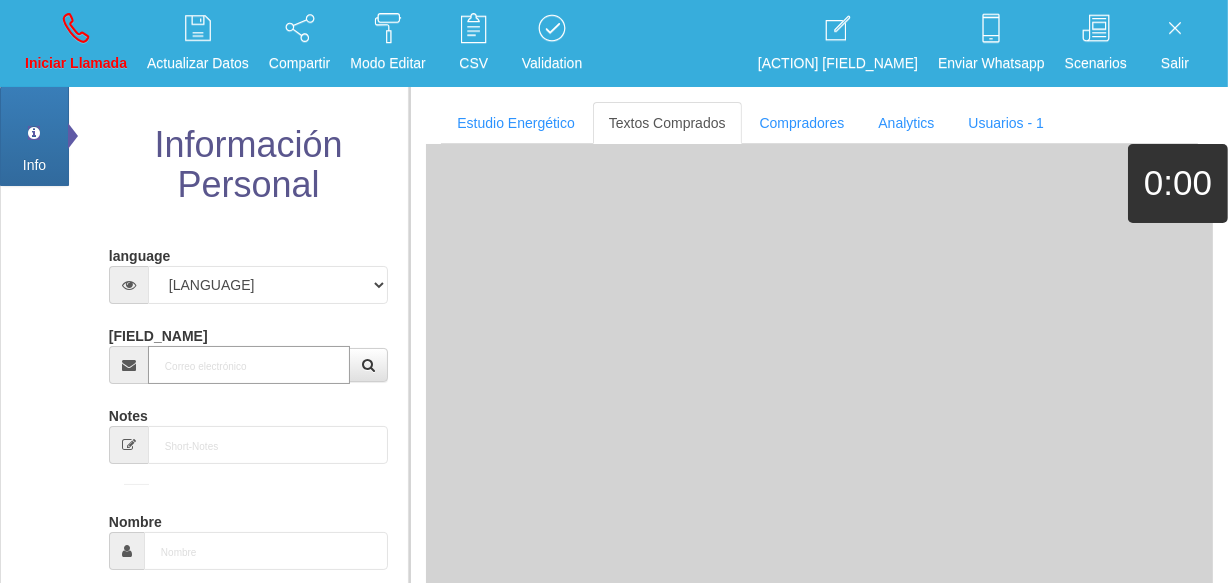 click on "[FIELD_NAME]" at bounding box center (249, 365) 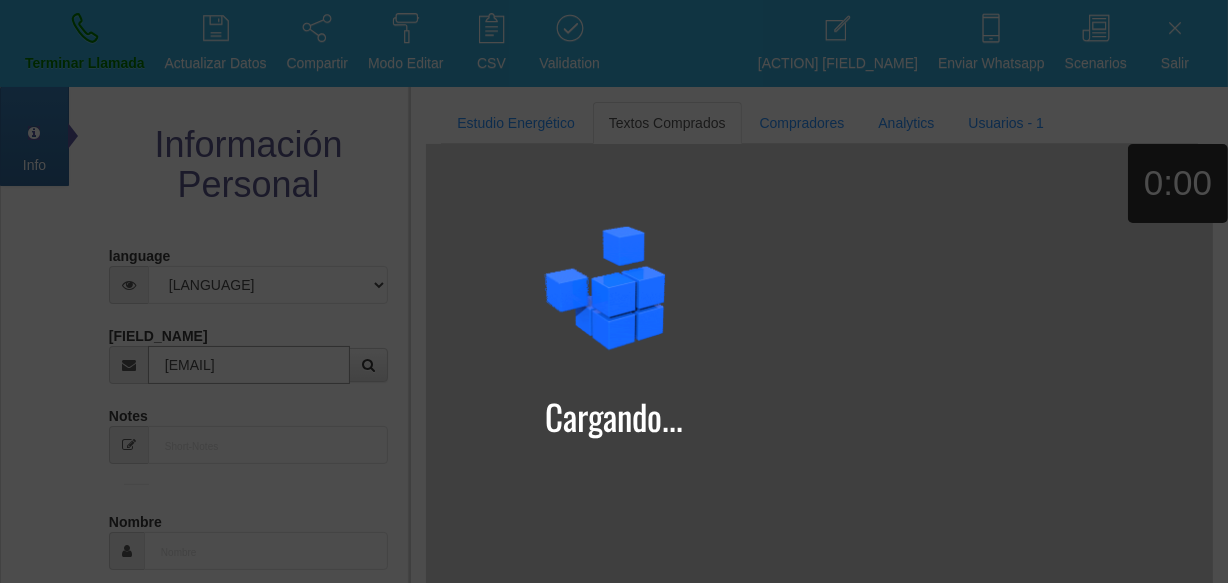 type on "[EMAIL]" 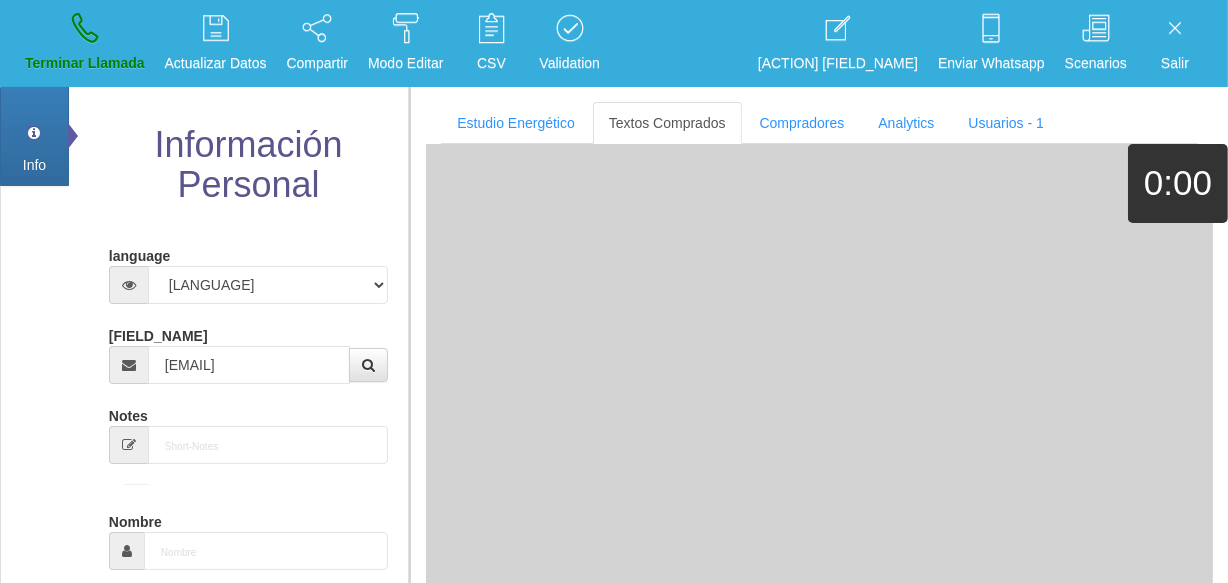 type on "[DAY] [MONTH] [YEAR]" 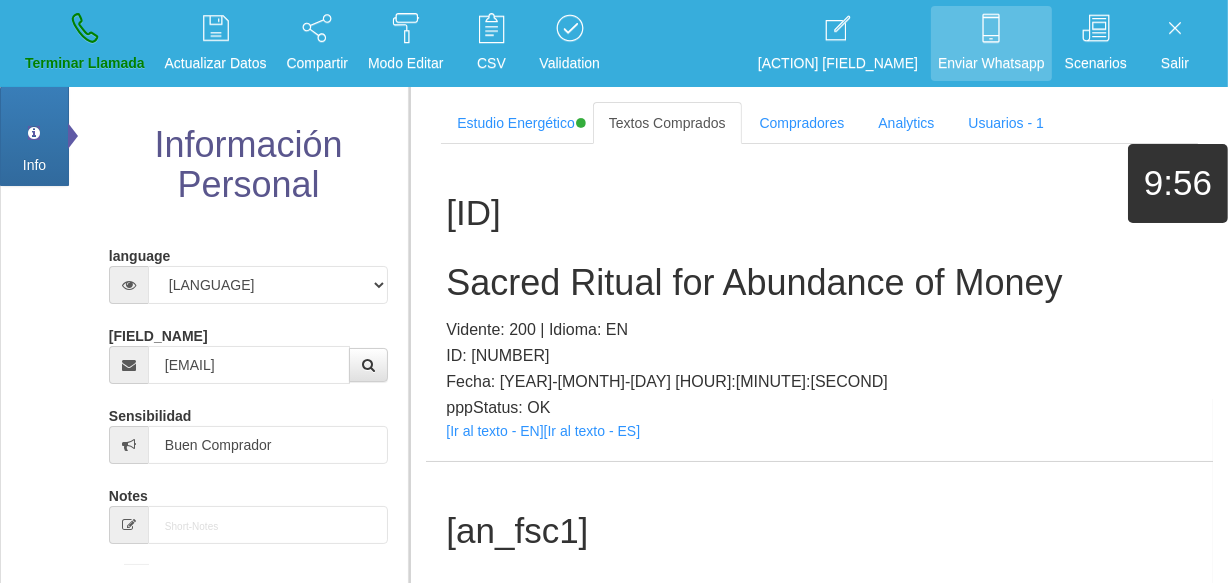 scroll, scrollTop: 1866, scrollLeft: 0, axis: vertical 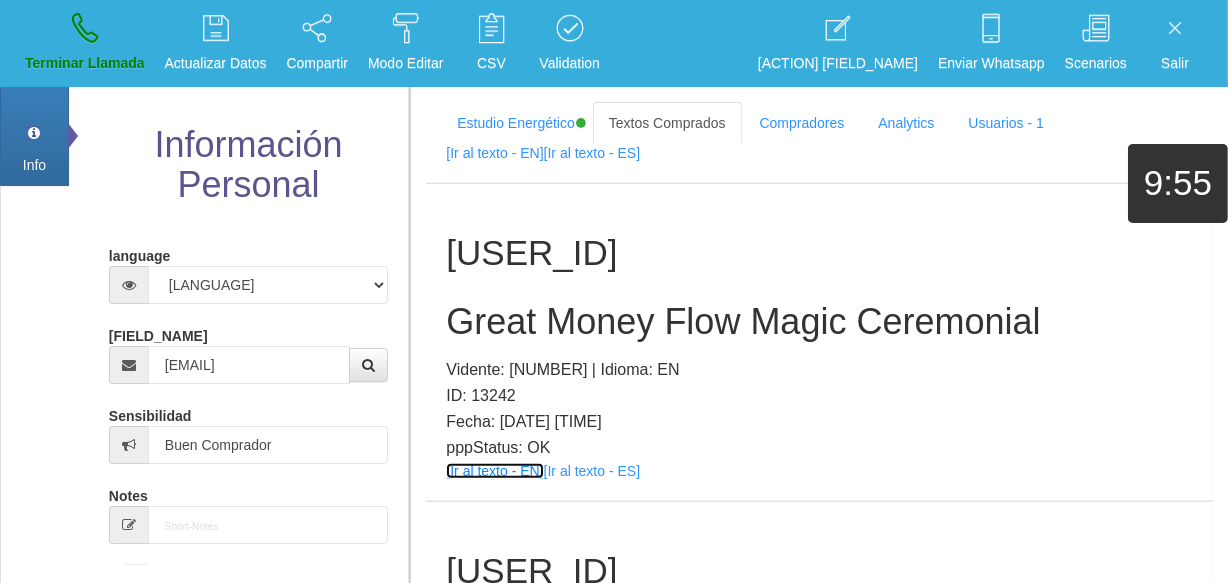 click on "[Ir al texto - EN]" at bounding box center (494, 471) 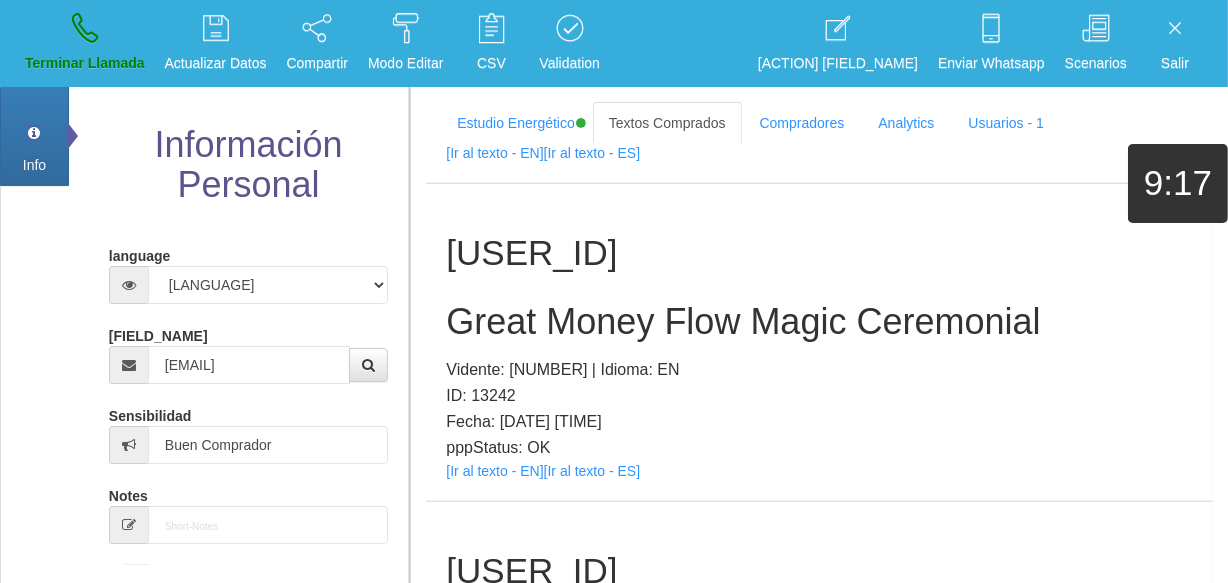click on "Great Money Flow Magic Ceremonial" at bounding box center (819, 322) 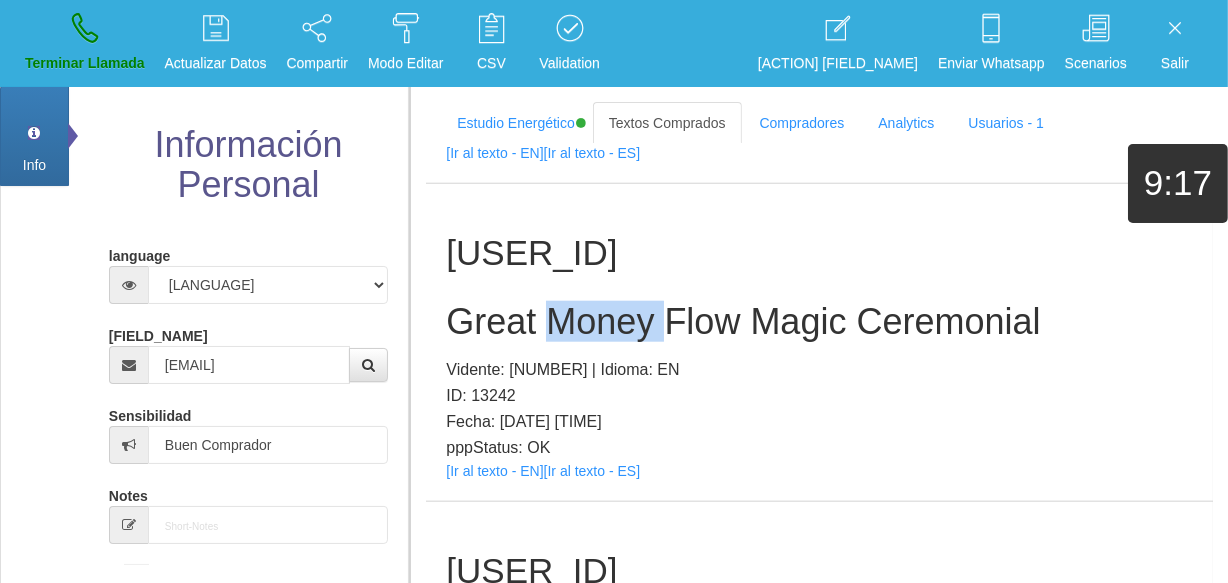 click on "Great Money Flow Magic Ceremonial" at bounding box center [819, 322] 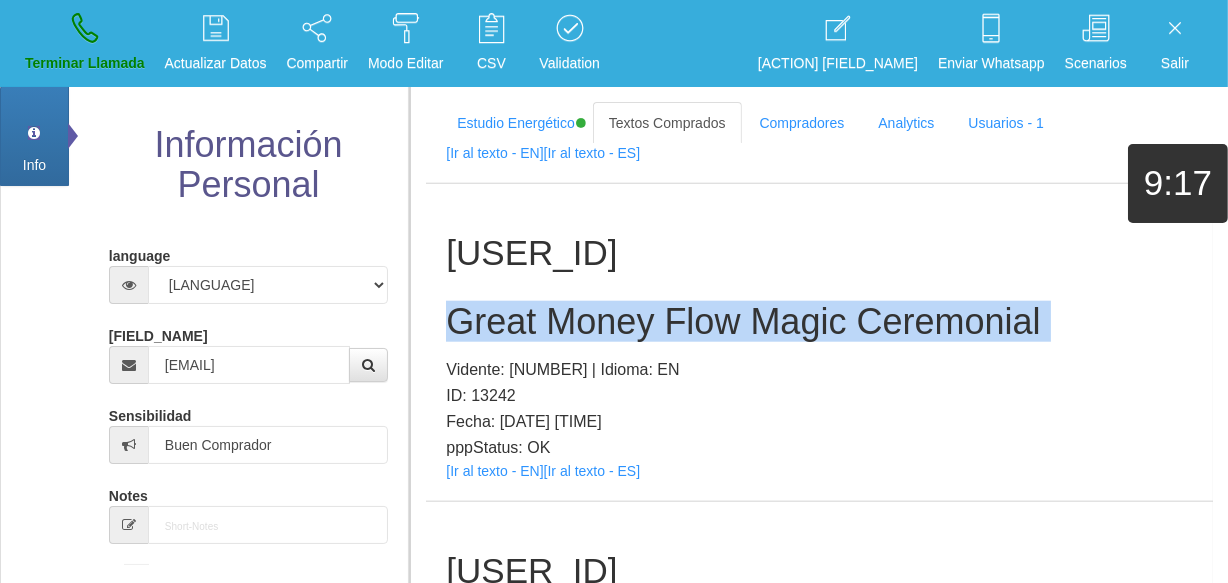 click on "Great Money Flow Magic Ceremonial" at bounding box center (819, 322) 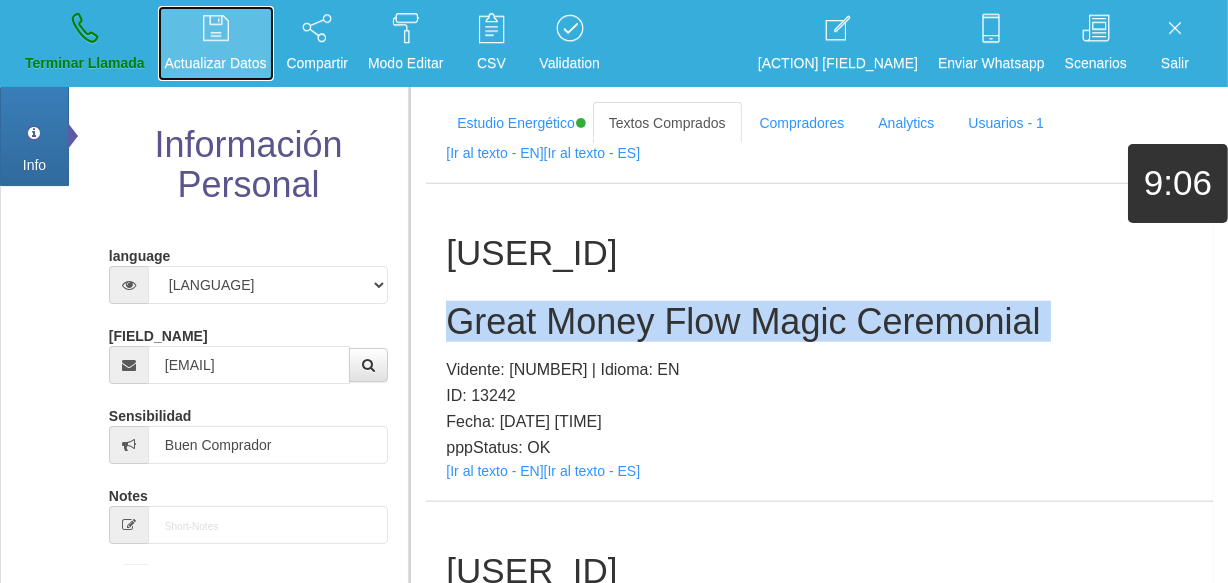 click on "Actualizar Datos" at bounding box center (216, 43) 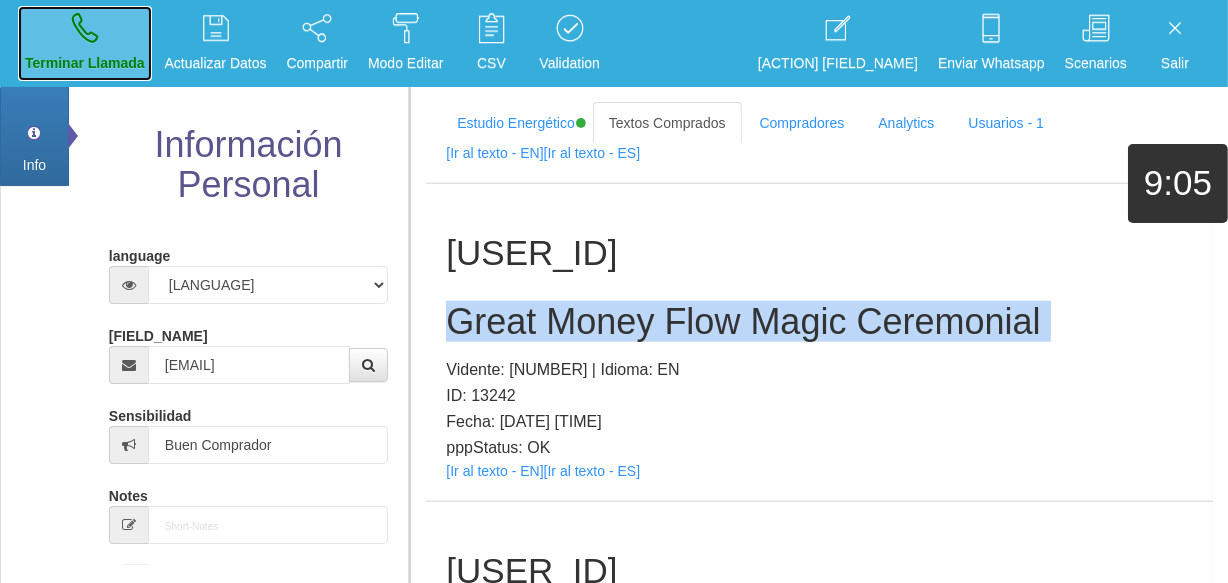 click at bounding box center (85, 28) 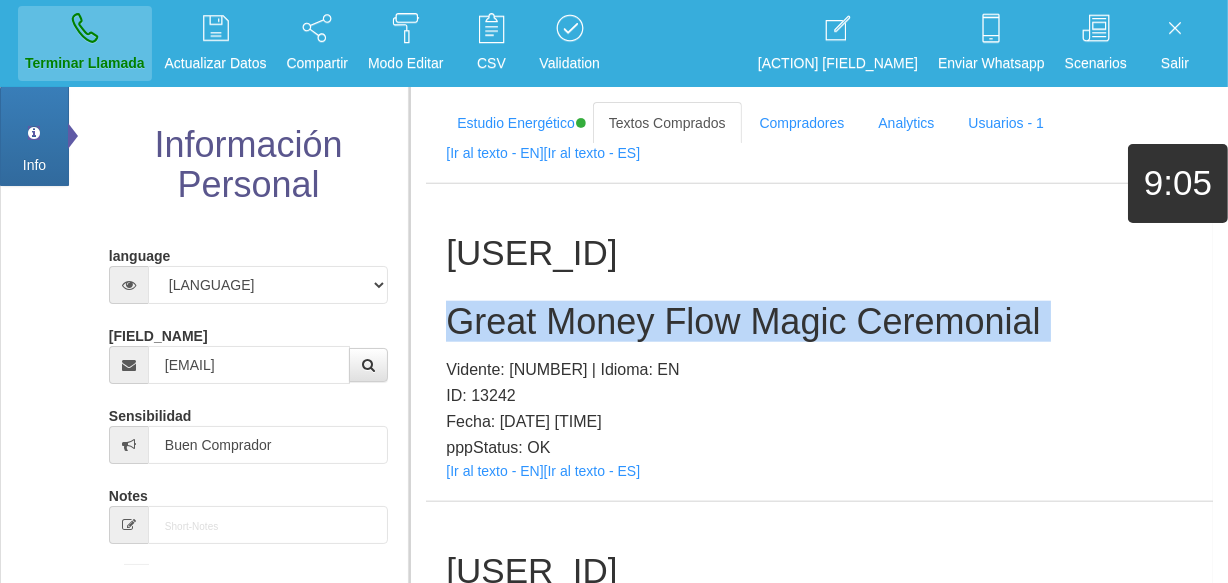 type 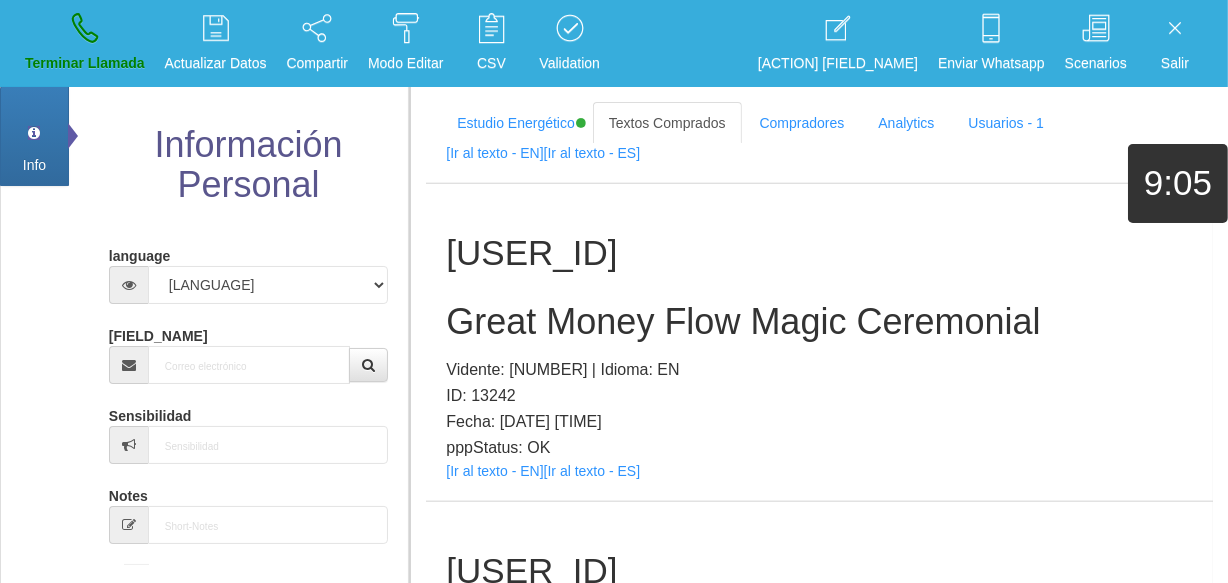 scroll, scrollTop: 0, scrollLeft: 0, axis: both 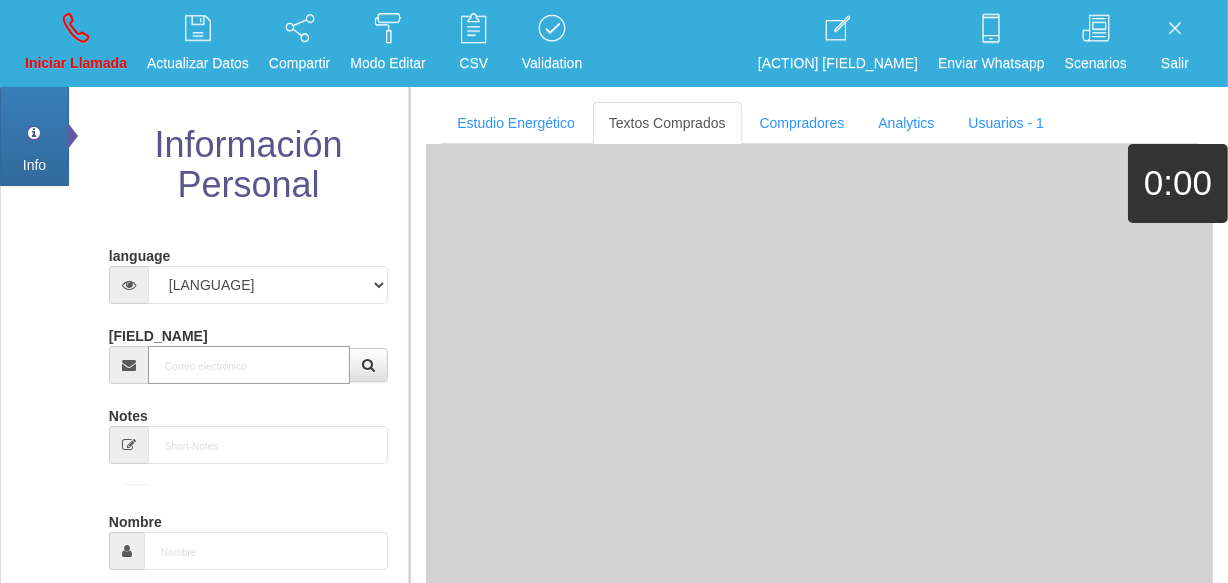 paste on "[USERNAME]@[example.com]" 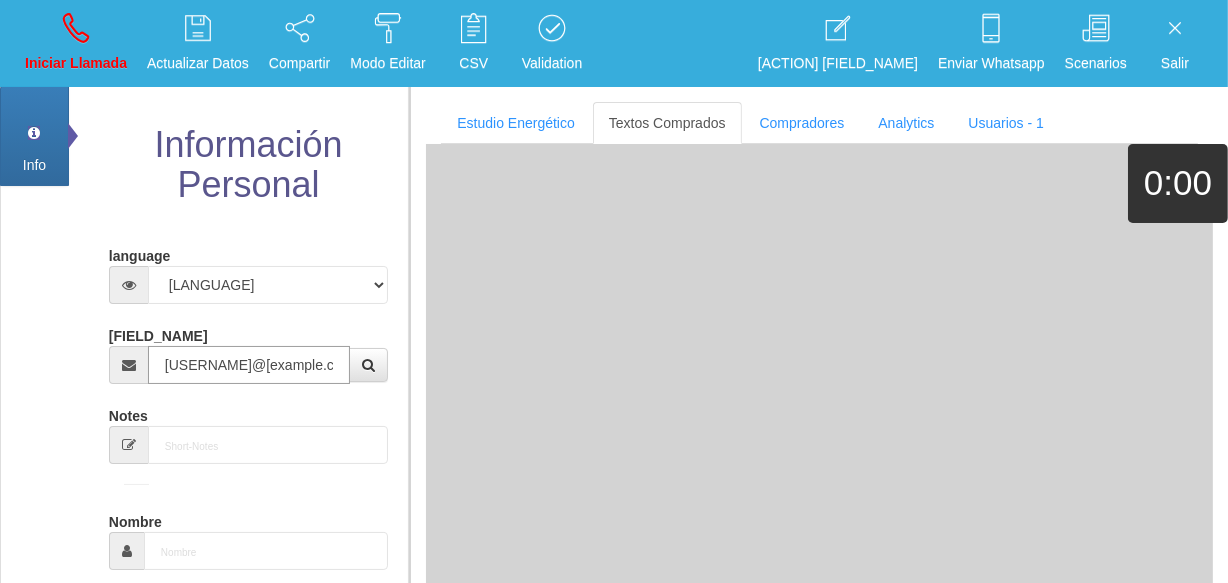 click on "[USERNAME]@[example.com]" at bounding box center [249, 365] 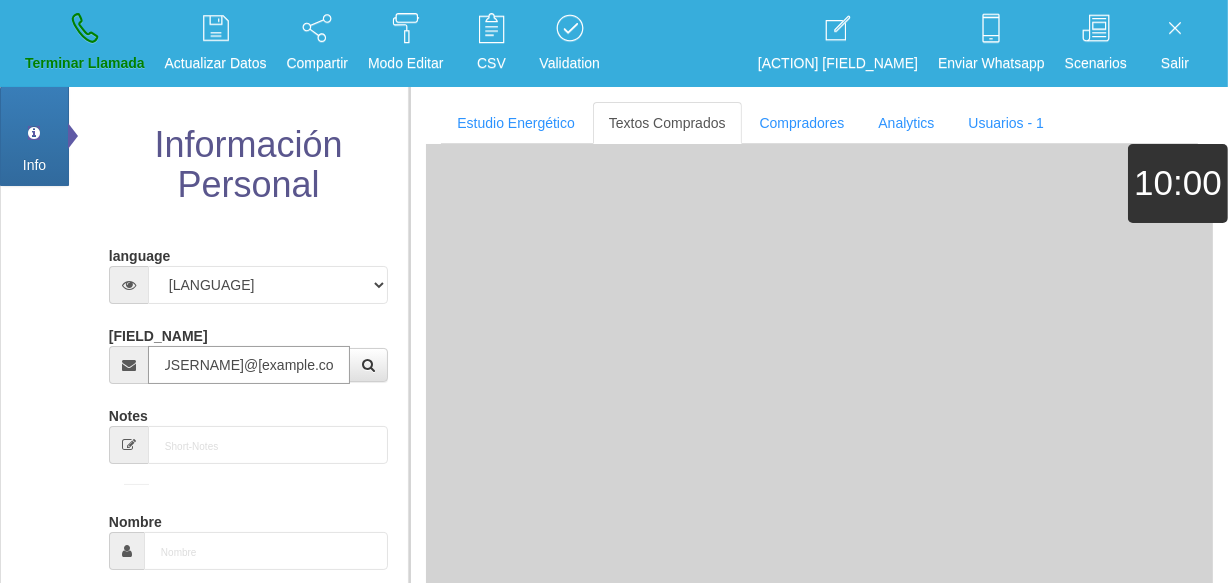 type on "[DAY] [MONTH] [YEAR]" 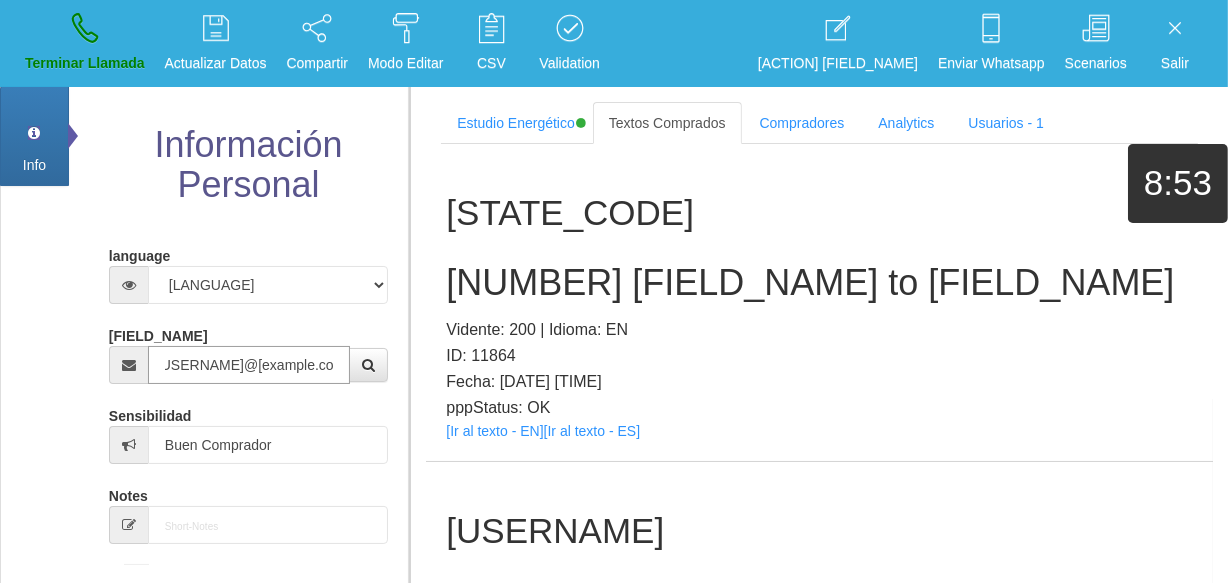 type on "[USERNAME]@[example.com]" 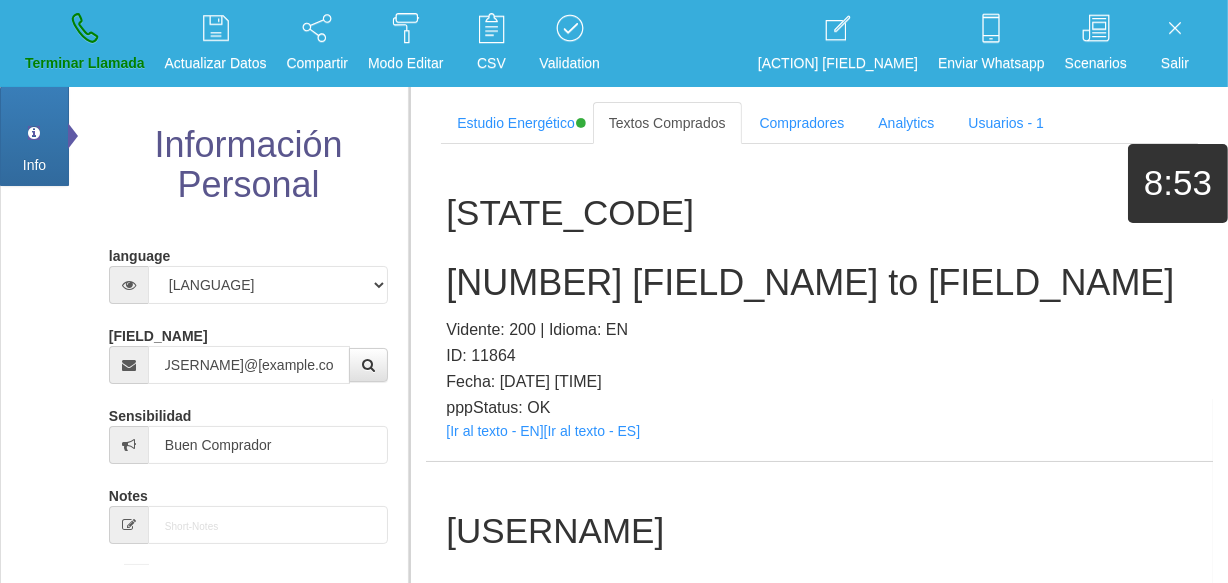scroll, scrollTop: 0, scrollLeft: 0, axis: both 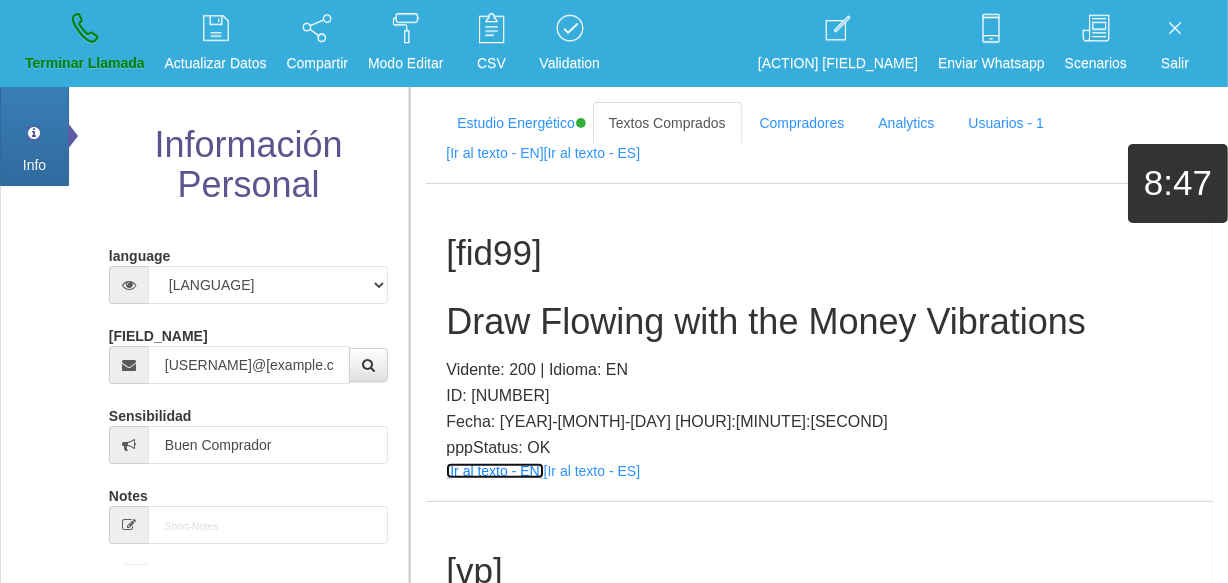 click on "[Ir al texto - EN]" at bounding box center [494, 471] 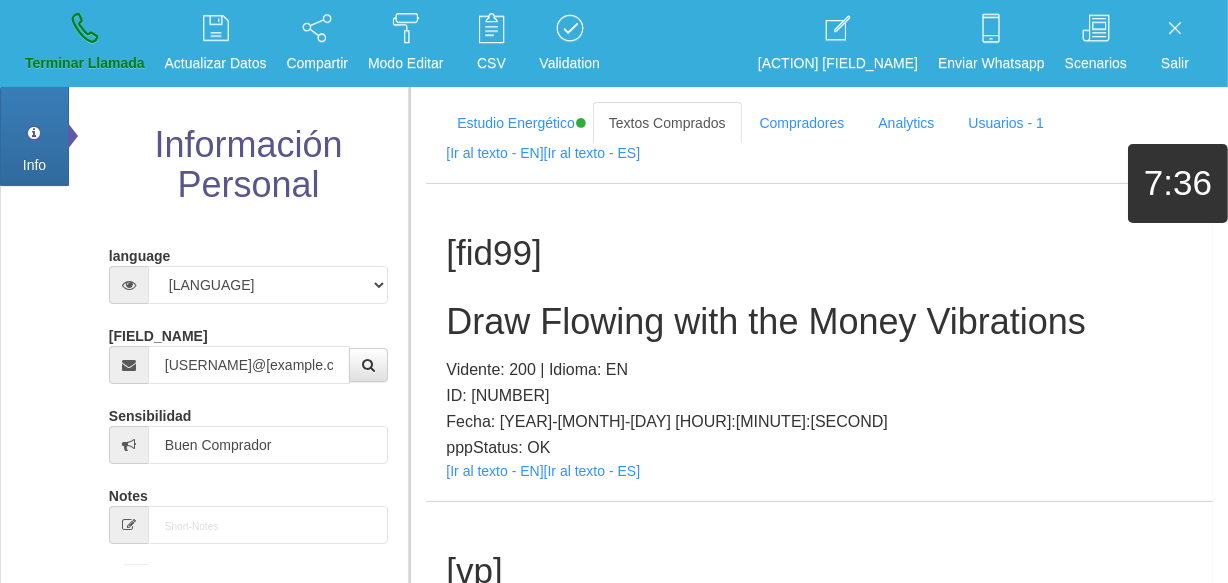 click on "Draw Flowing with the Money Vibrations" at bounding box center (819, 322) 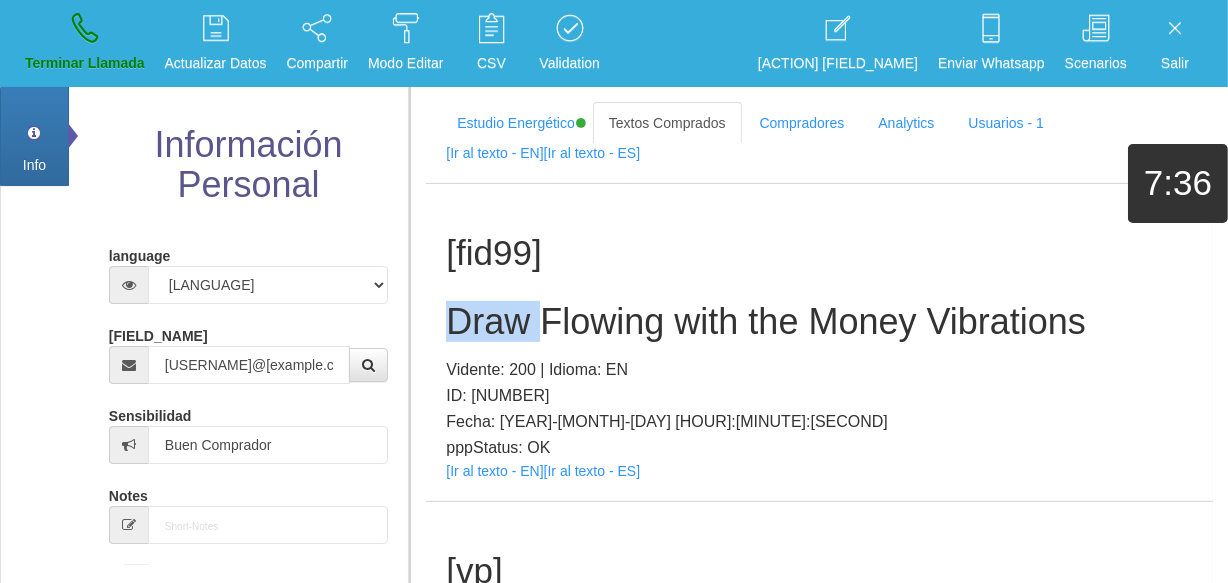 click on "Draw Flowing with the Money Vibrations" at bounding box center [819, 322] 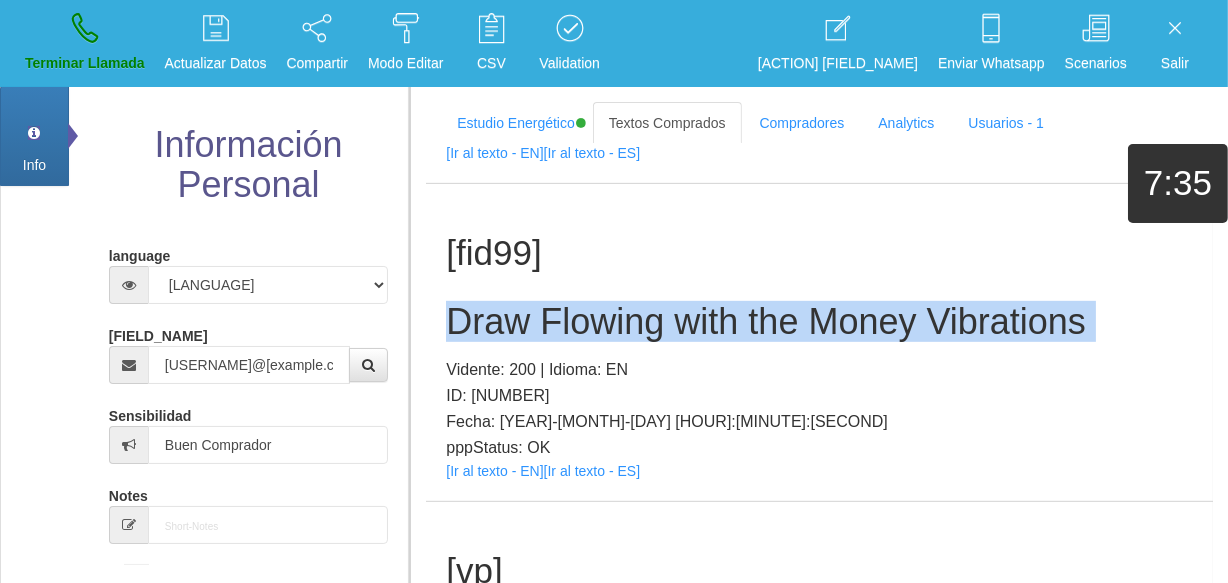 click on "Draw Flowing with the Money Vibrations" at bounding box center (819, 322) 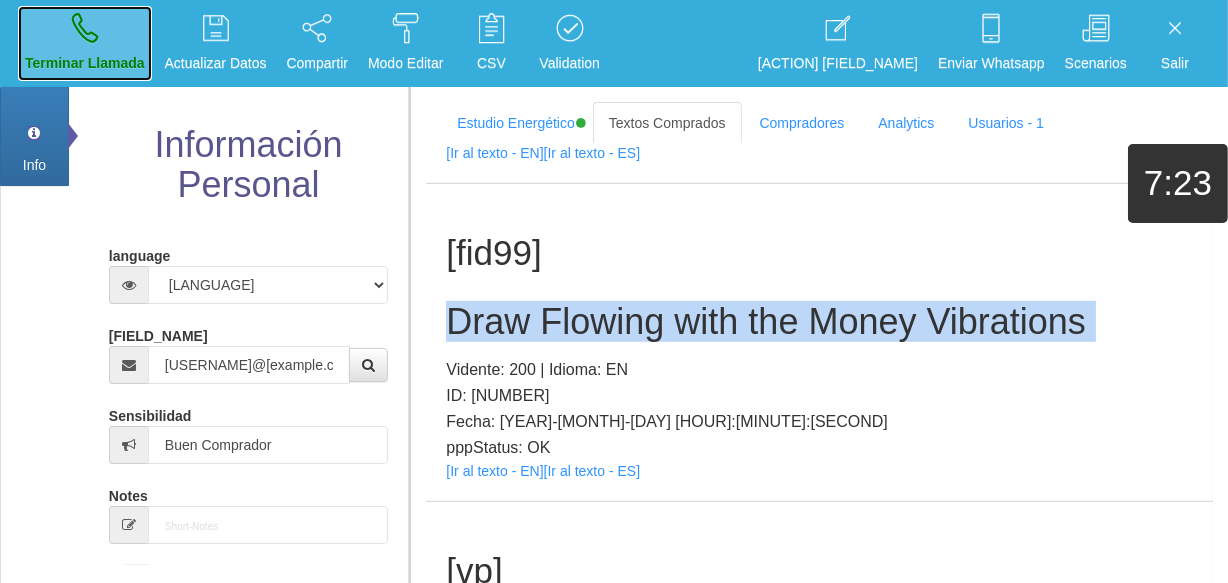 click on "Terminar Llamada" at bounding box center (85, 43) 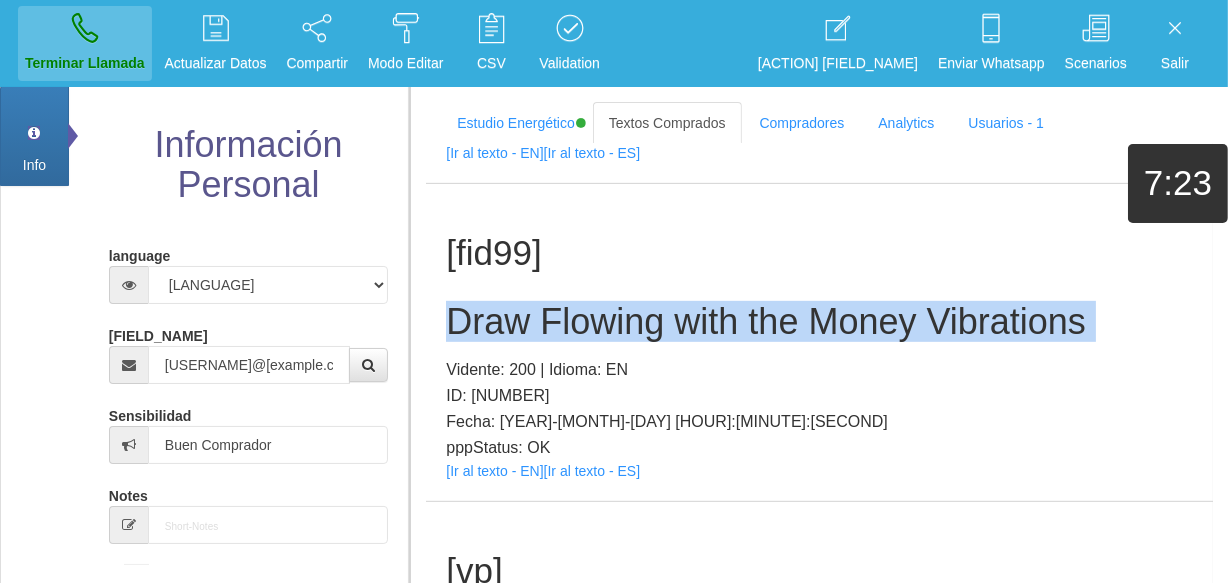 type 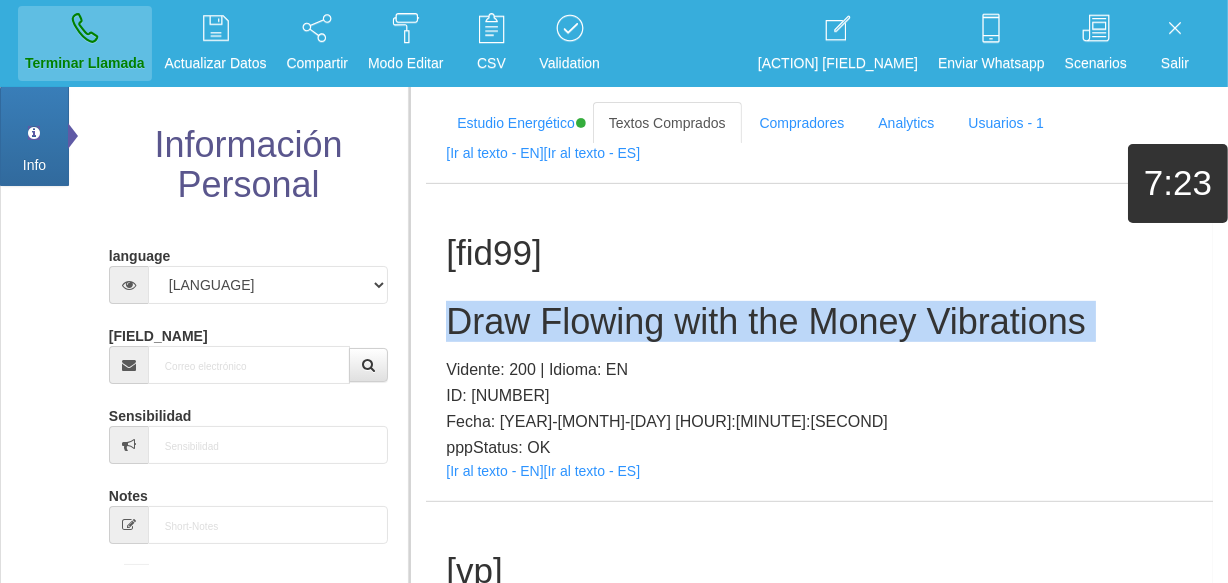 type 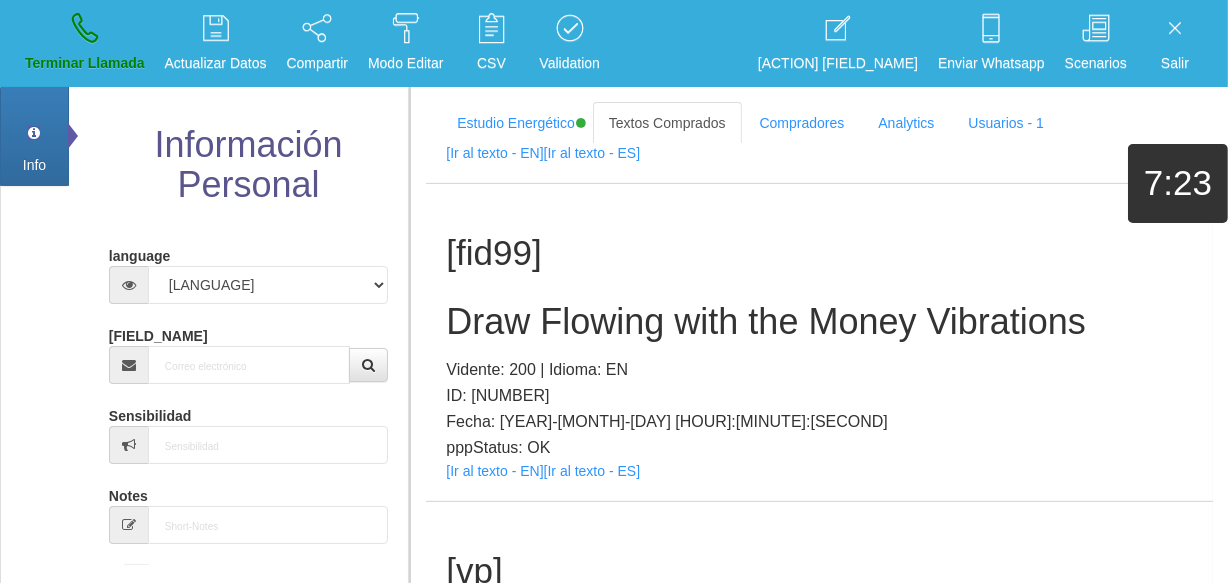 scroll, scrollTop: 0, scrollLeft: 0, axis: both 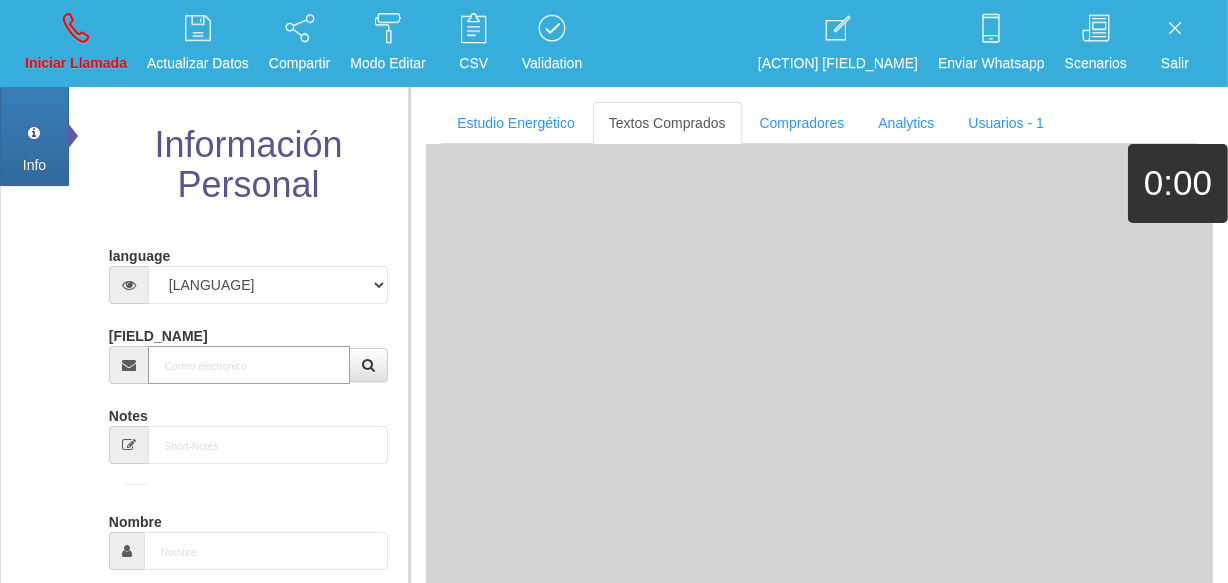 click on "[FIELD_NAME]" at bounding box center [249, 365] 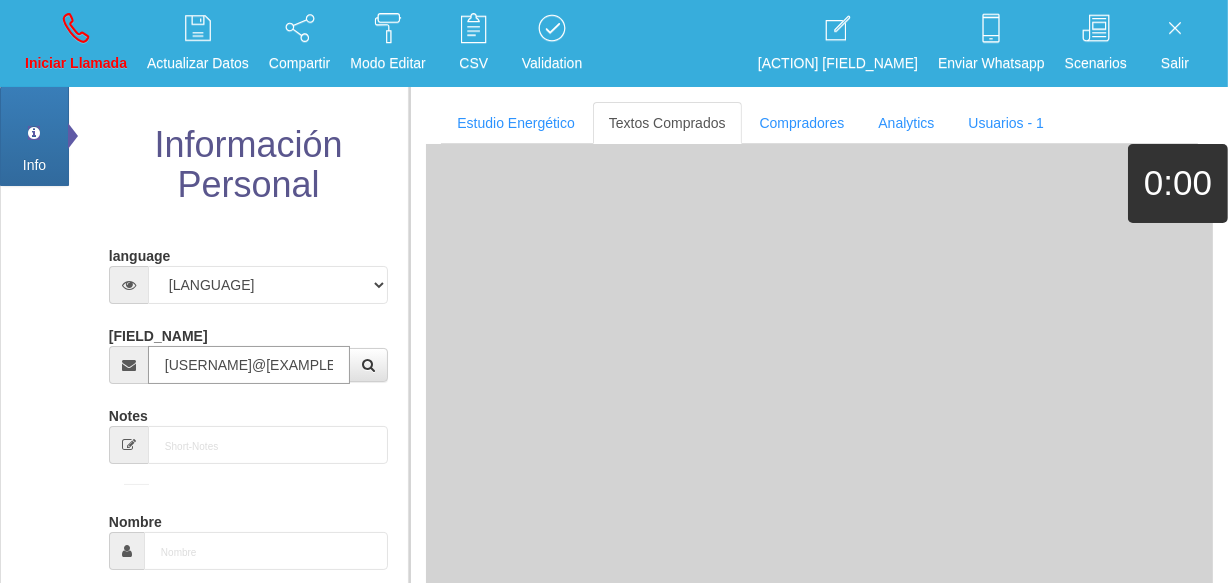 scroll, scrollTop: 0, scrollLeft: 24, axis: horizontal 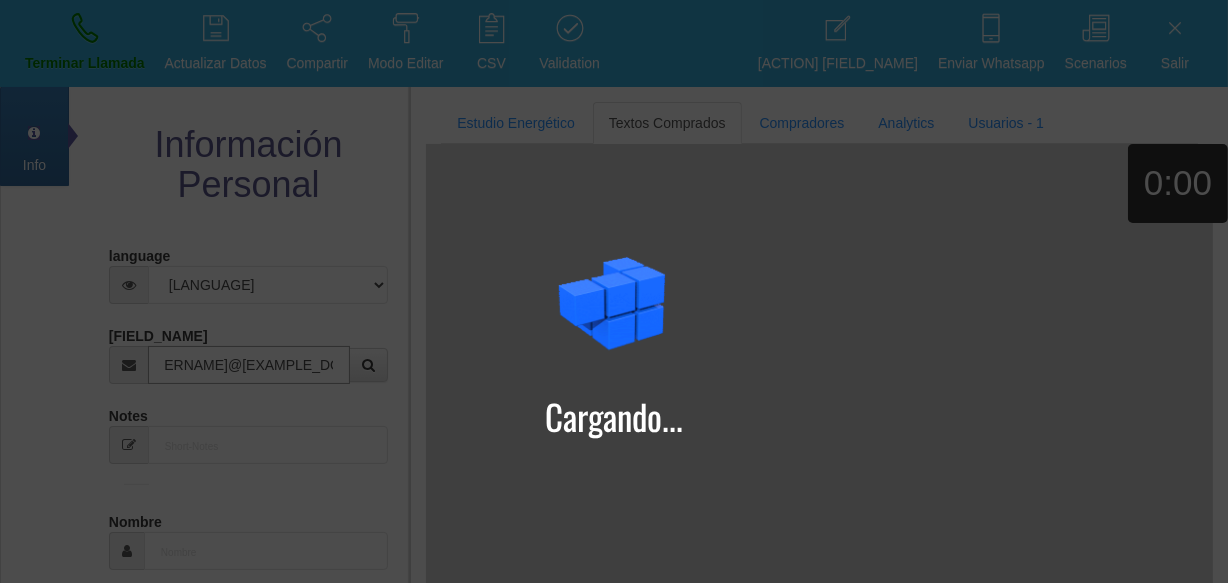 type on "[USERNAME]@[EXAMPLE_DOMAIN]" 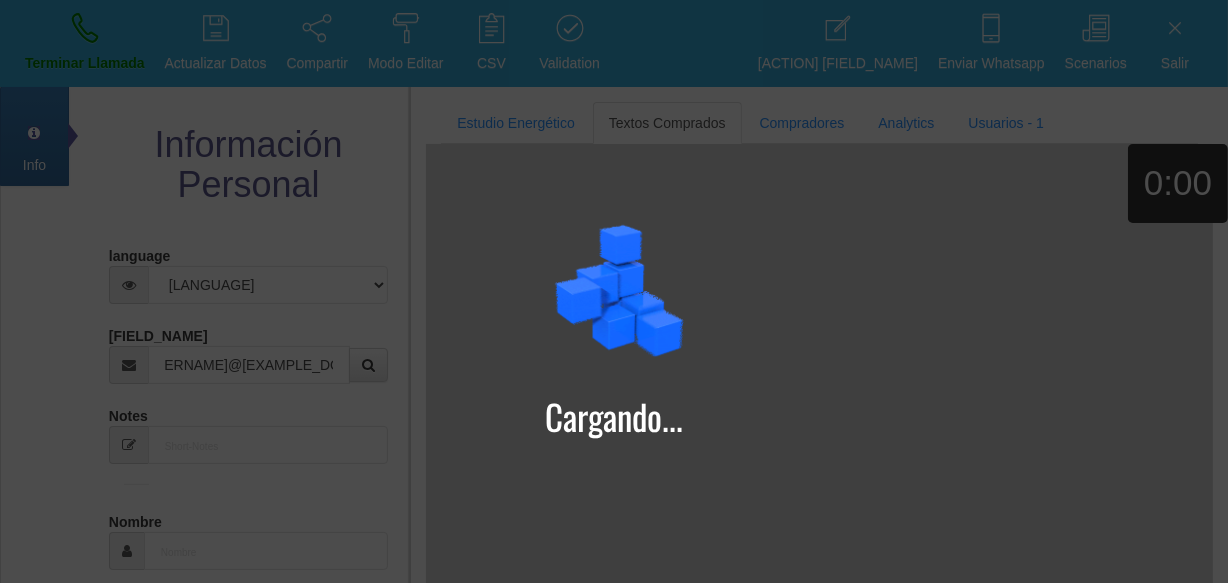 type on "[DAY] [MONTH] [YEAR]" 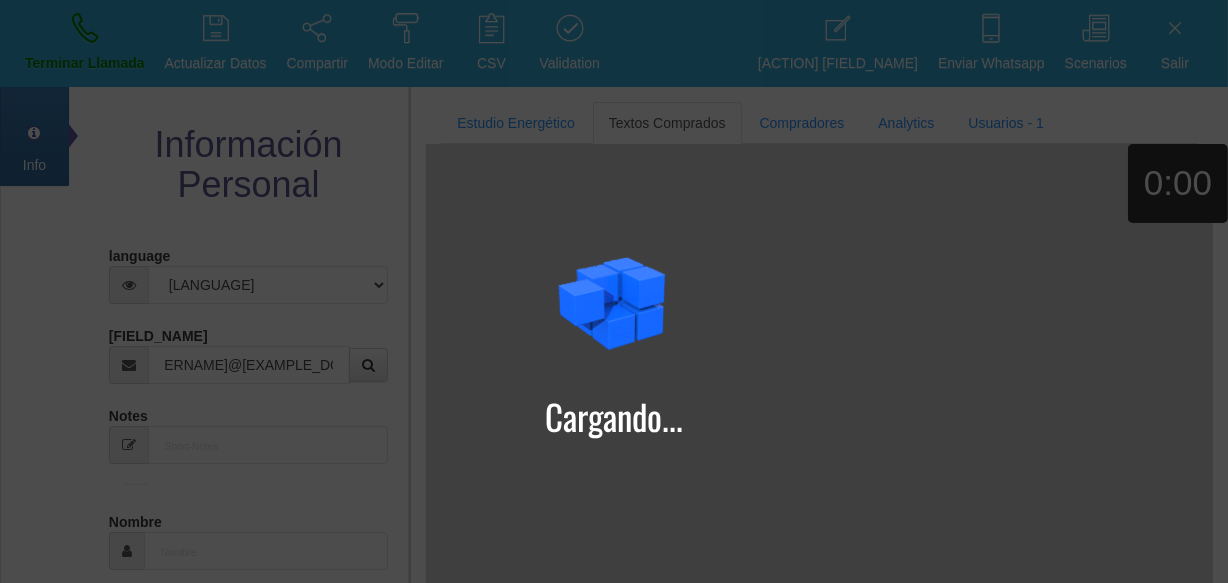 select 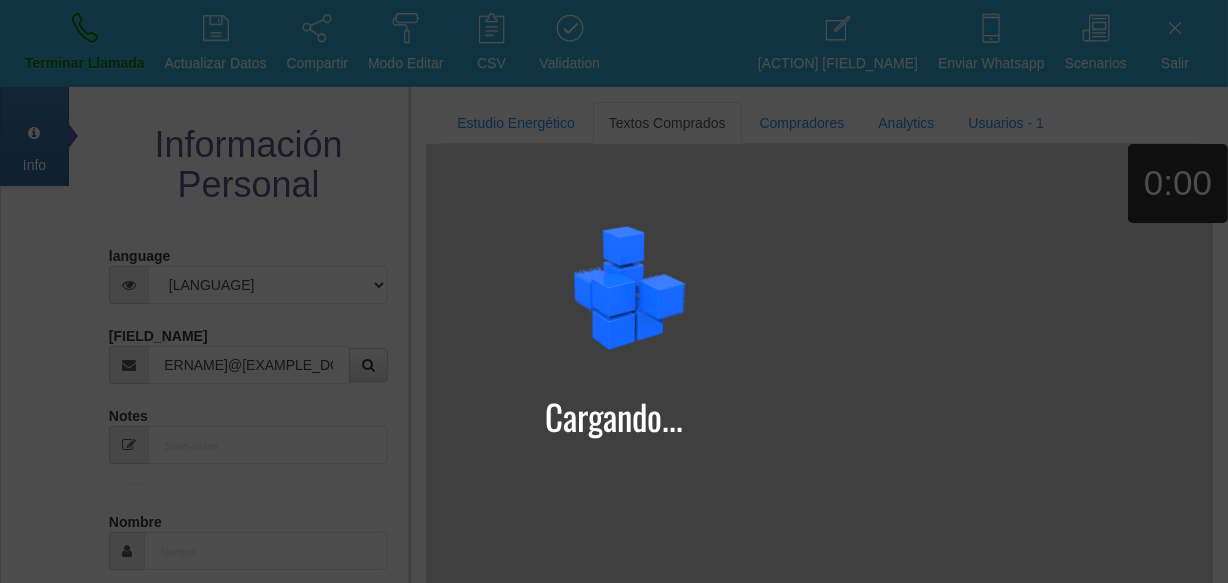 type on "Excelente Comprador" 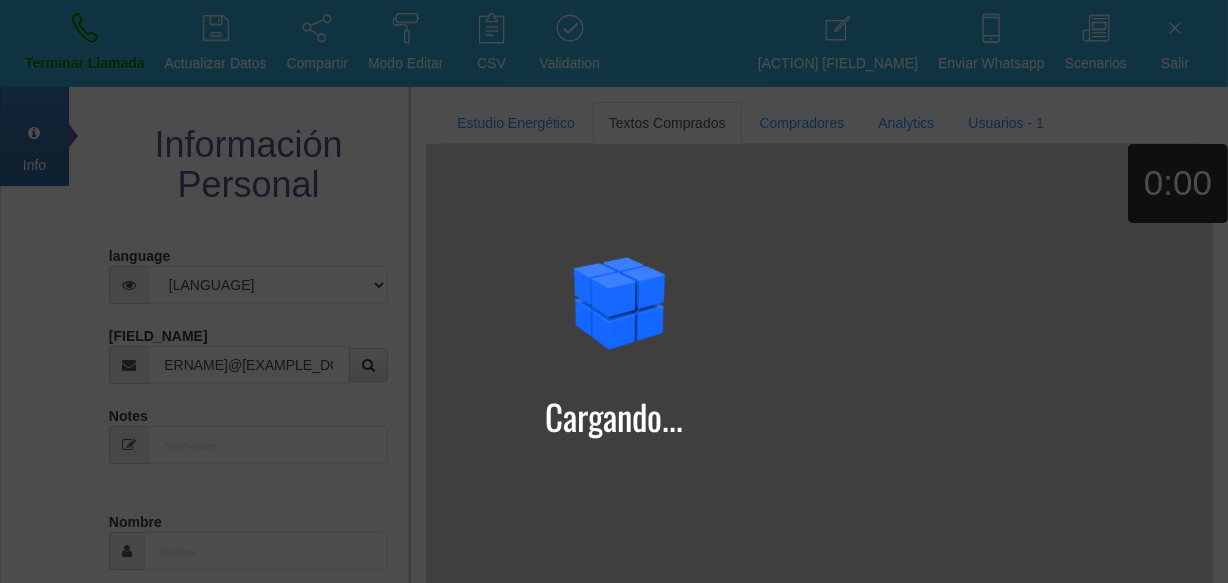 type on "[FIRST]" 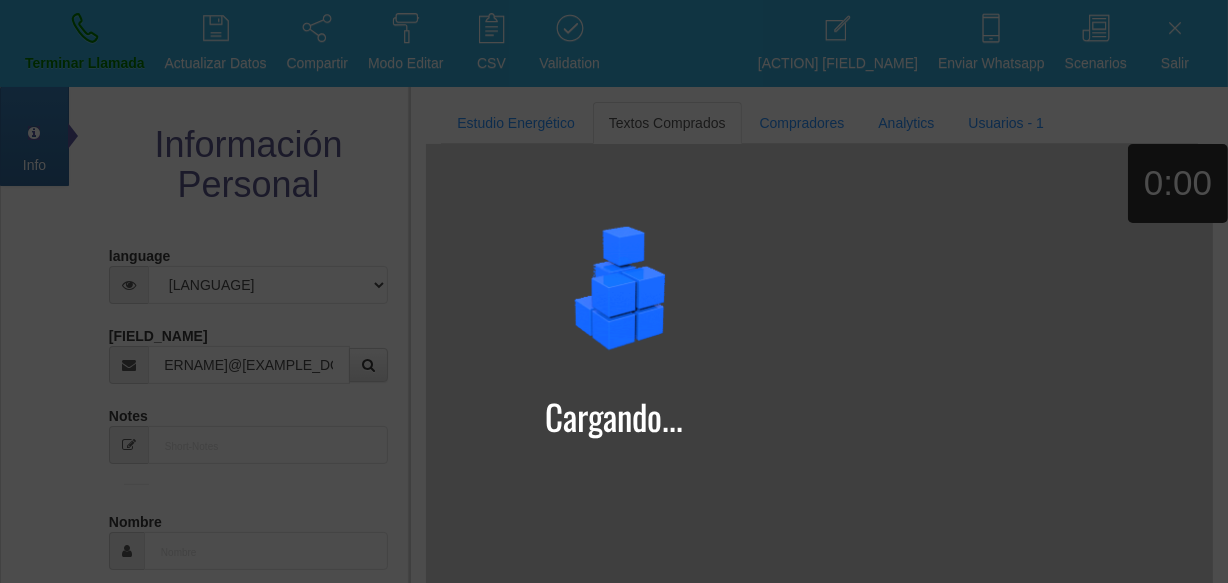 select on "1" 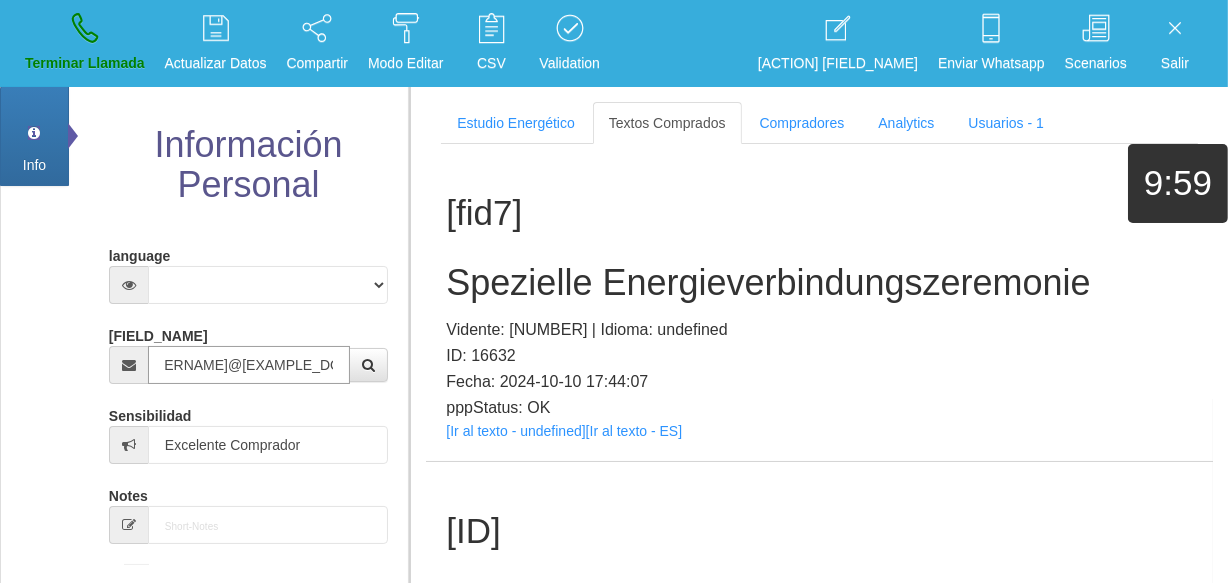scroll, scrollTop: 0, scrollLeft: 0, axis: both 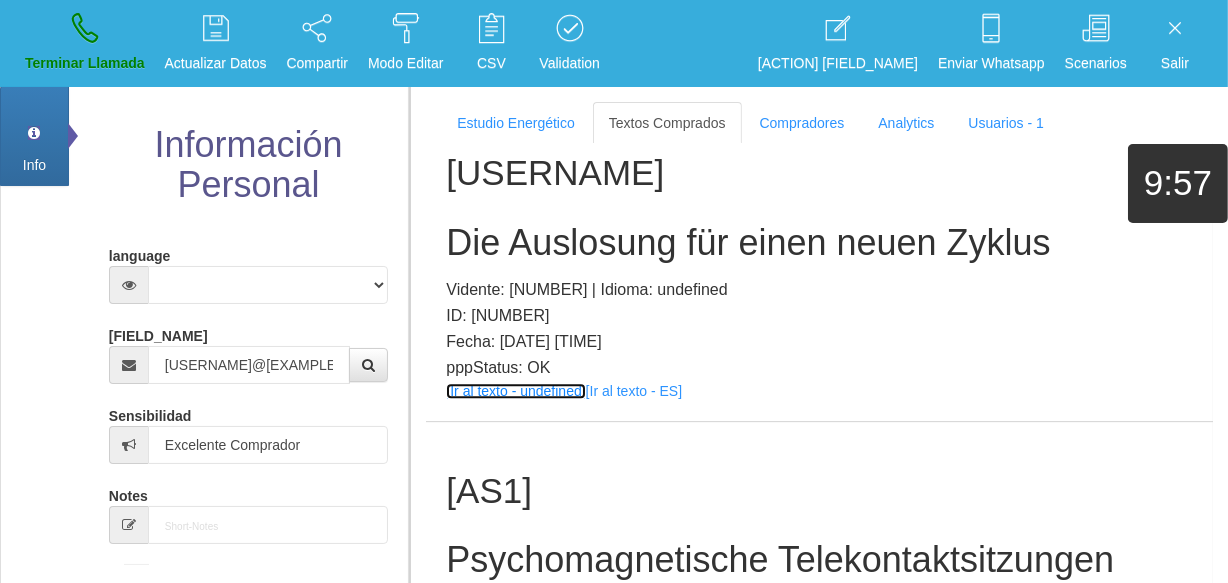 click on "[Ir al texto - undefined]" at bounding box center (515, 391) 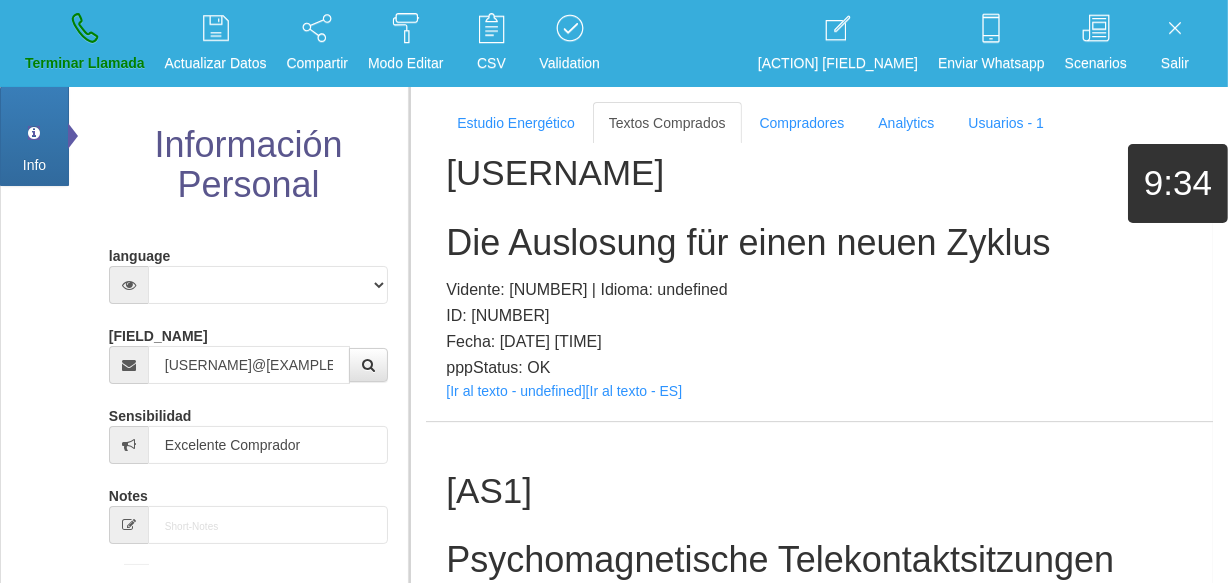 click on "Die Auslosung für einen neuen Zyklus" at bounding box center (819, 243) 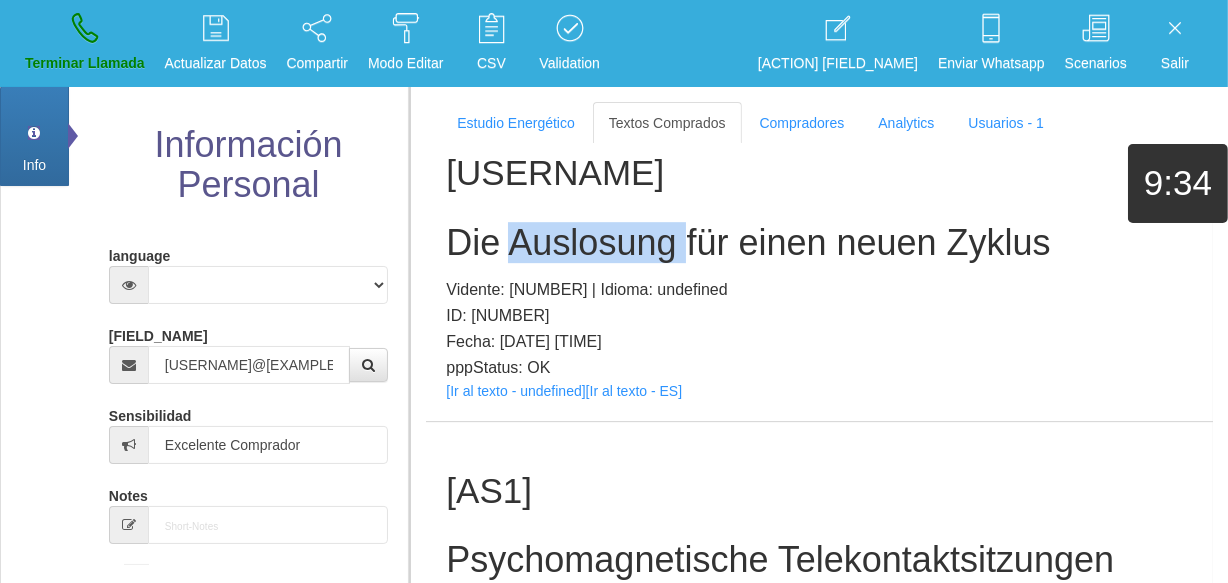 click on "Die Auslosung für einen neuen Zyklus" at bounding box center [819, 243] 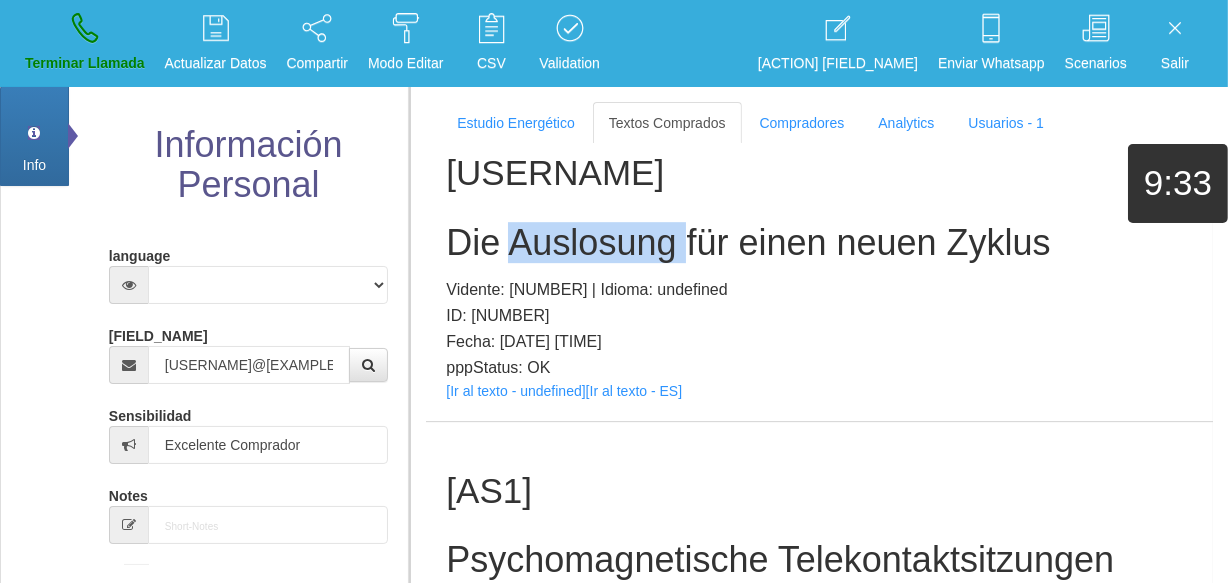 click on "Die Auslosung für einen neuen Zyklus" at bounding box center [819, 243] 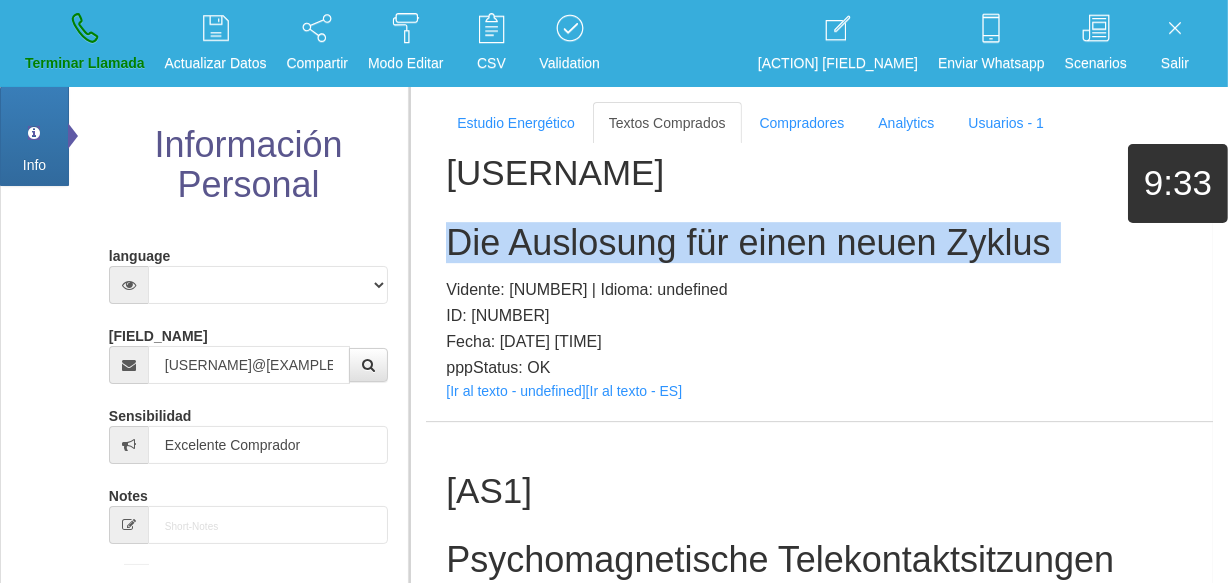 click on "Die Auslosung für einen neuen Zyklus" at bounding box center [819, 243] 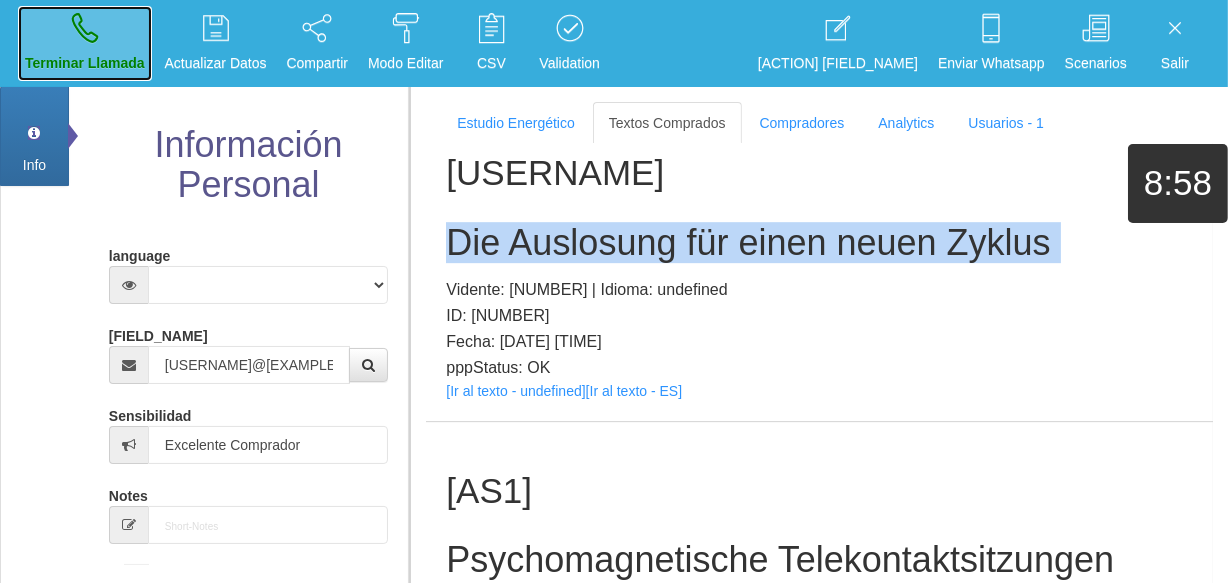 drag, startPoint x: 75, startPoint y: 76, endPoint x: 156, endPoint y: 210, distance: 156.57906 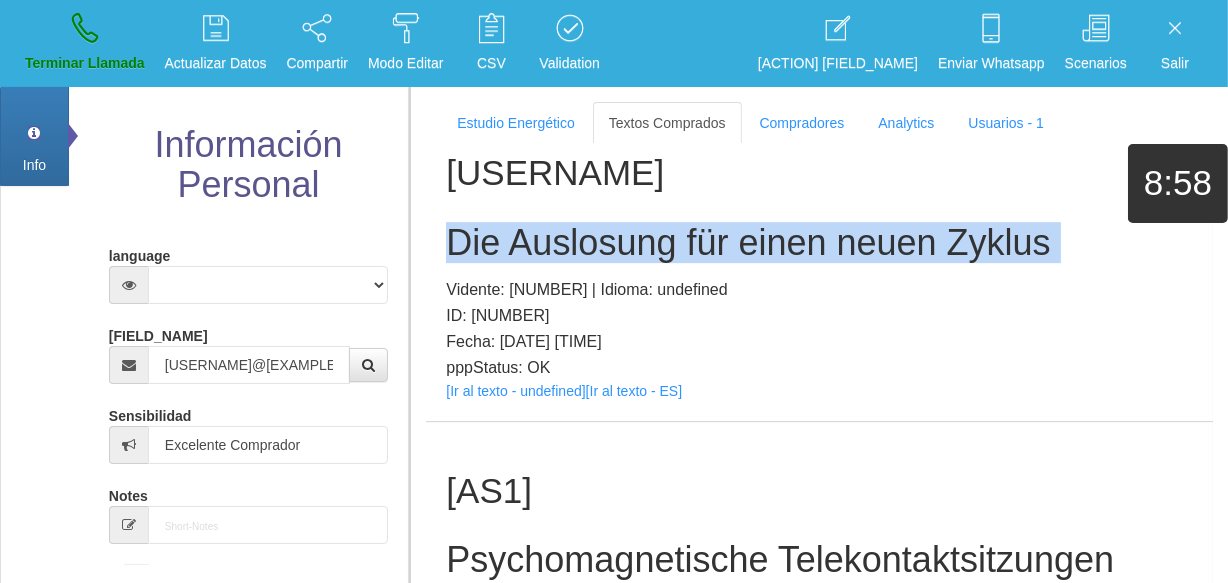 type 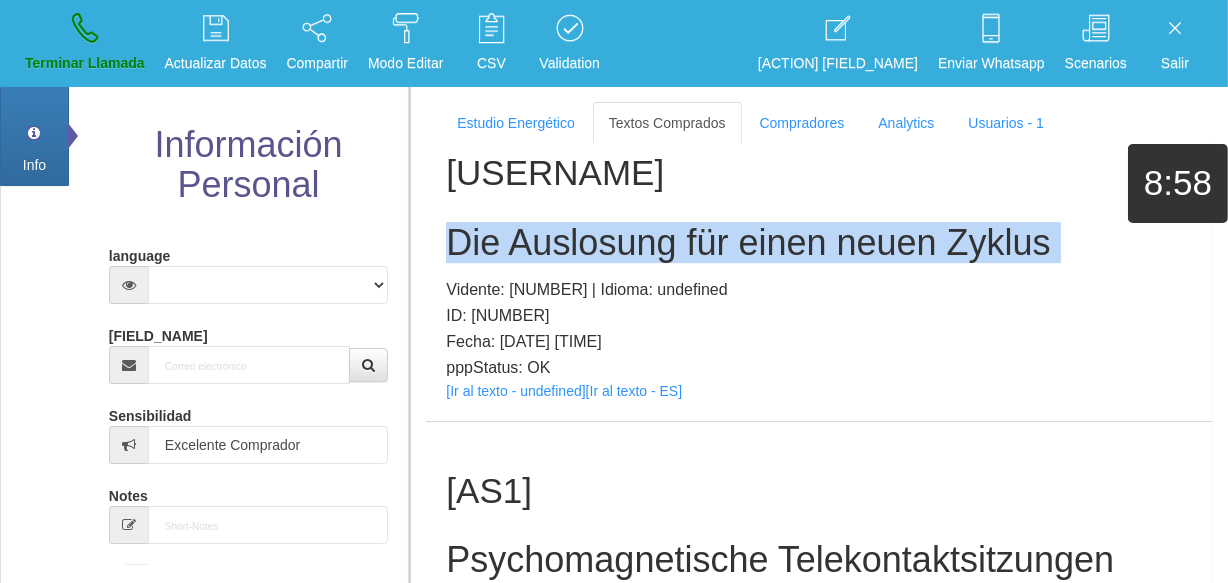 type 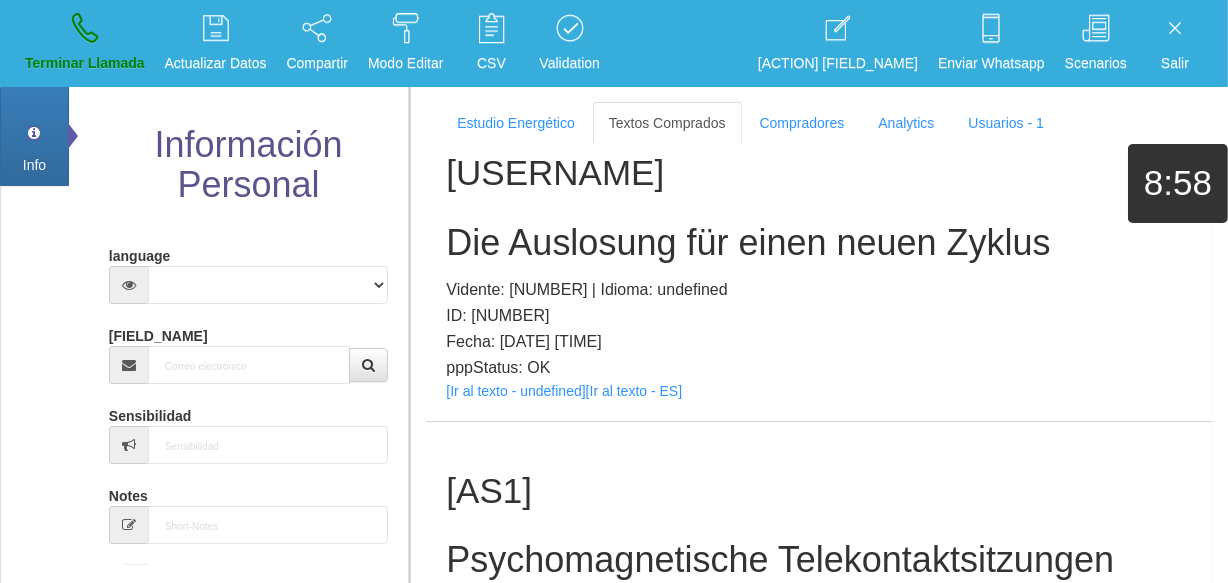 scroll, scrollTop: 0, scrollLeft: 0, axis: both 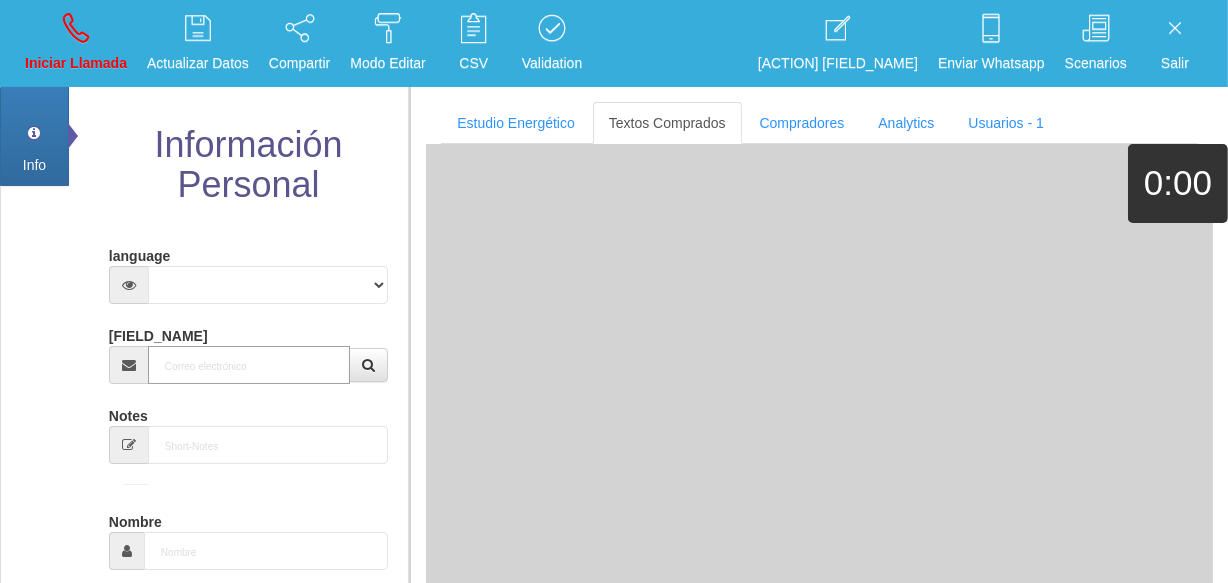 click on "[FIELD_NAME]" at bounding box center [249, 365] 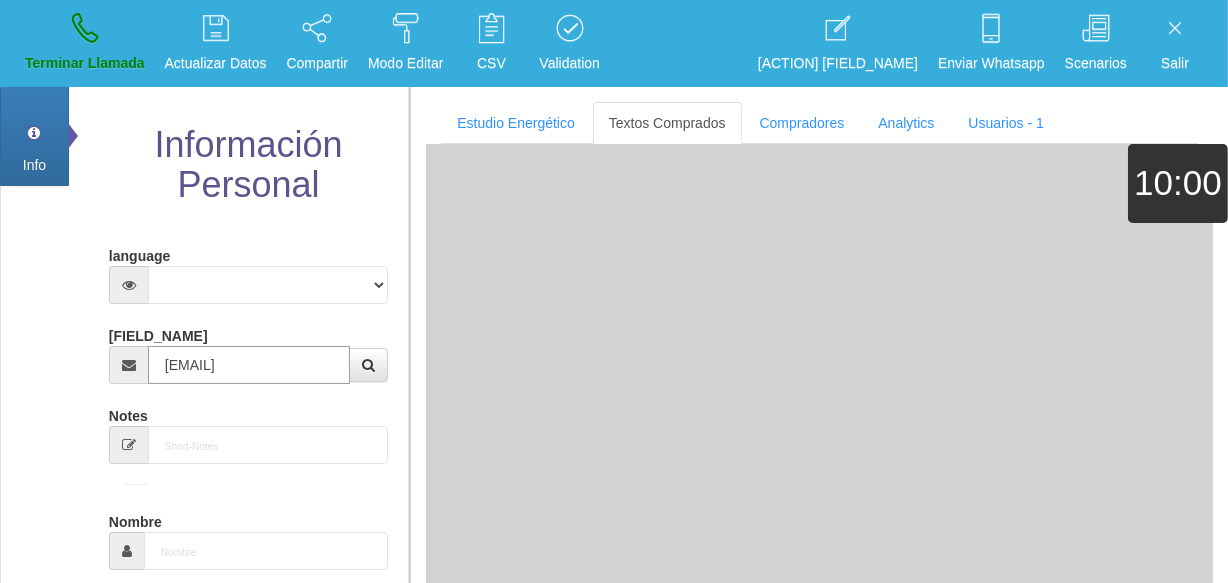 type on "[DAY] [MONTH] [YEAR]" 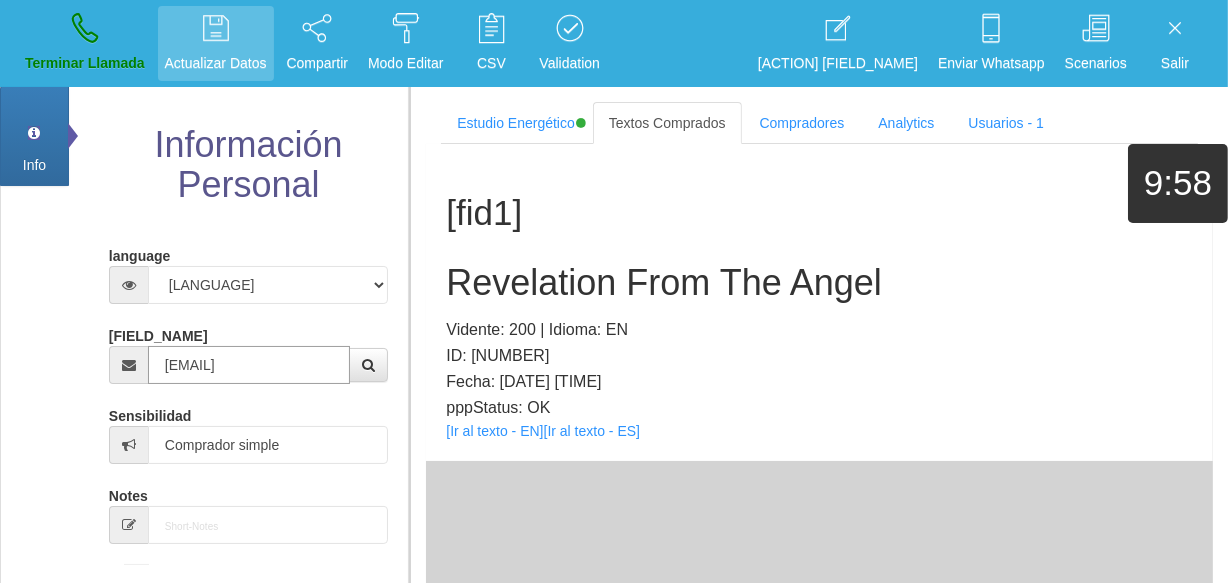 type on "[EMAIL]" 